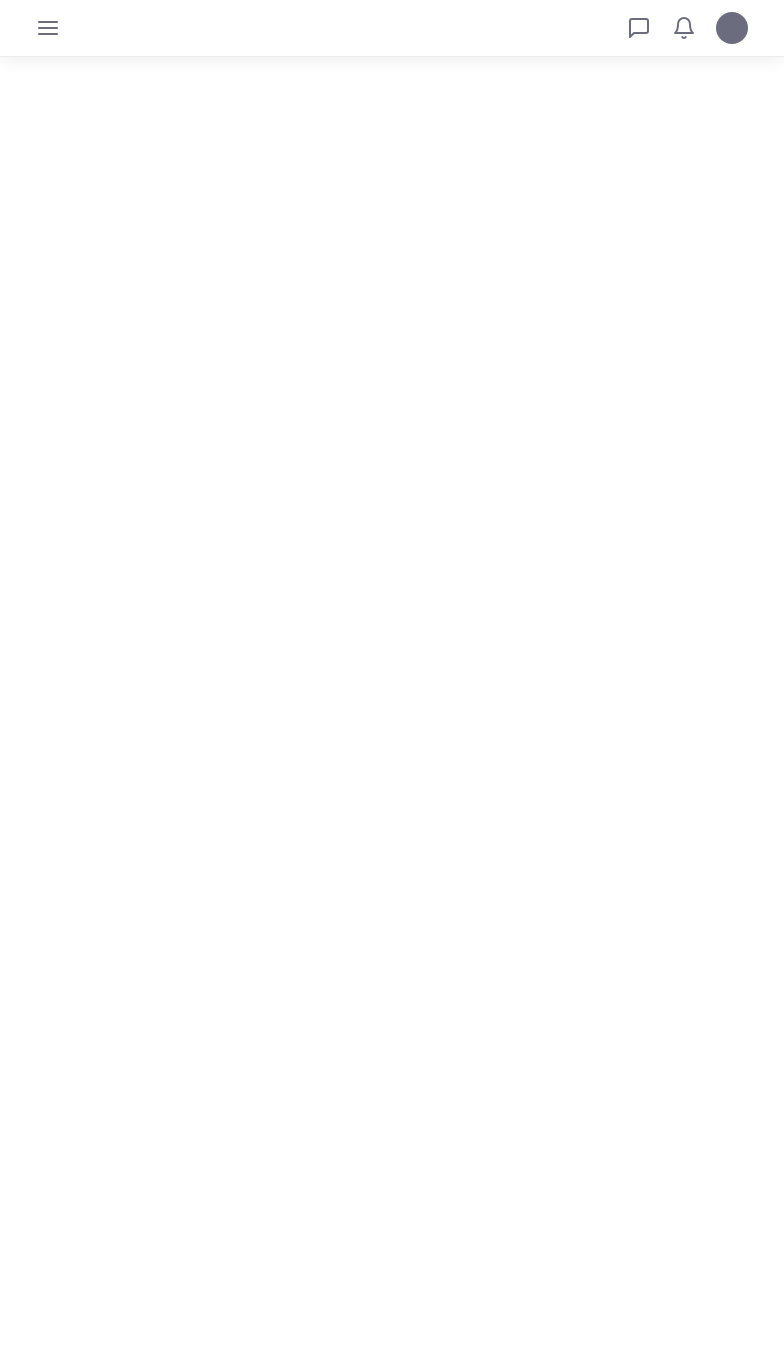 scroll, scrollTop: 0, scrollLeft: 0, axis: both 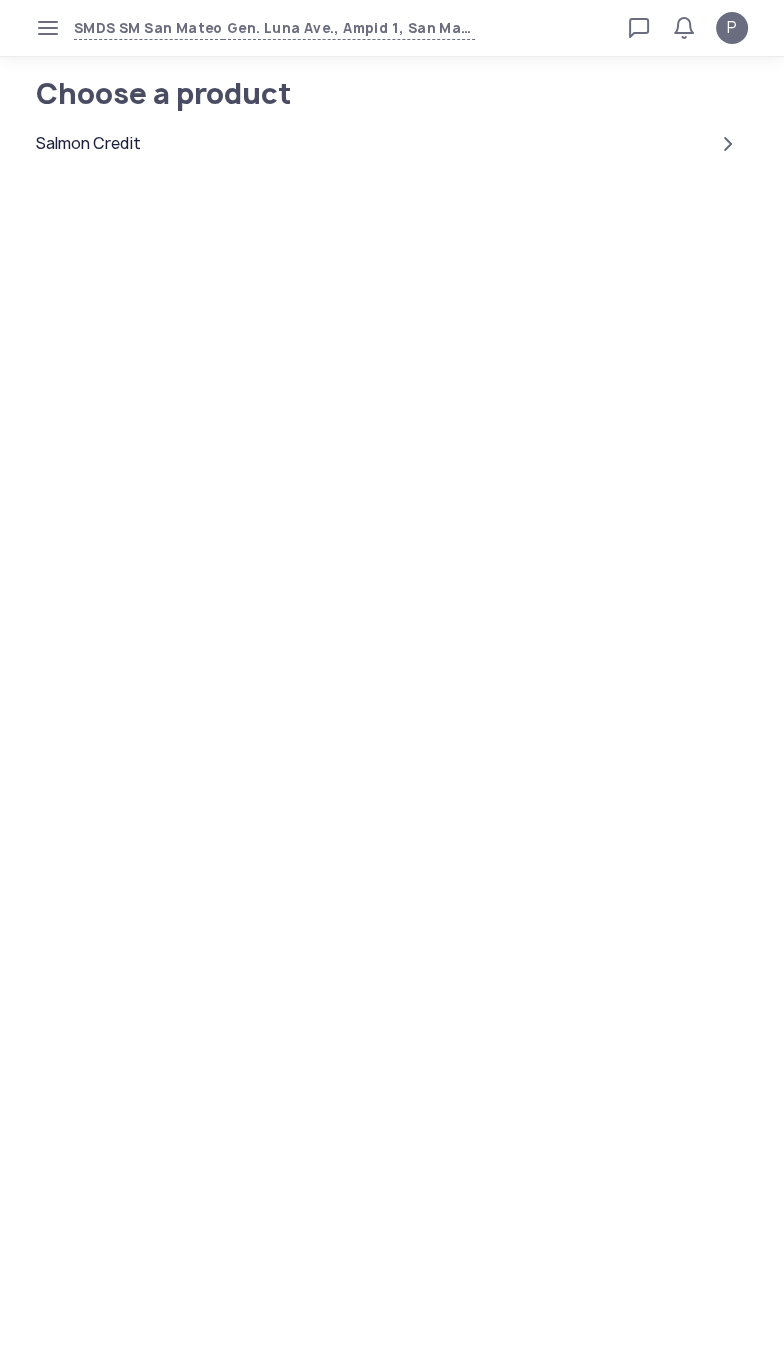 click on "Salmon Credit" 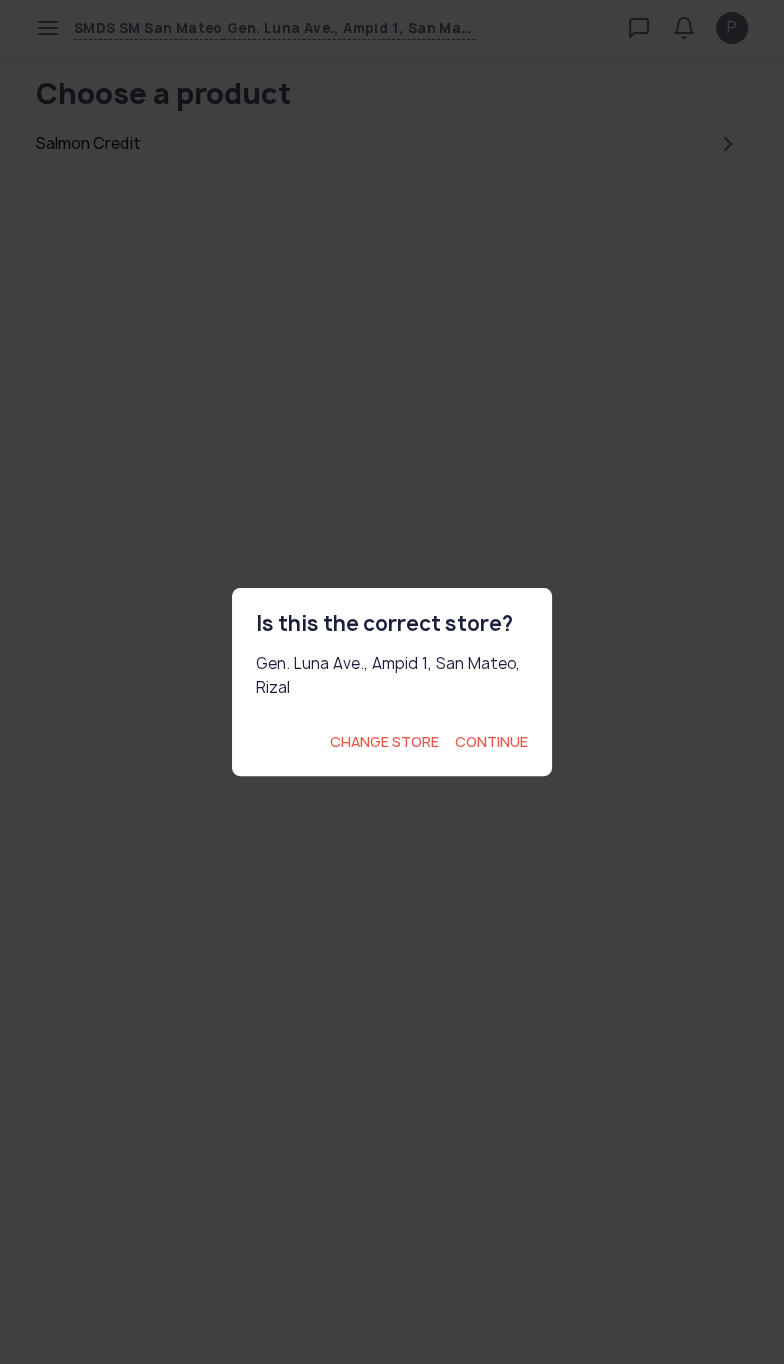 click on "Continue" 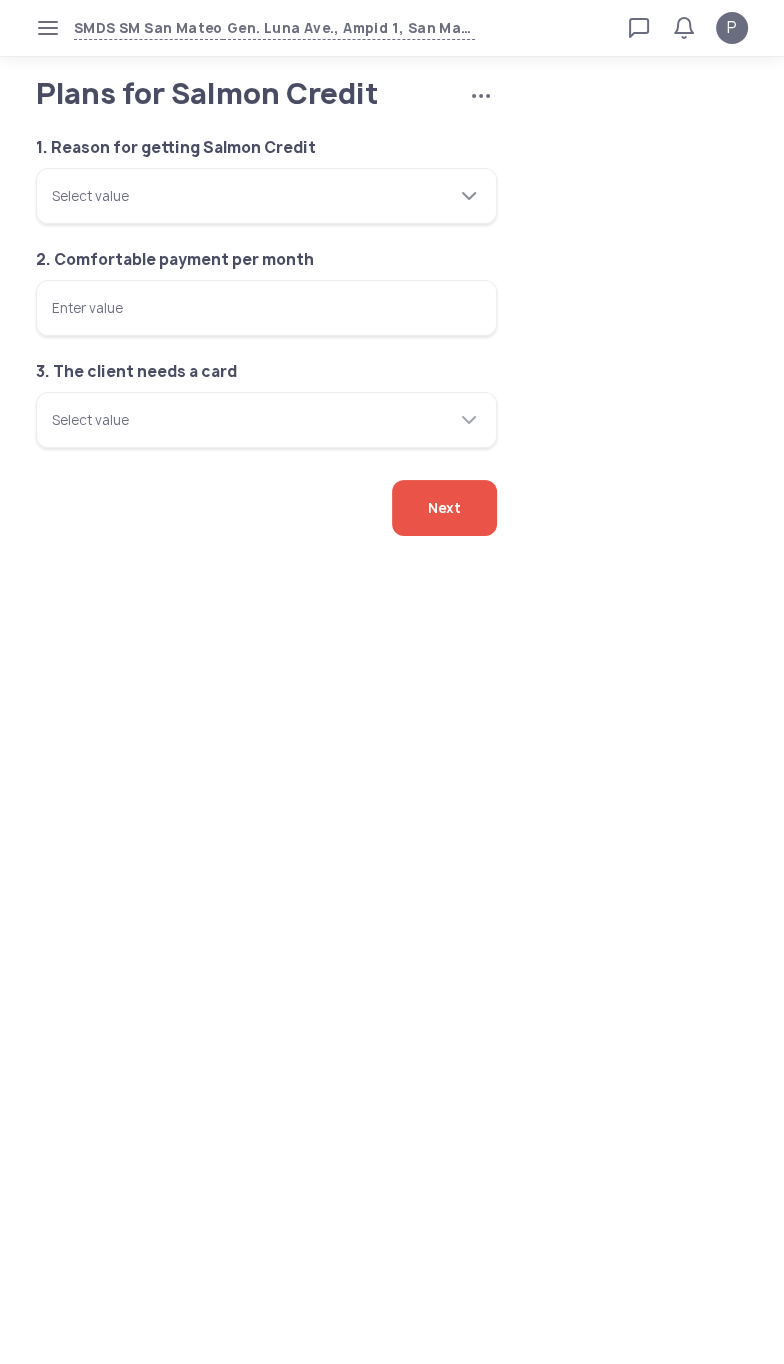 click 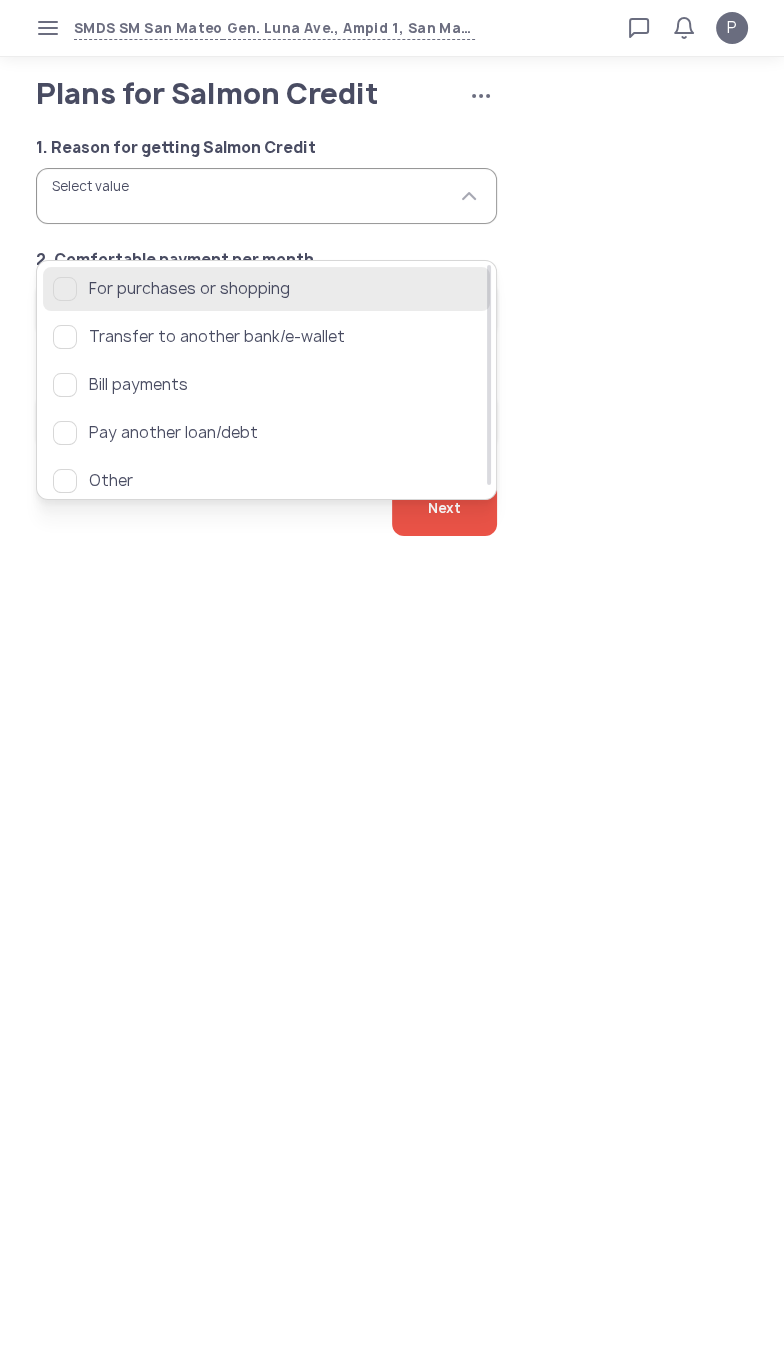 click on "For purchases or shopping" 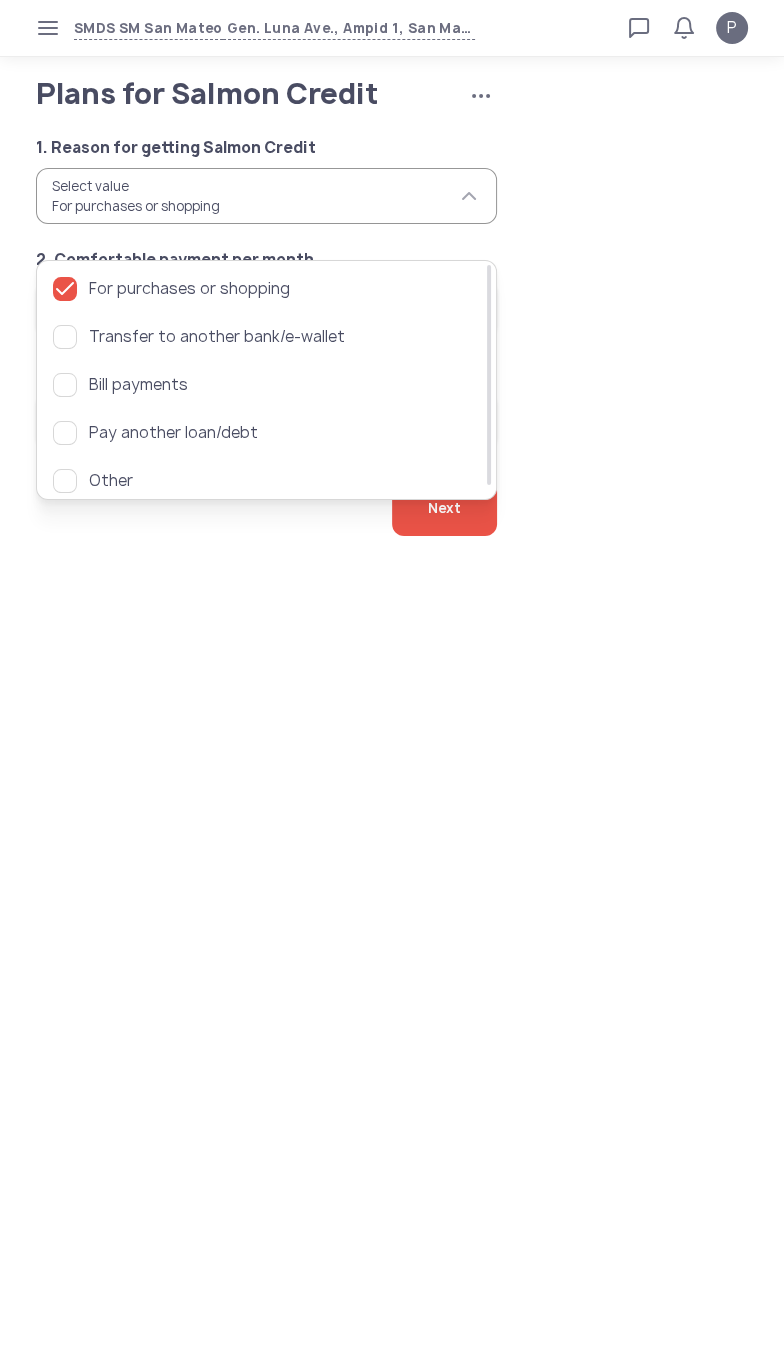 click on "1. Reason for getting Salmon Credit  Select value  For purchases or shopping 2. Comfortable payment per month  Enter value  3. The client needs a card  Select value" 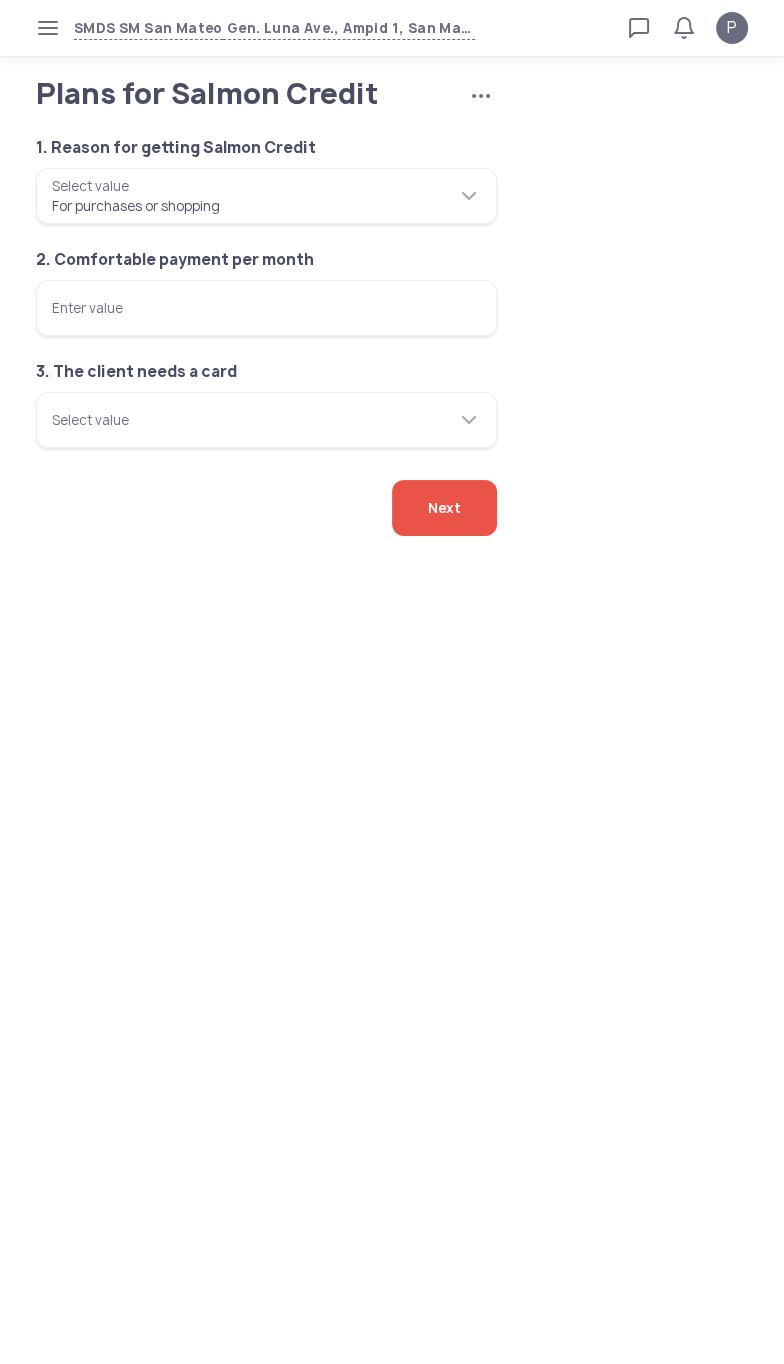 click on "Enter value" at bounding box center [266, 308] 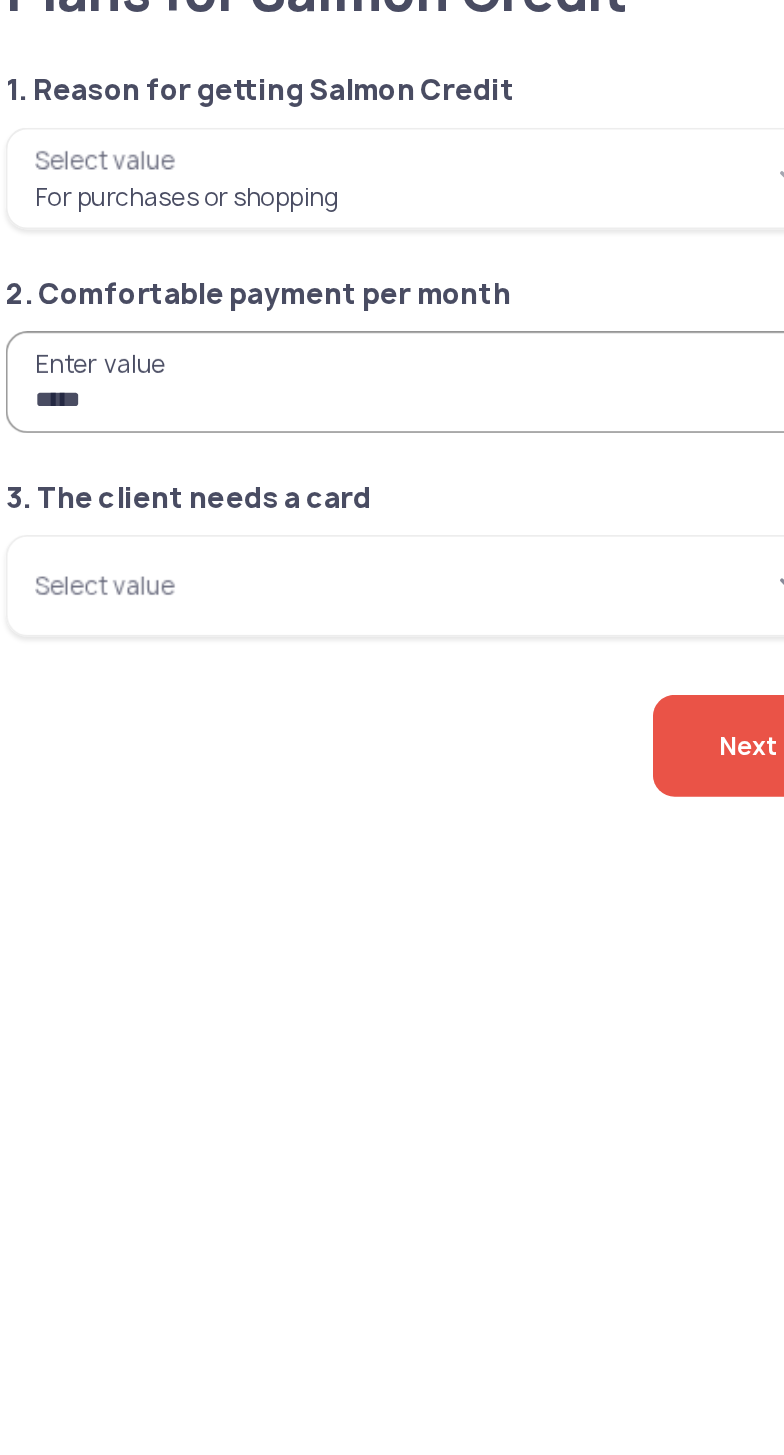 type on "*****" 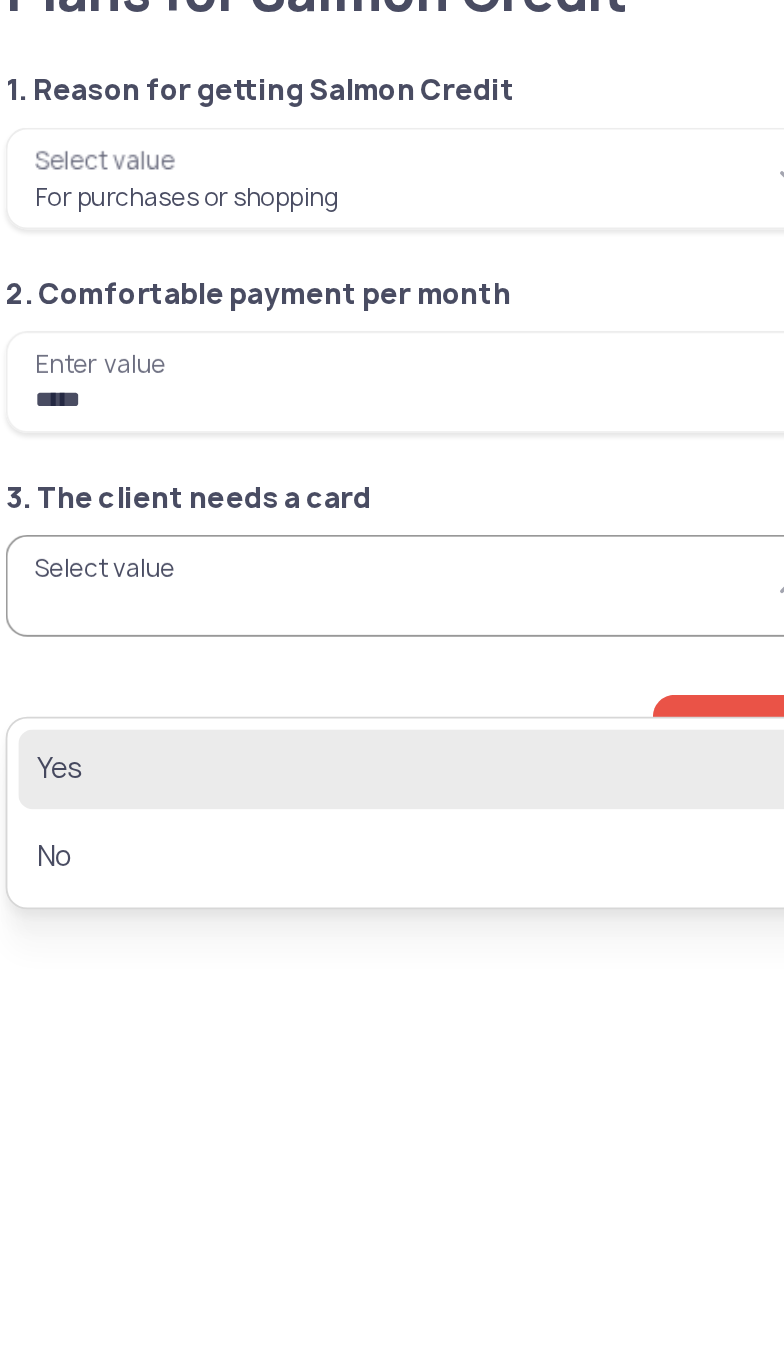 click on "Yes" 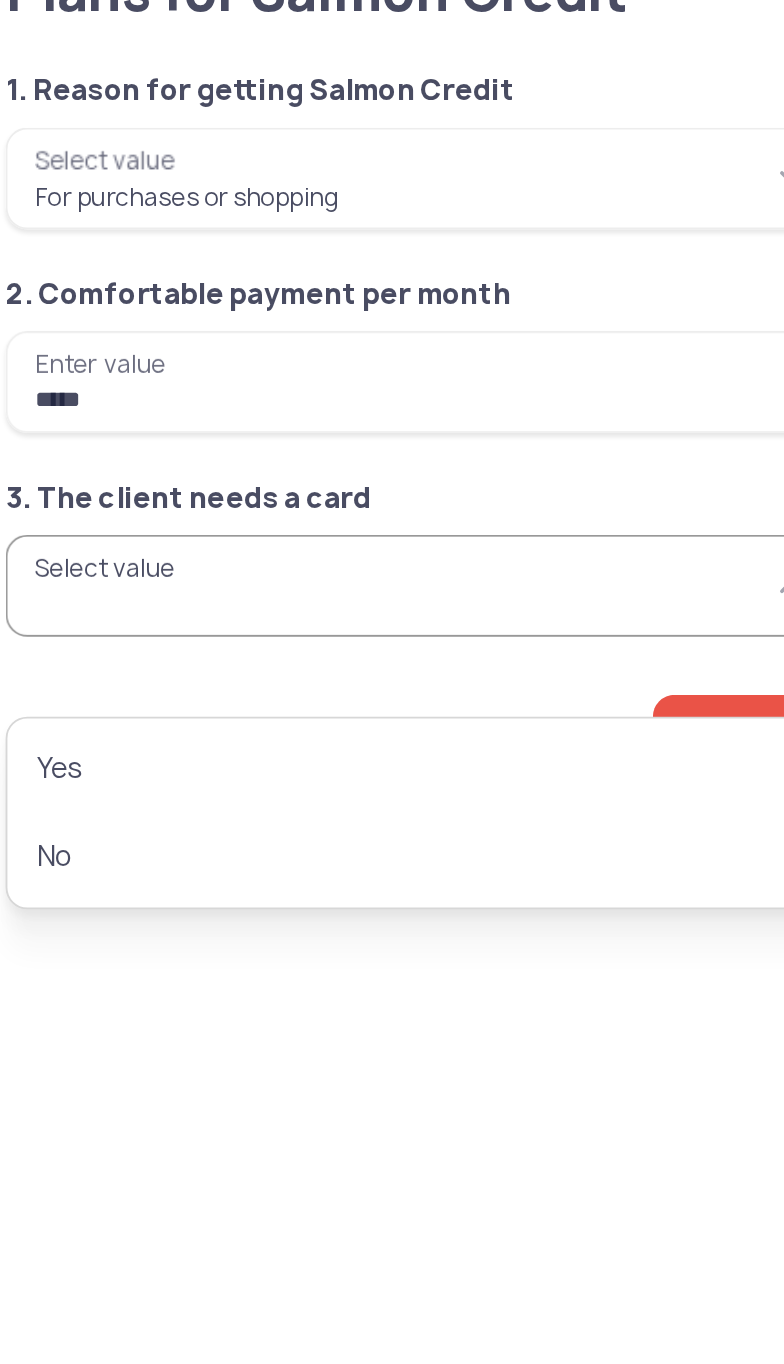 type on "***" 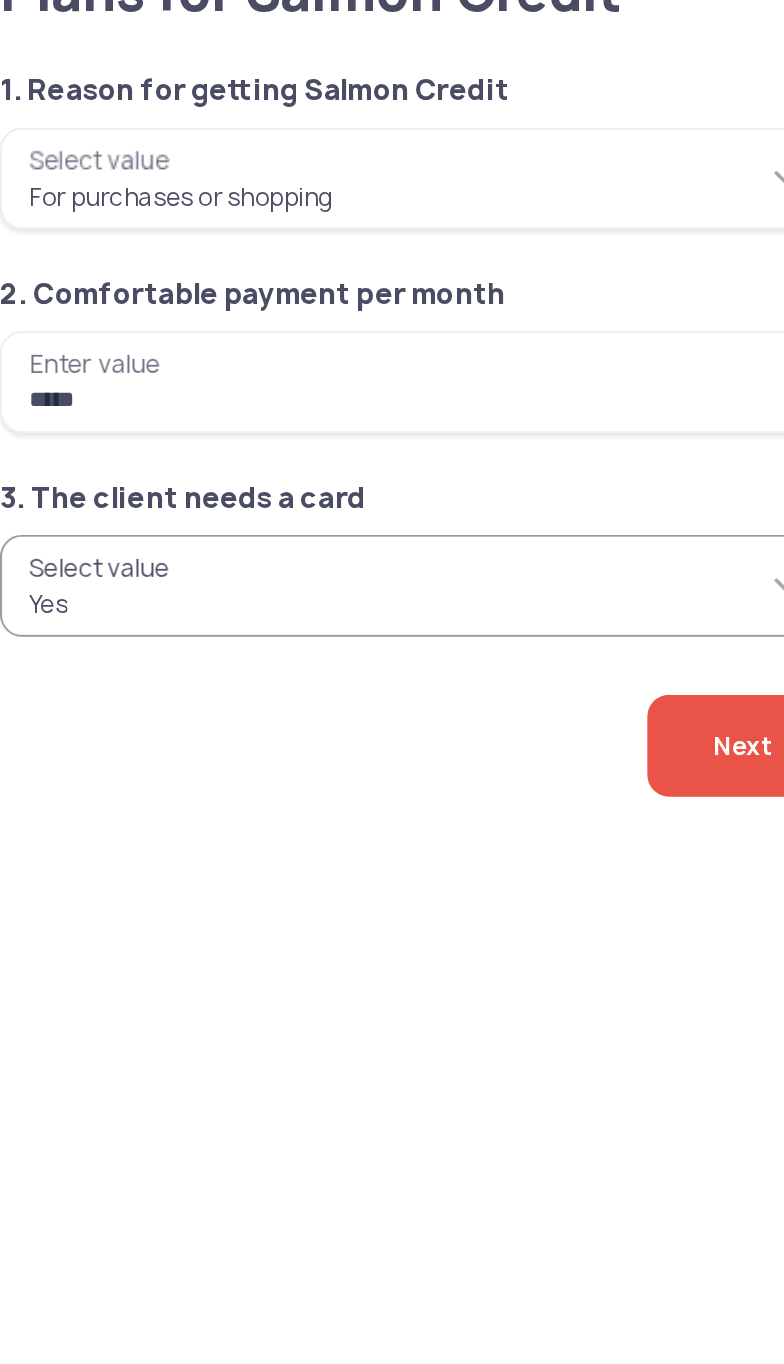 click on "Next" 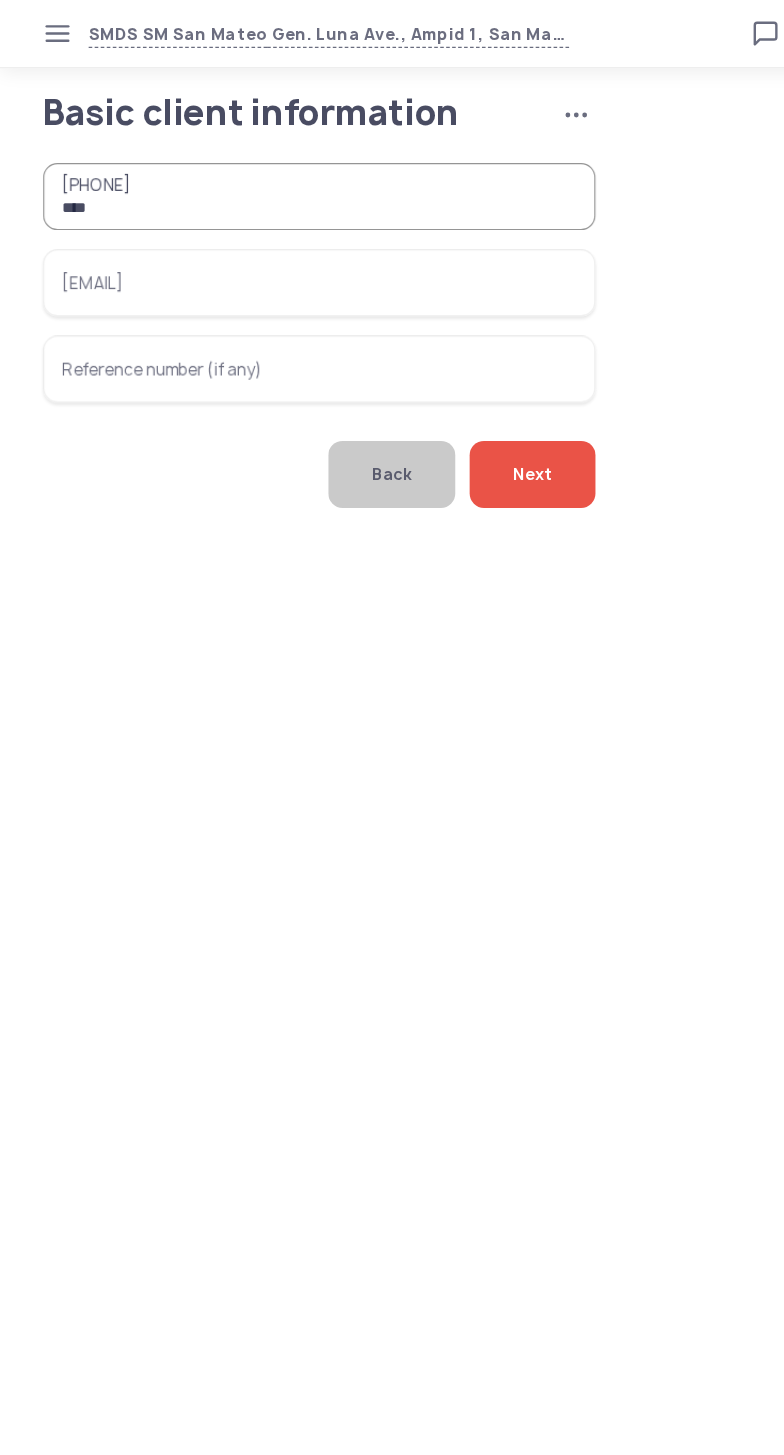 click on "***" at bounding box center (266, 164) 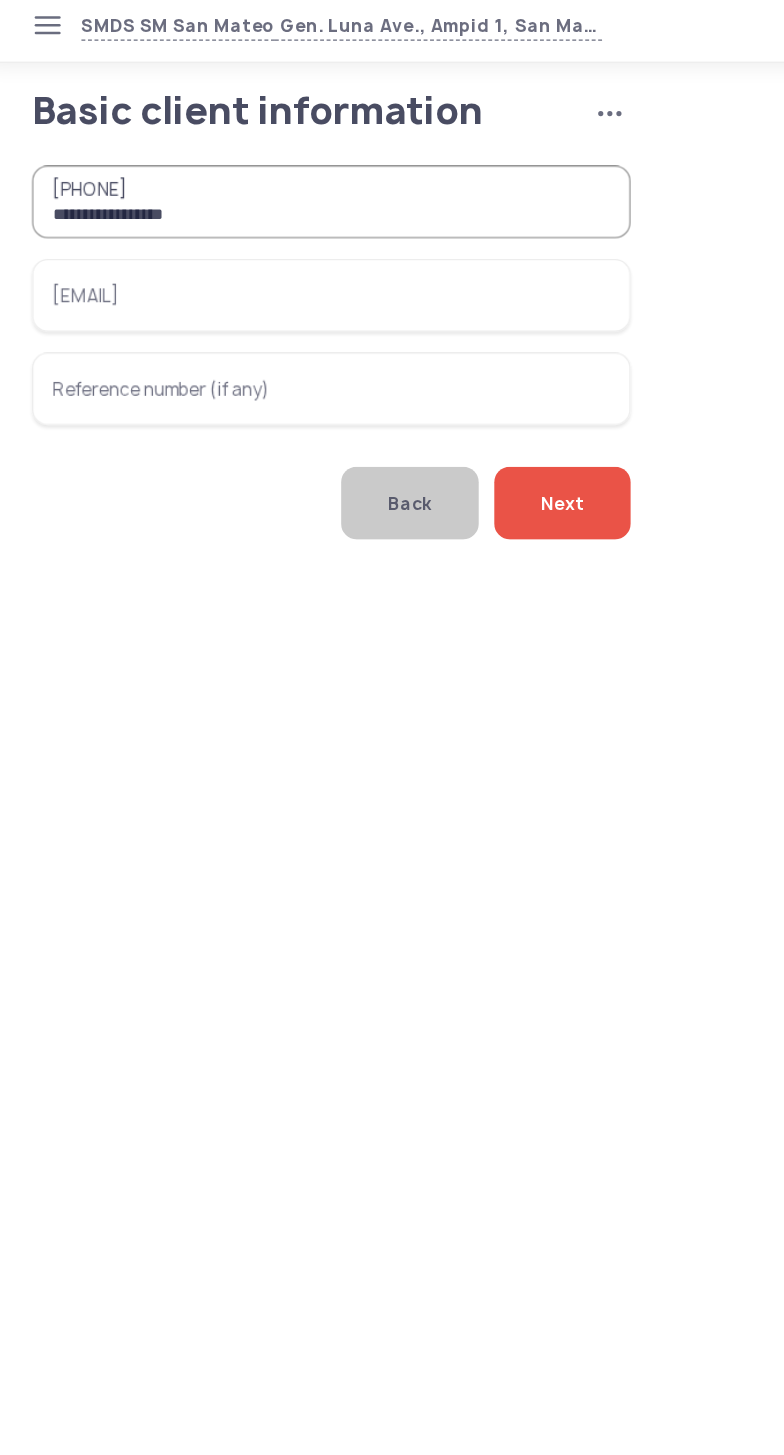 type on "**********" 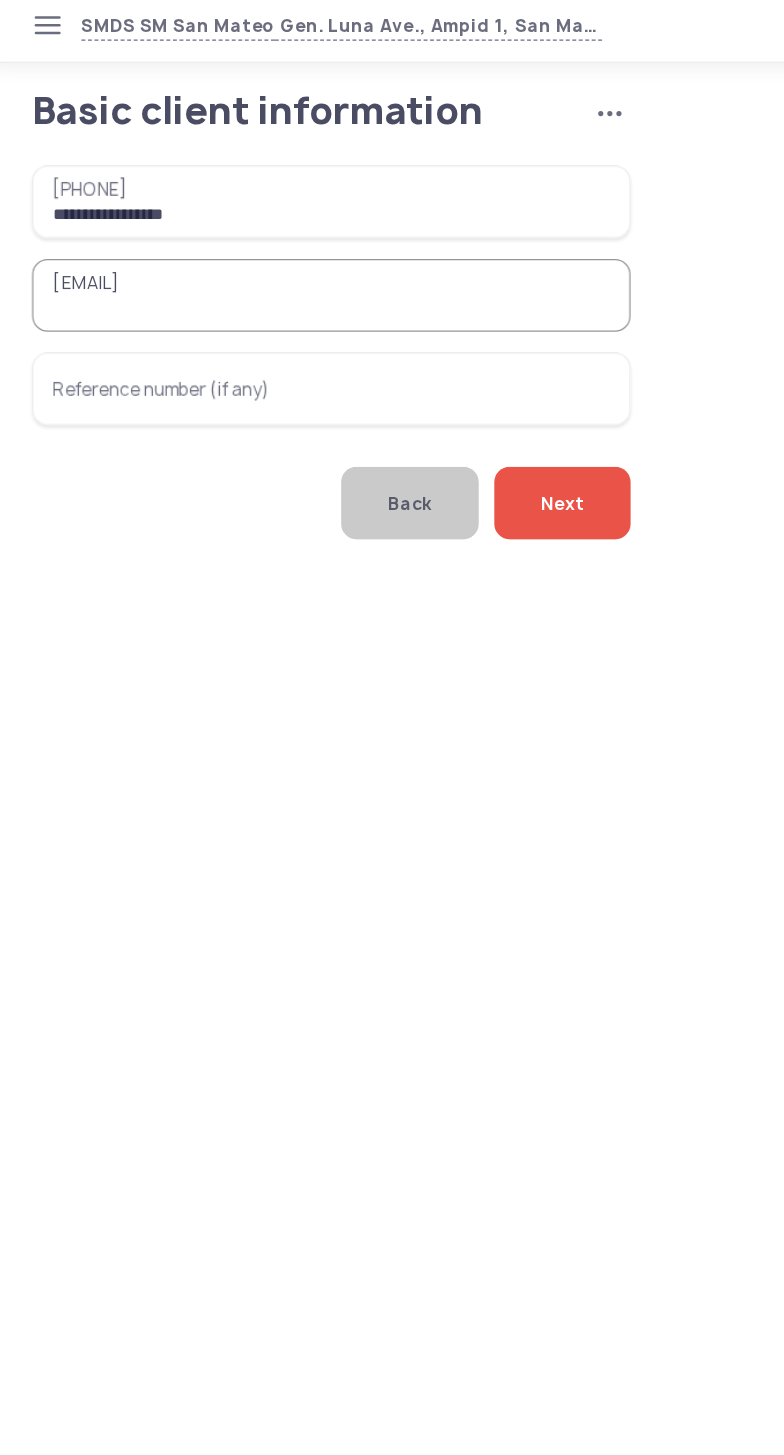 click on "[EMAIL]" at bounding box center (266, 236) 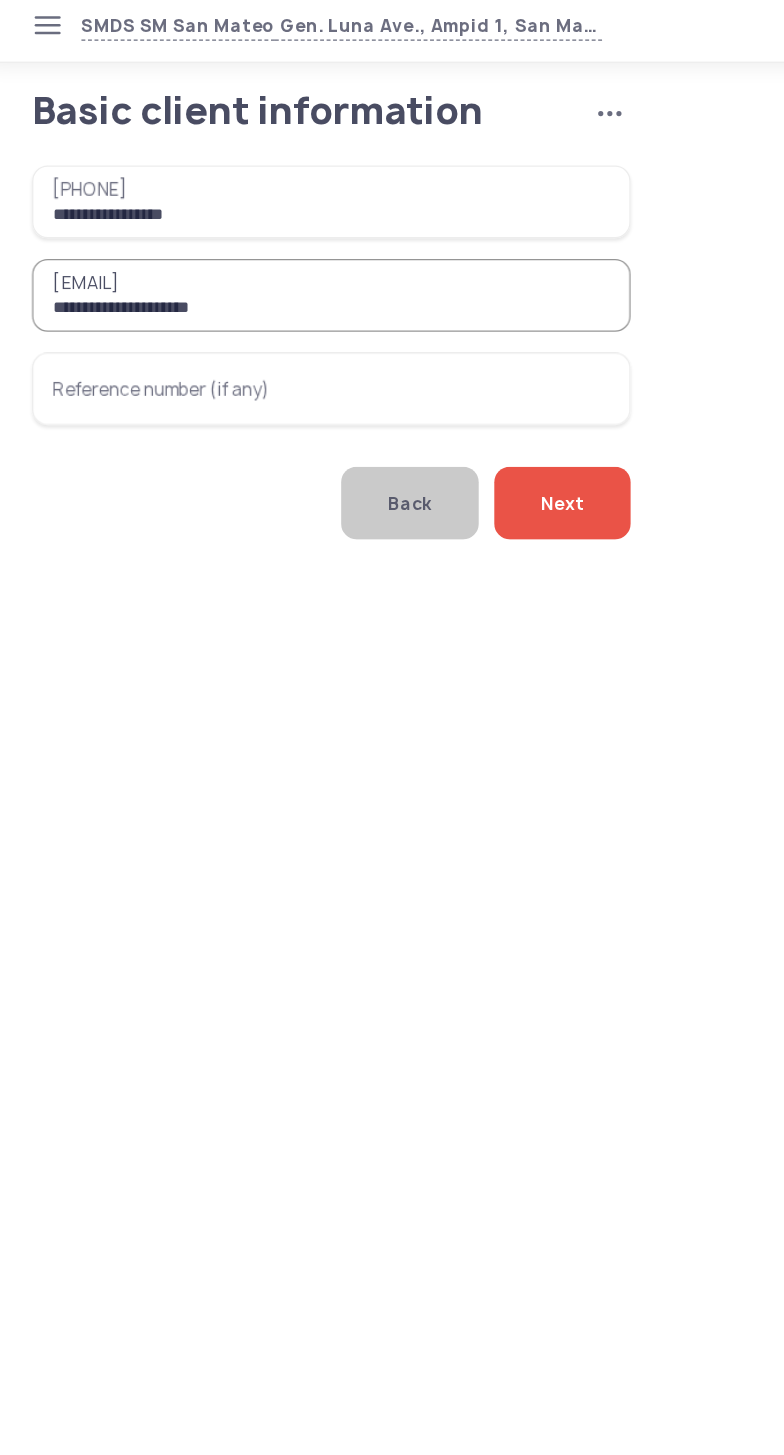 type on "**********" 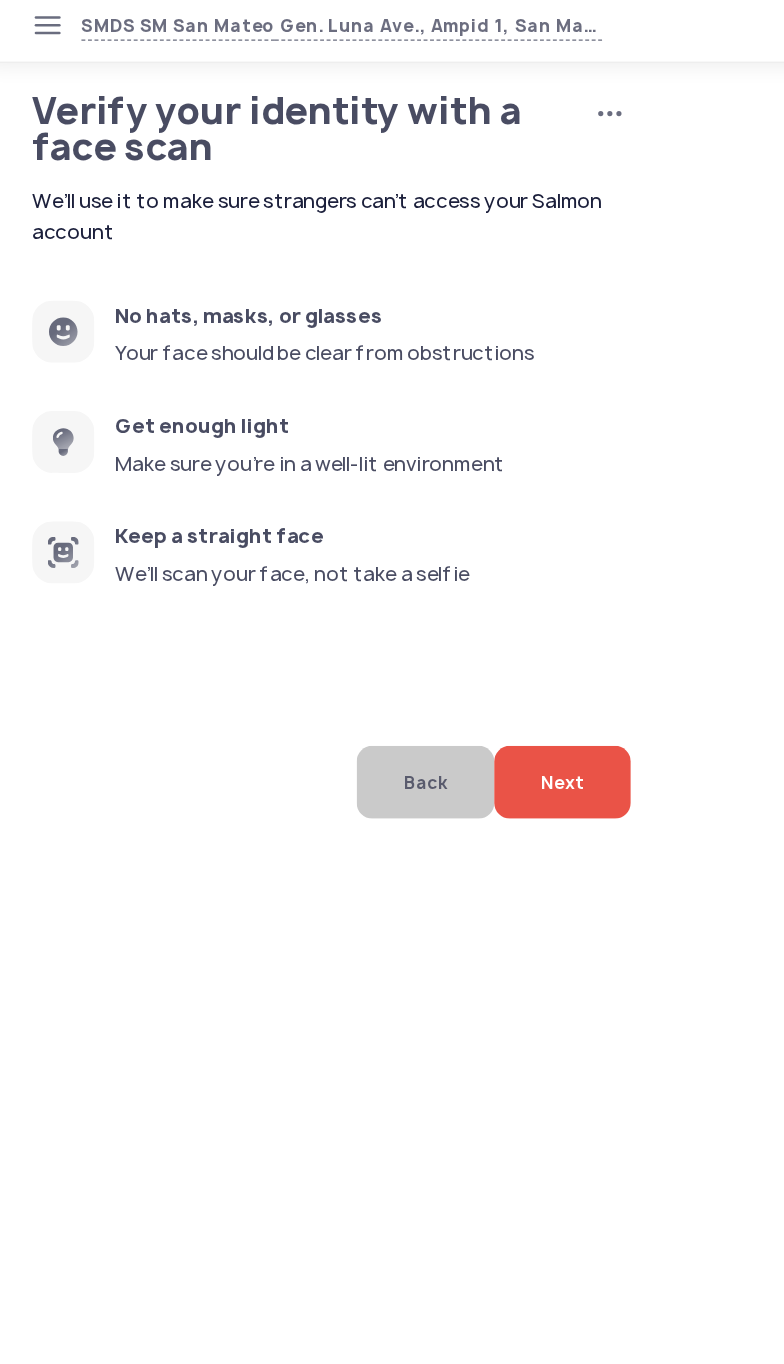 click on "Next" 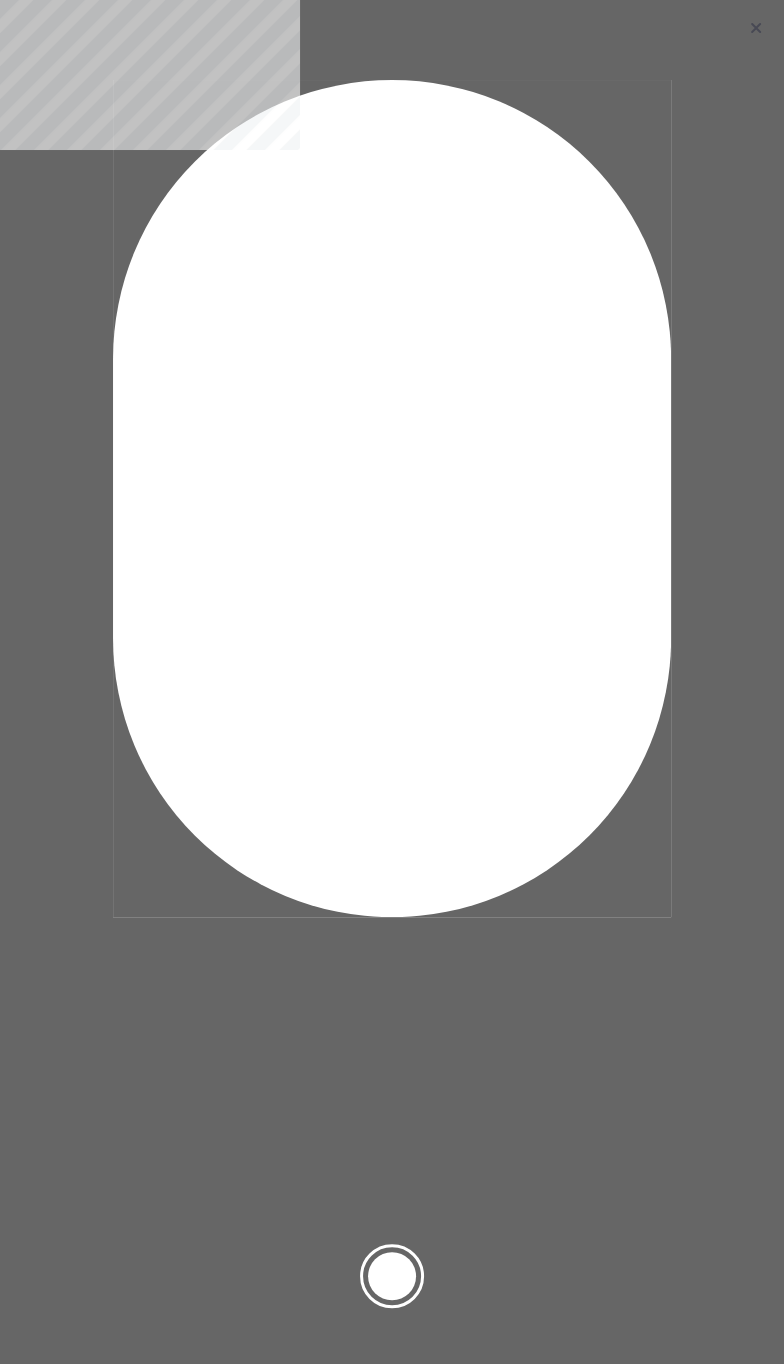 click 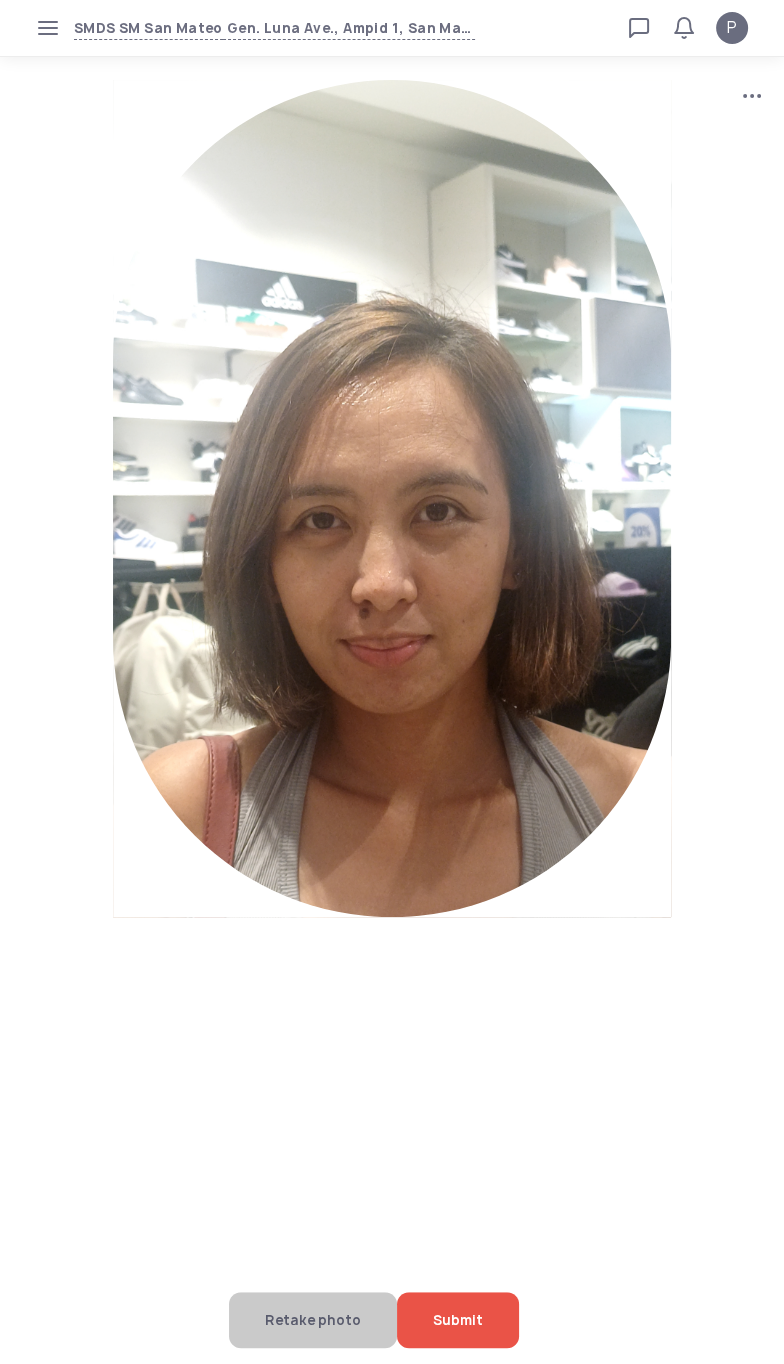 click on "Submit" 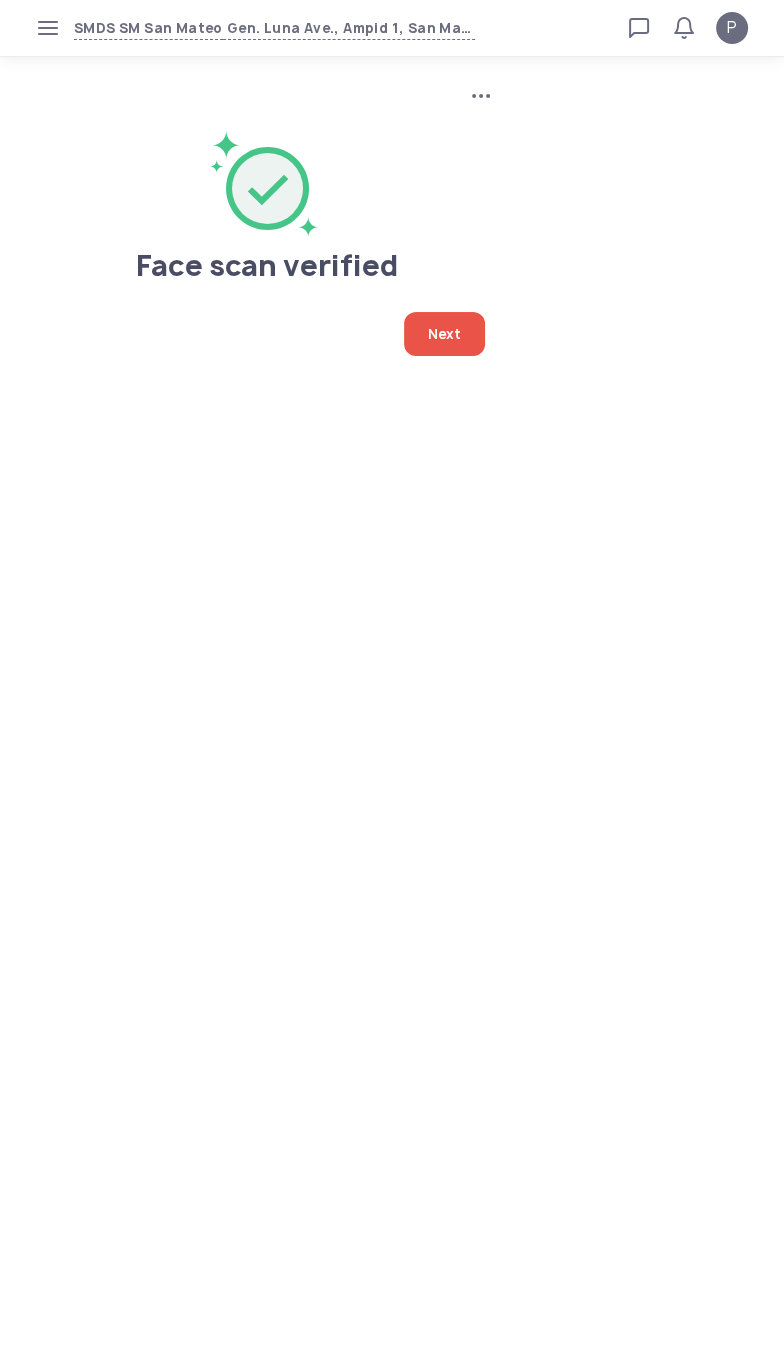 click on "Next" 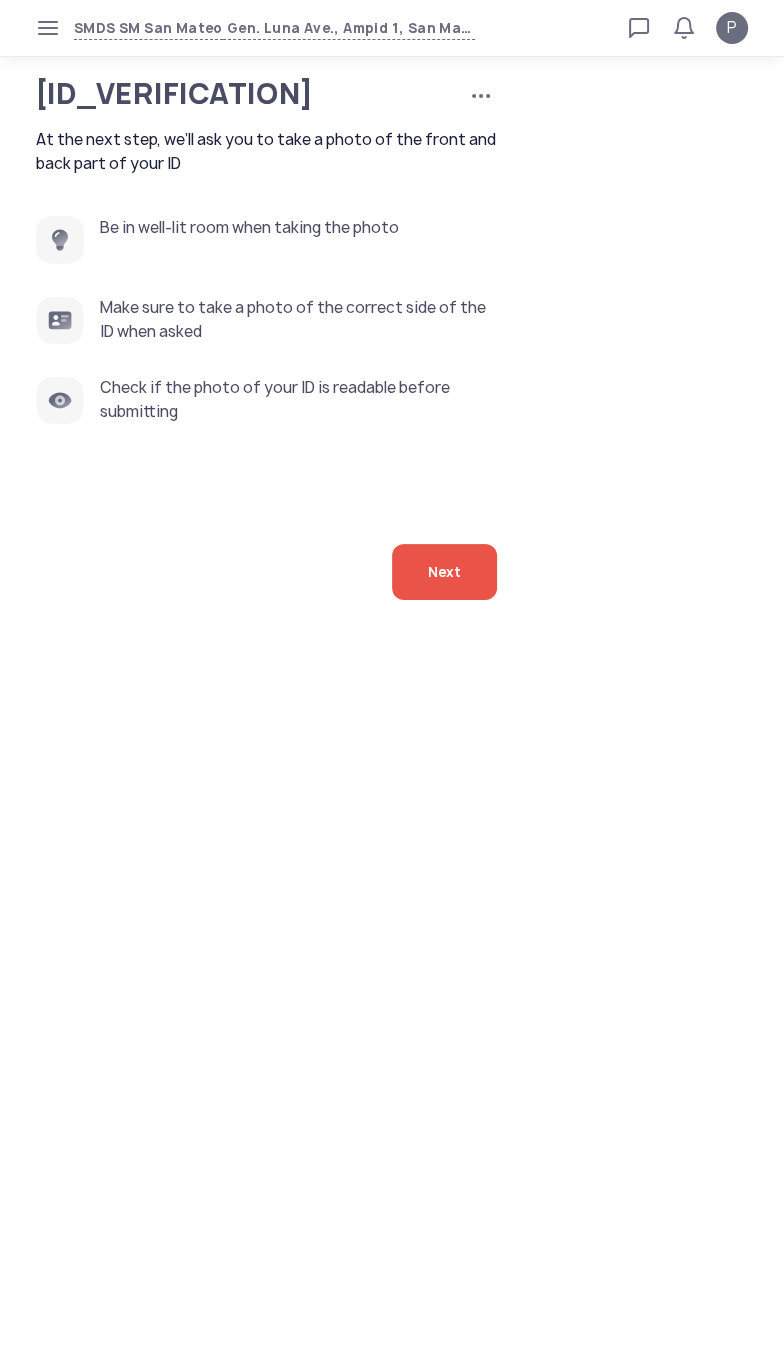 click on "Next" 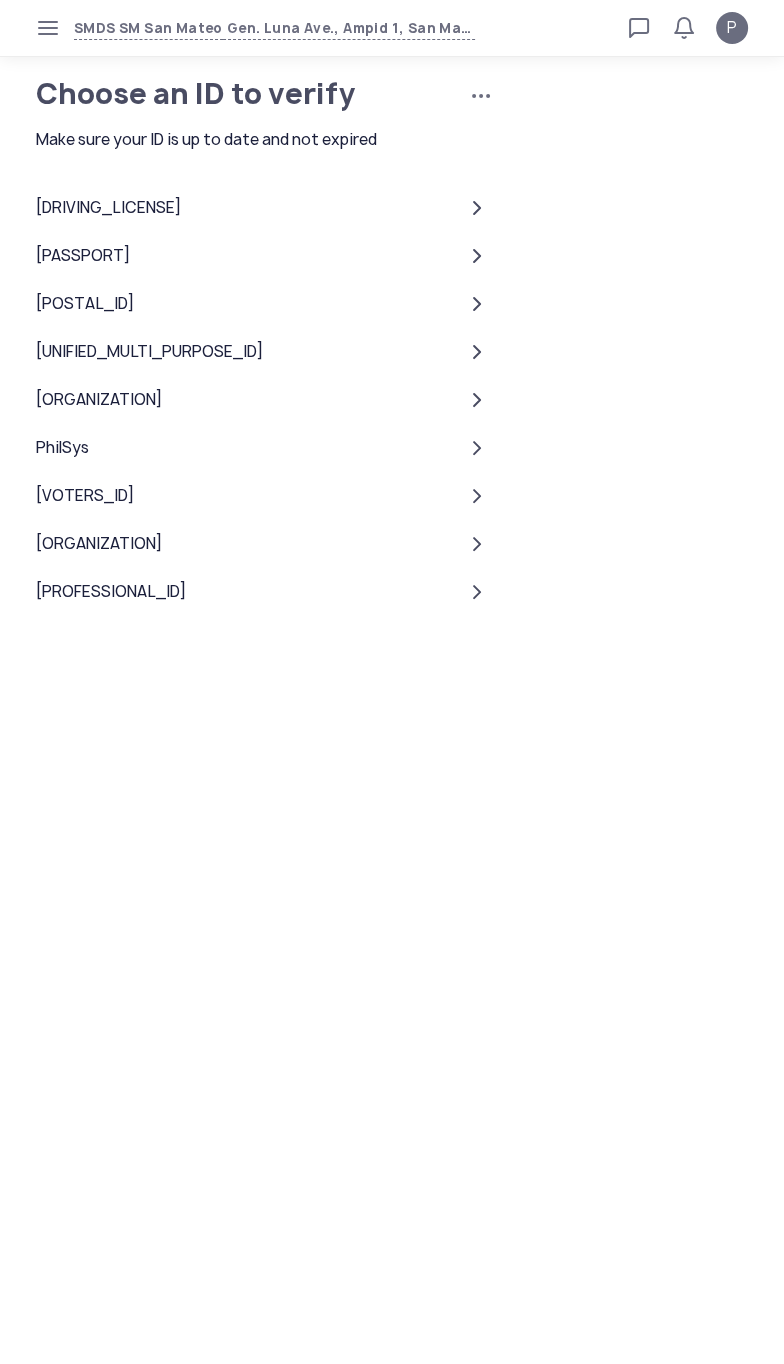 click on "[PASSPORT]" 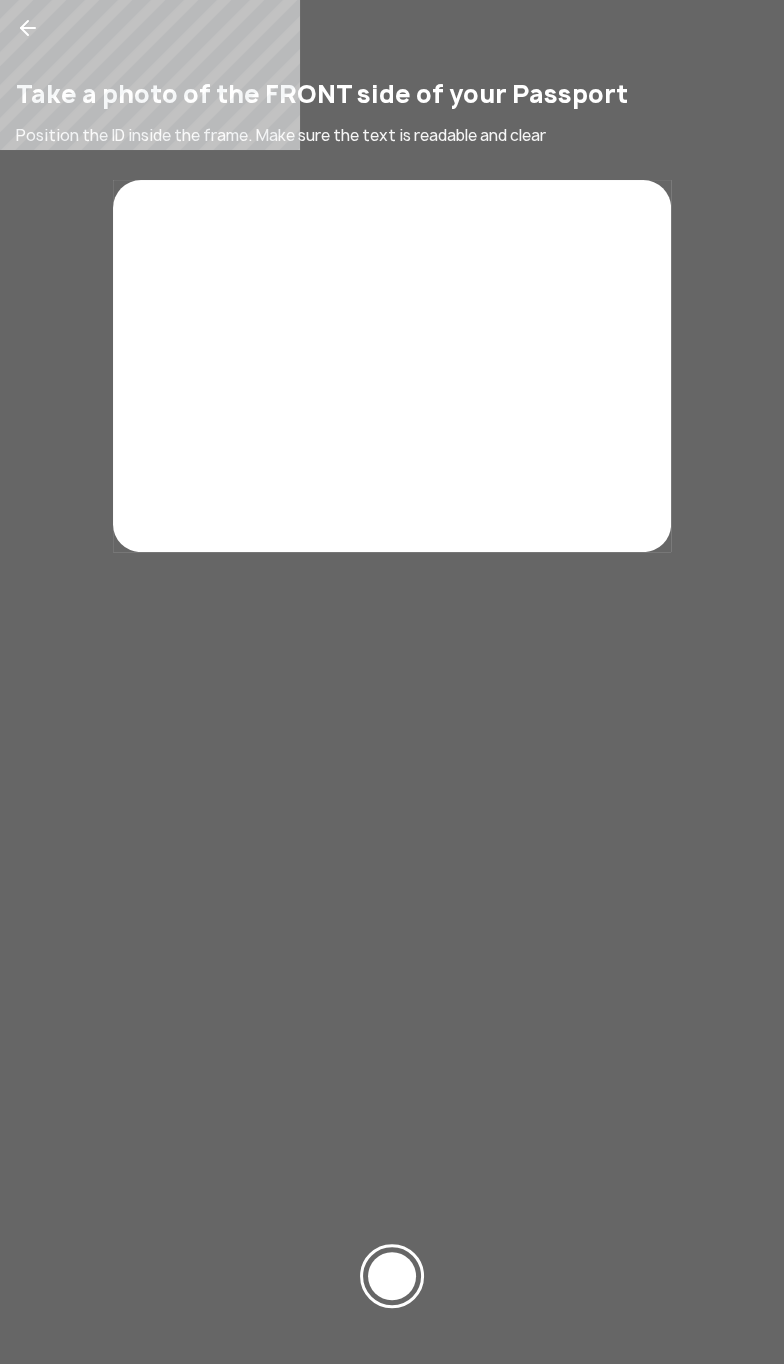 click 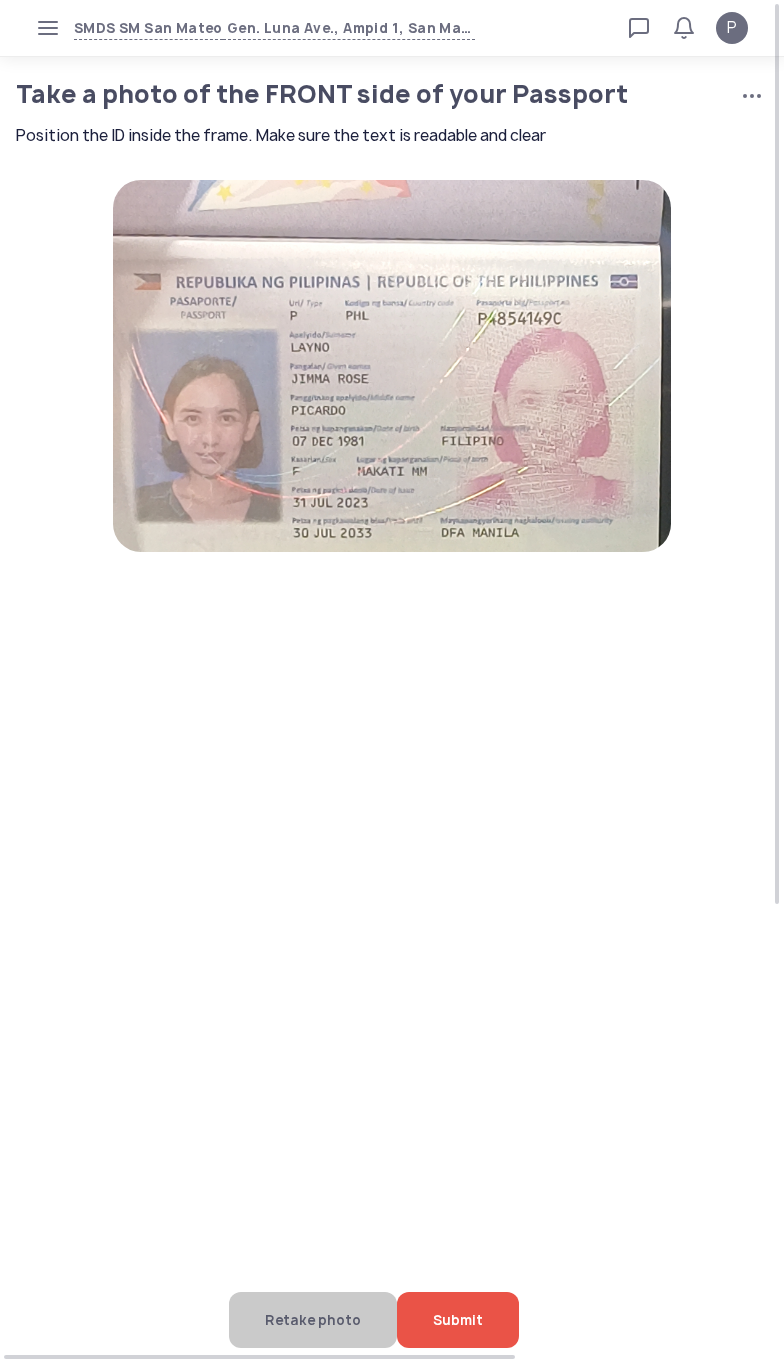 scroll, scrollTop: 0, scrollLeft: 0, axis: both 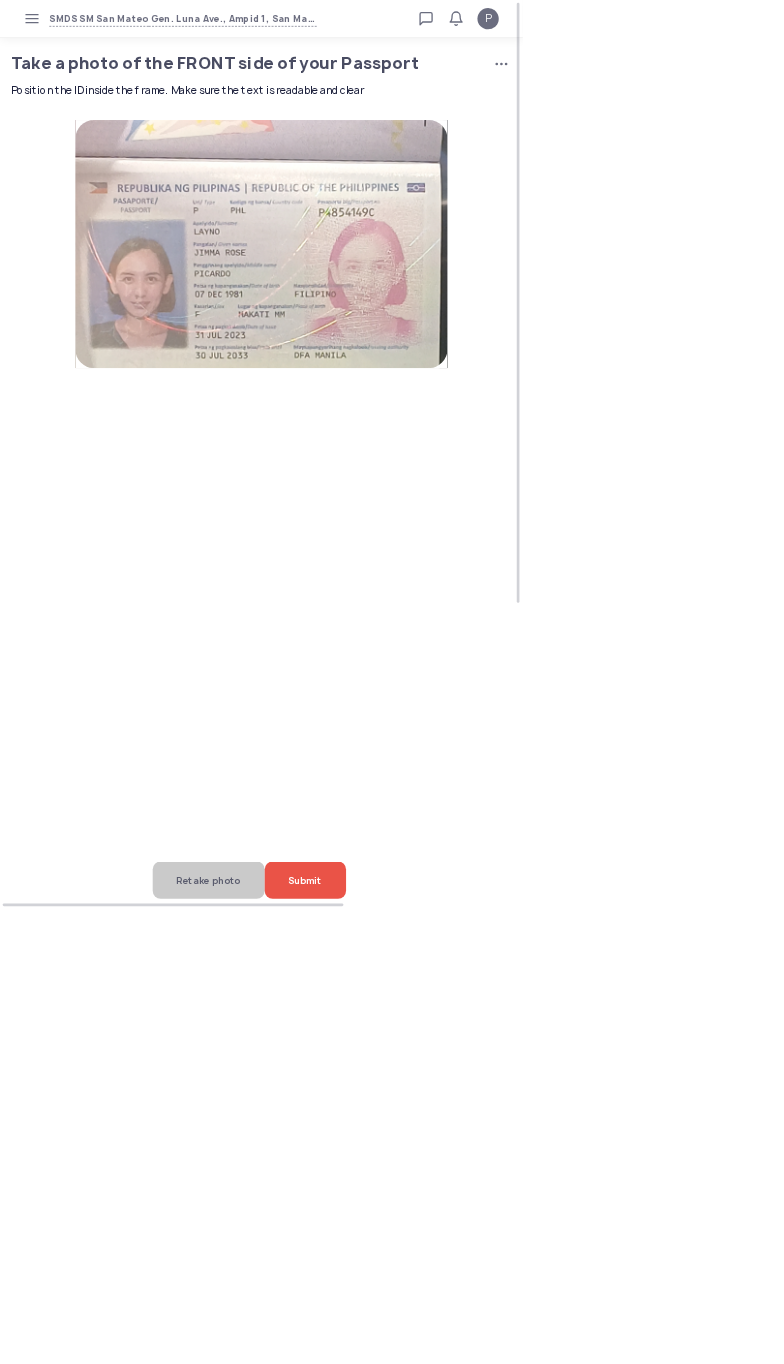 click on "Submit" 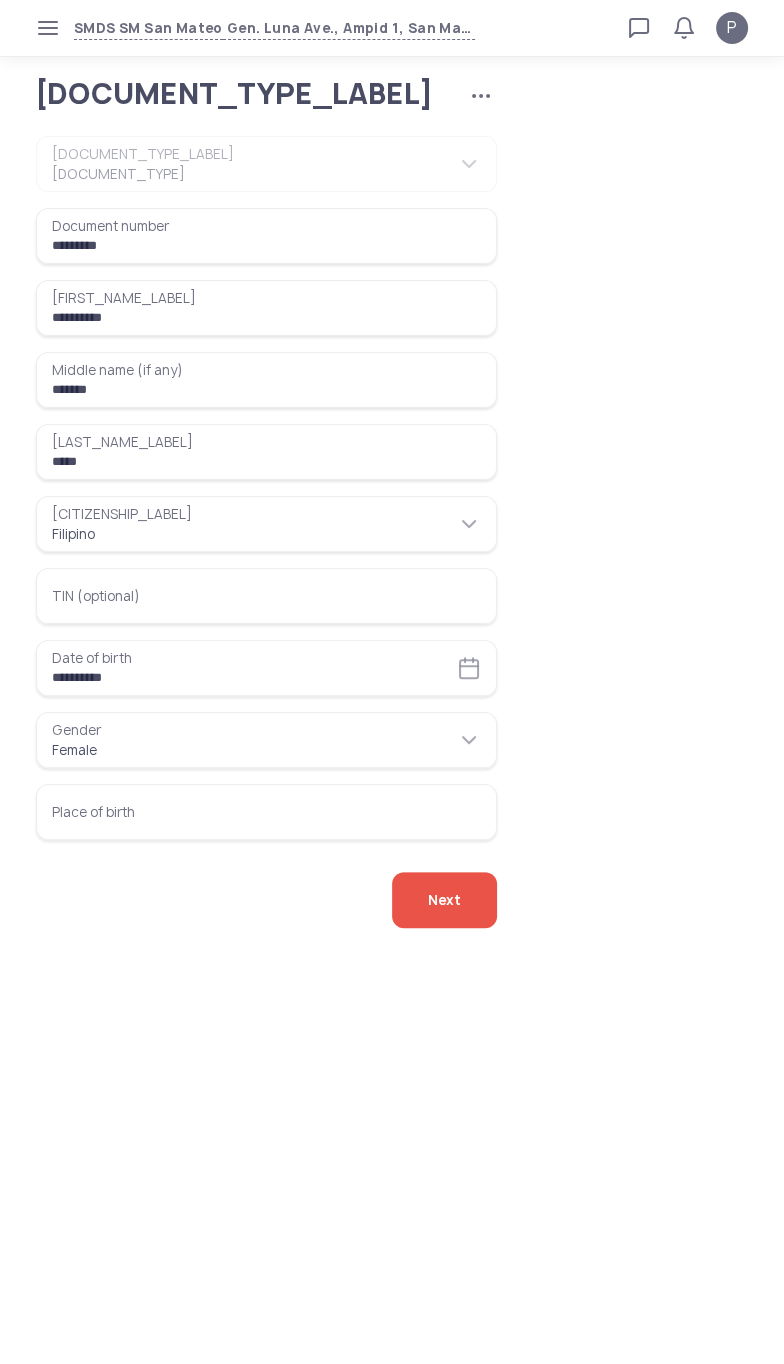 click on "Place of birth" at bounding box center (266, 812) 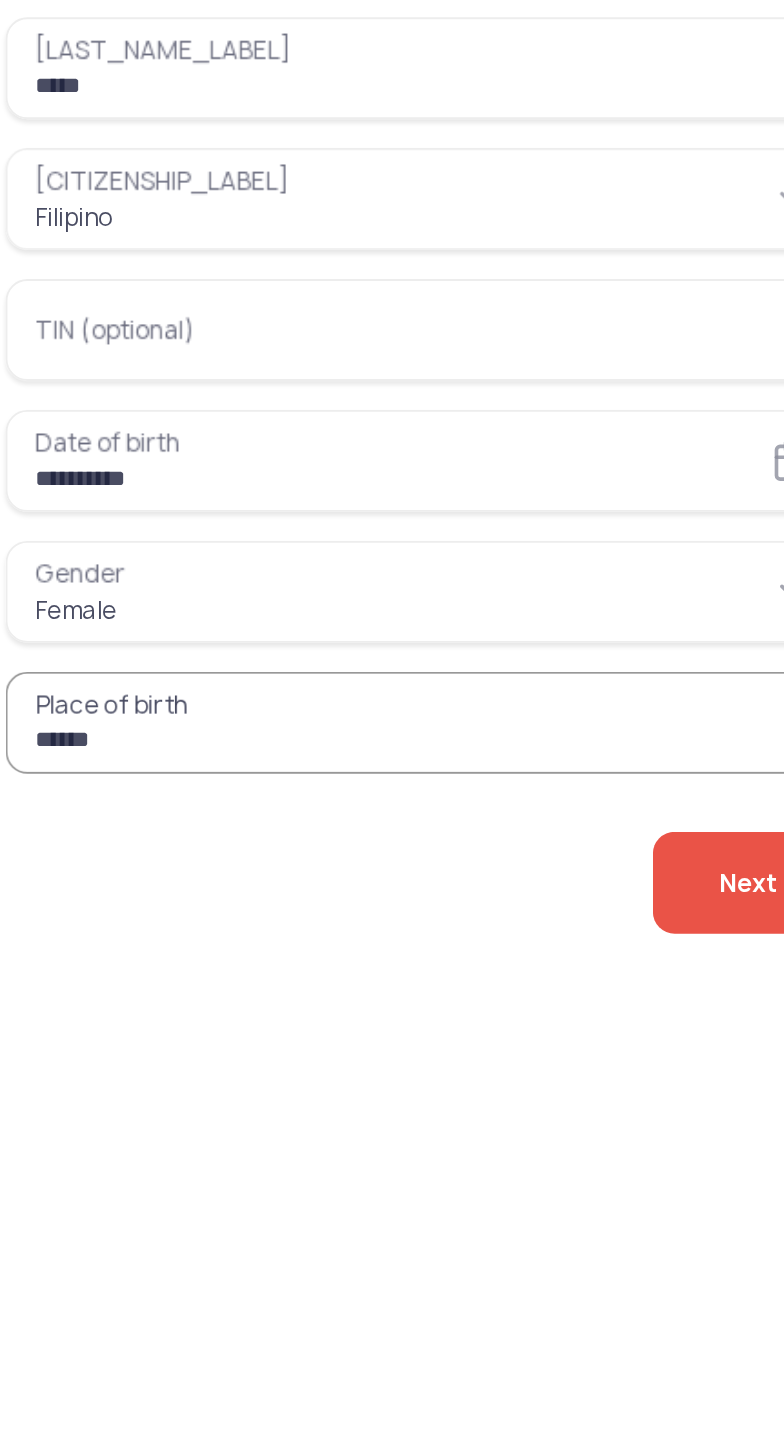 type on "******" 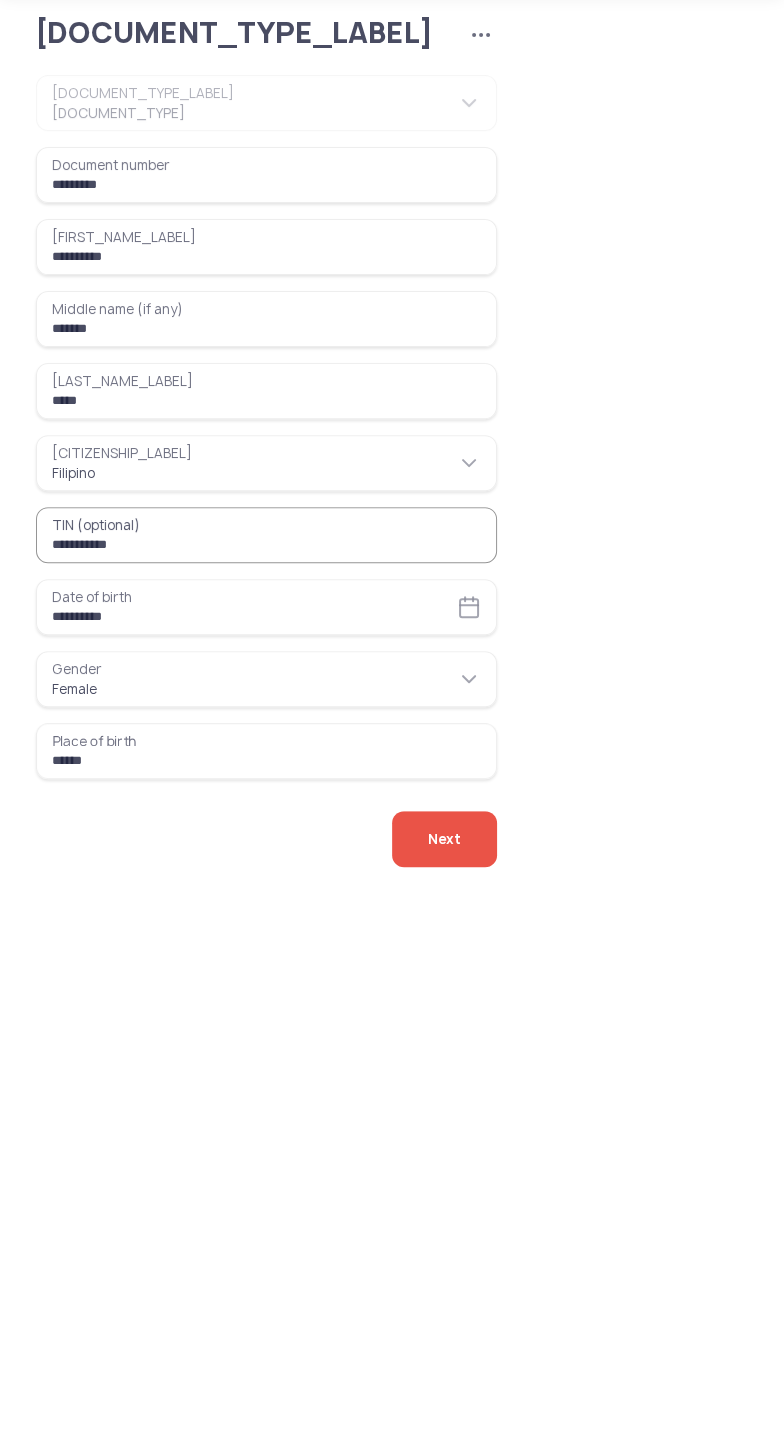 type on "**********" 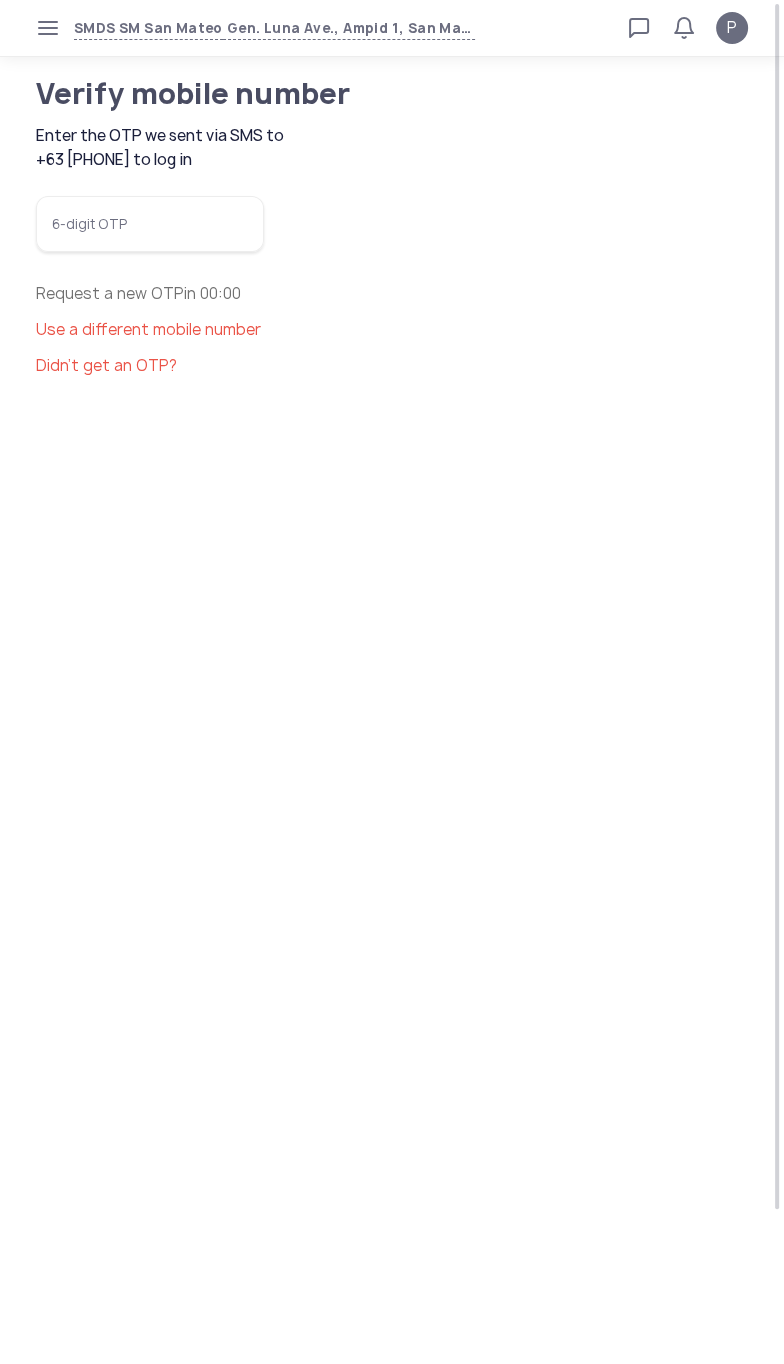 click on "6-digit OTP" at bounding box center [150, 224] 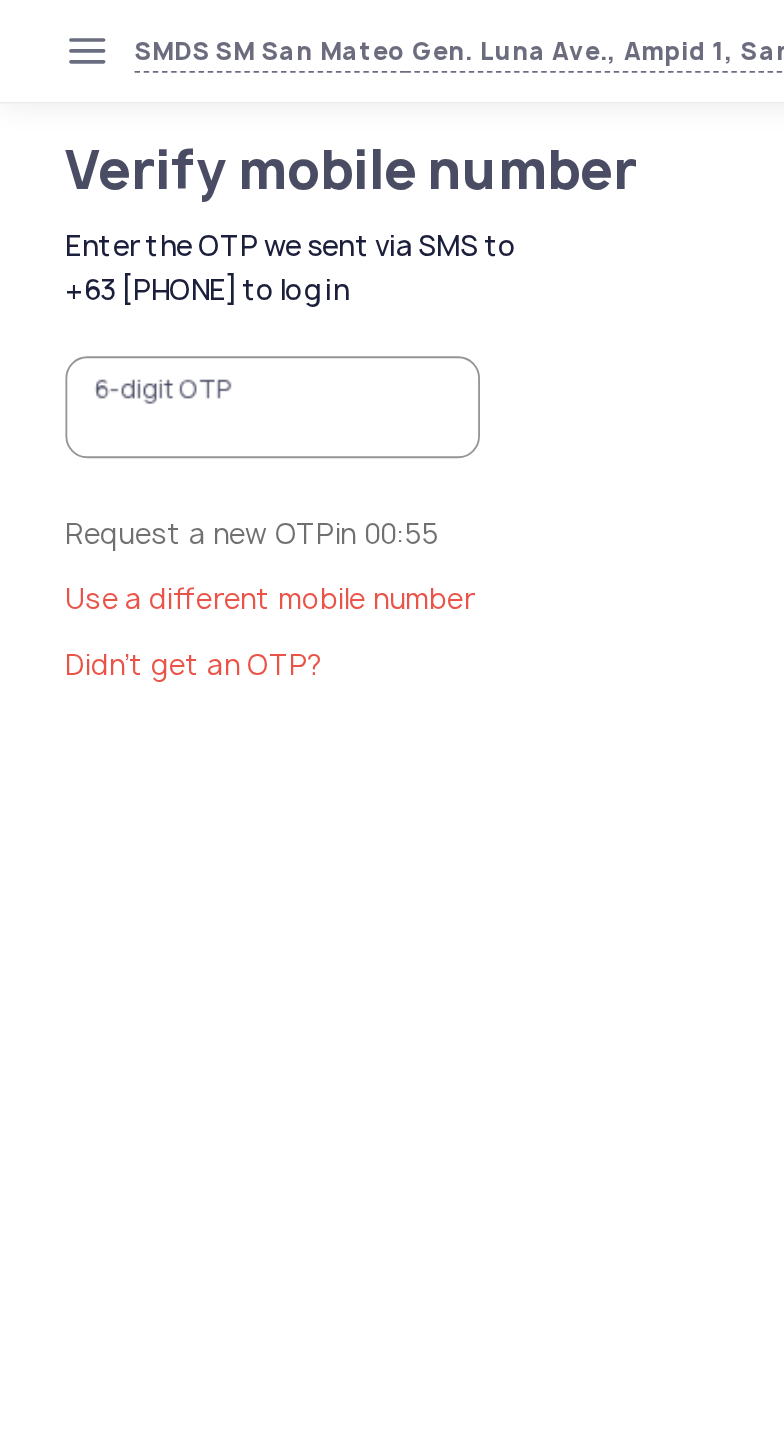 click on "6-digit OTP" at bounding box center (150, 224) 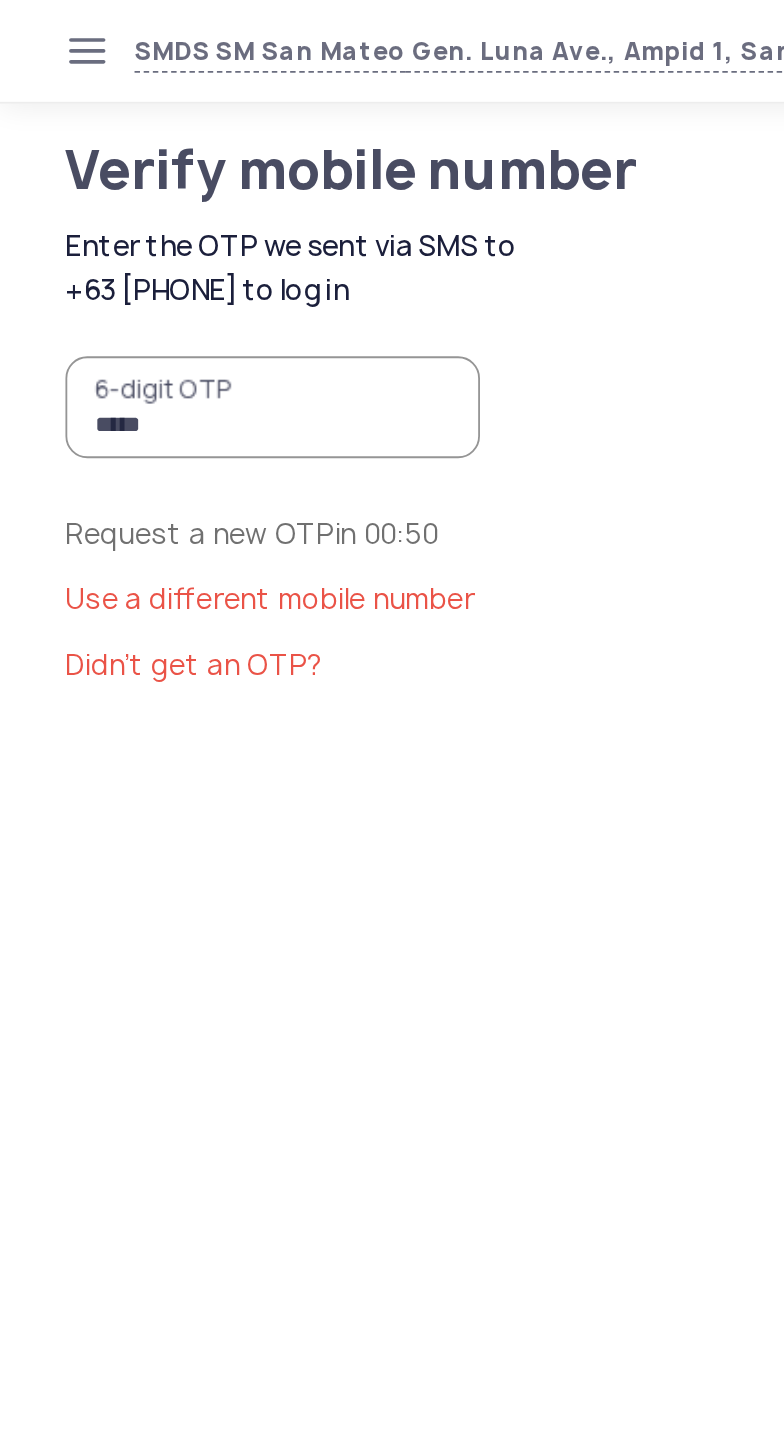 type on "******" 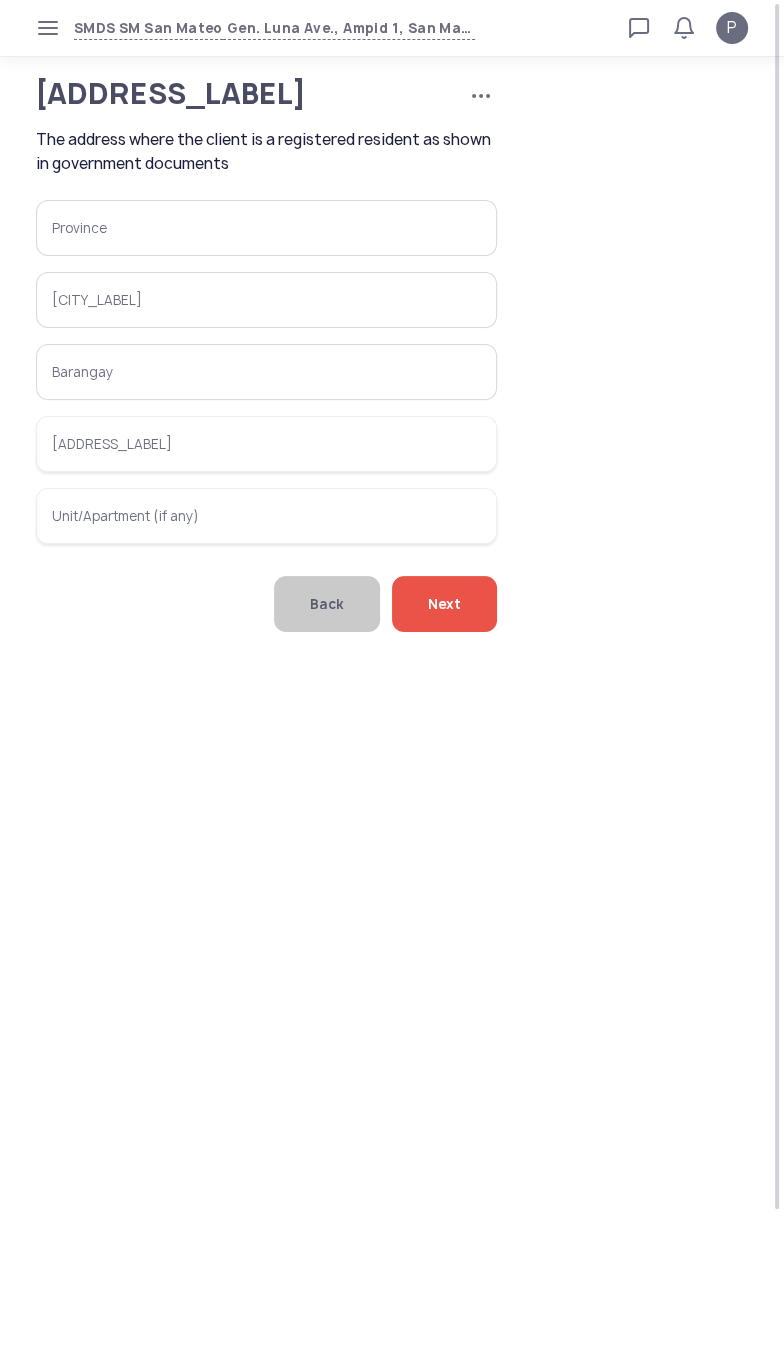 click on "Province" at bounding box center [266, 228] 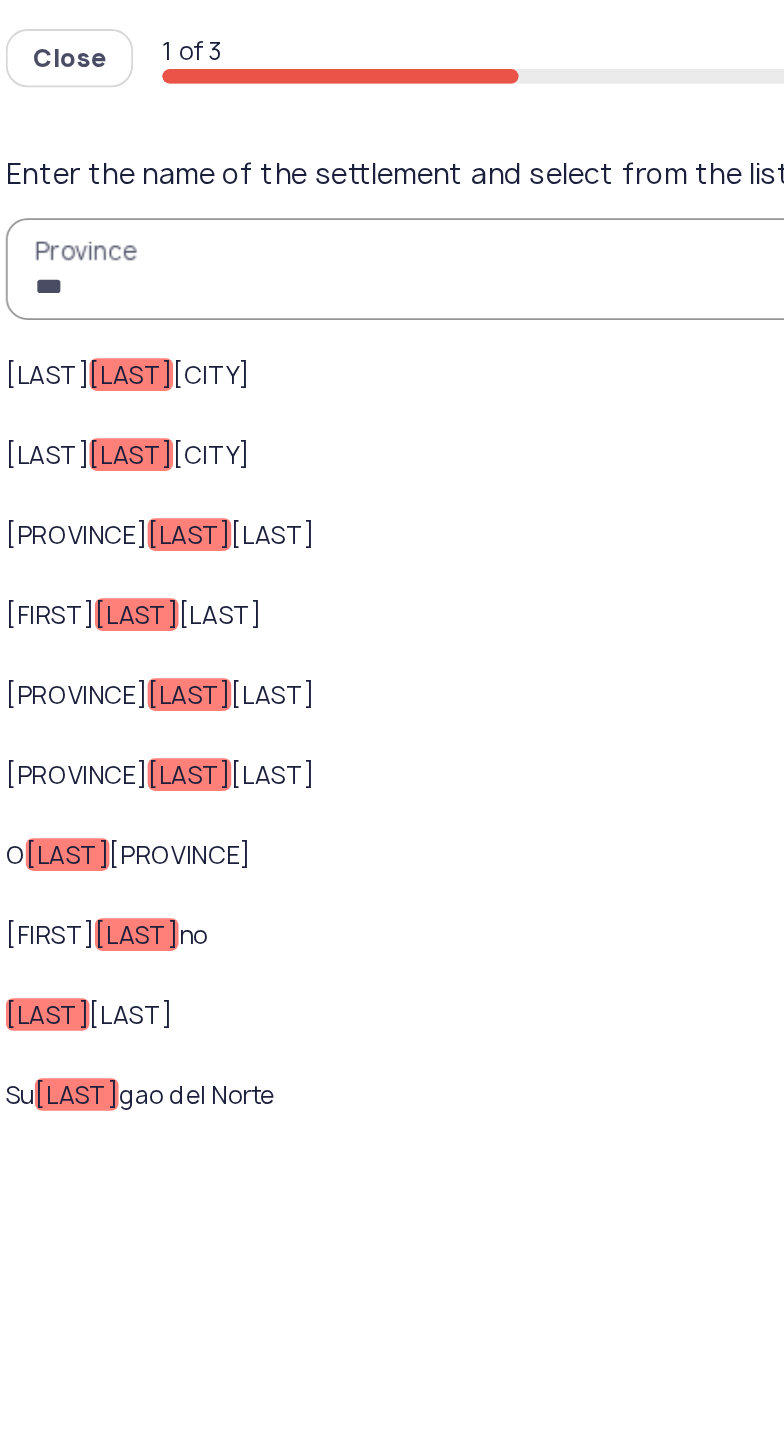 type on "****" 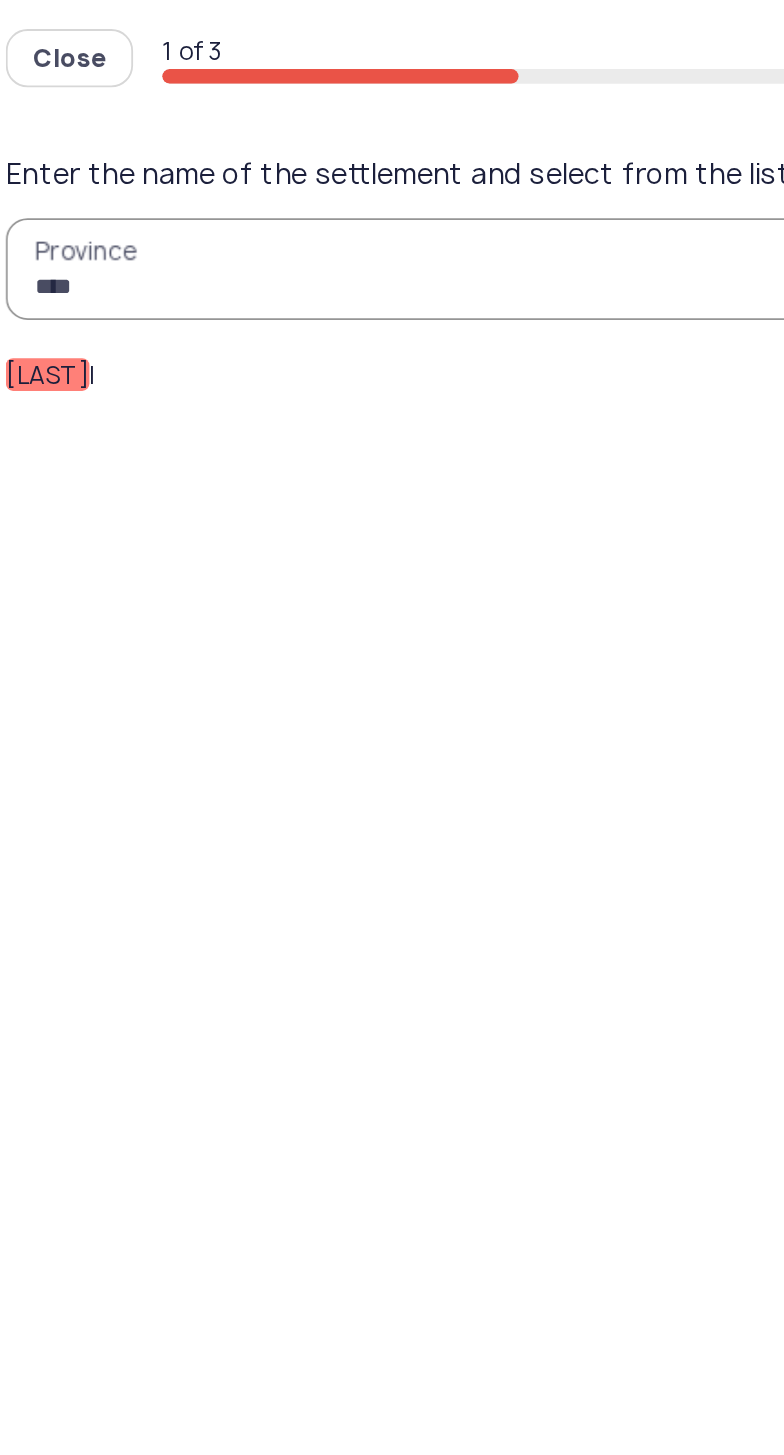 click on "[LAST]" 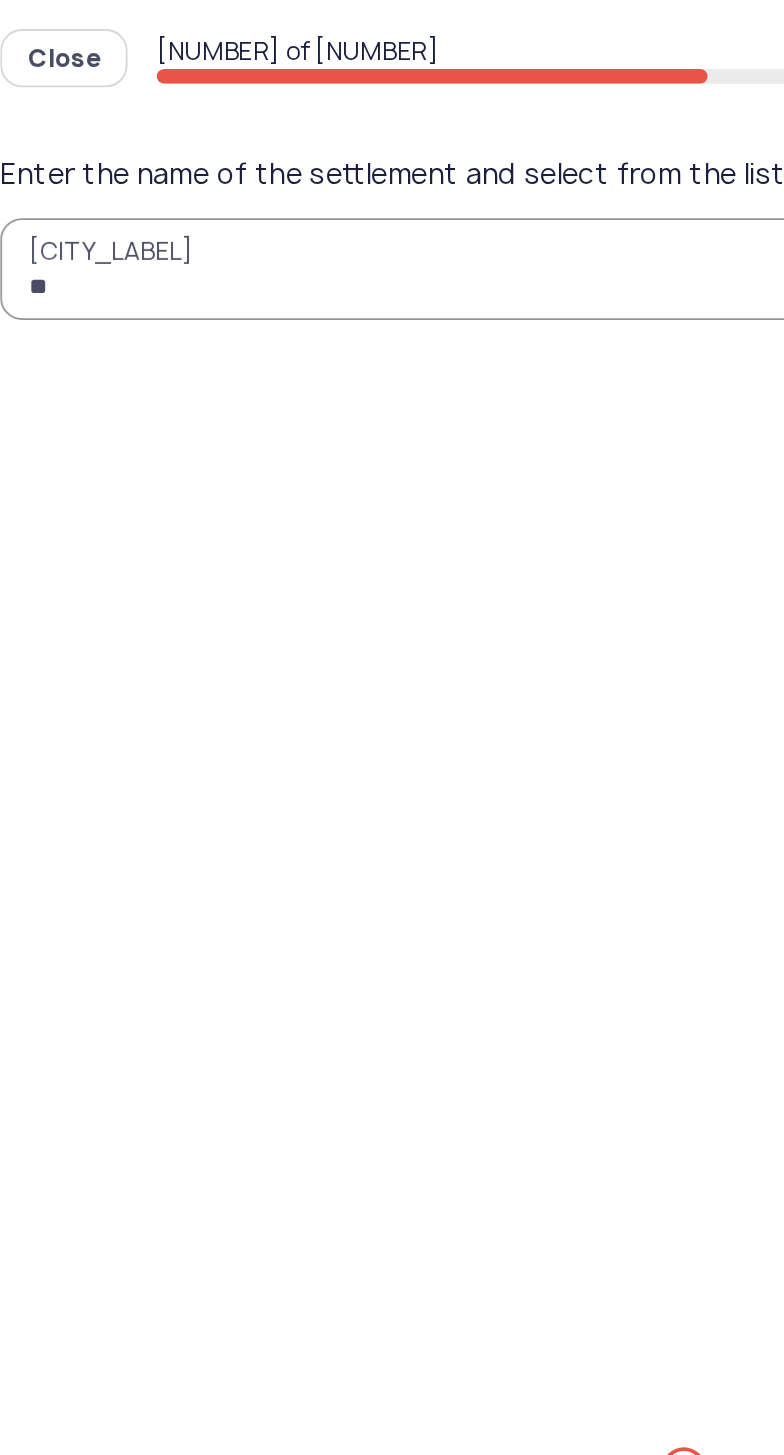 type on "***" 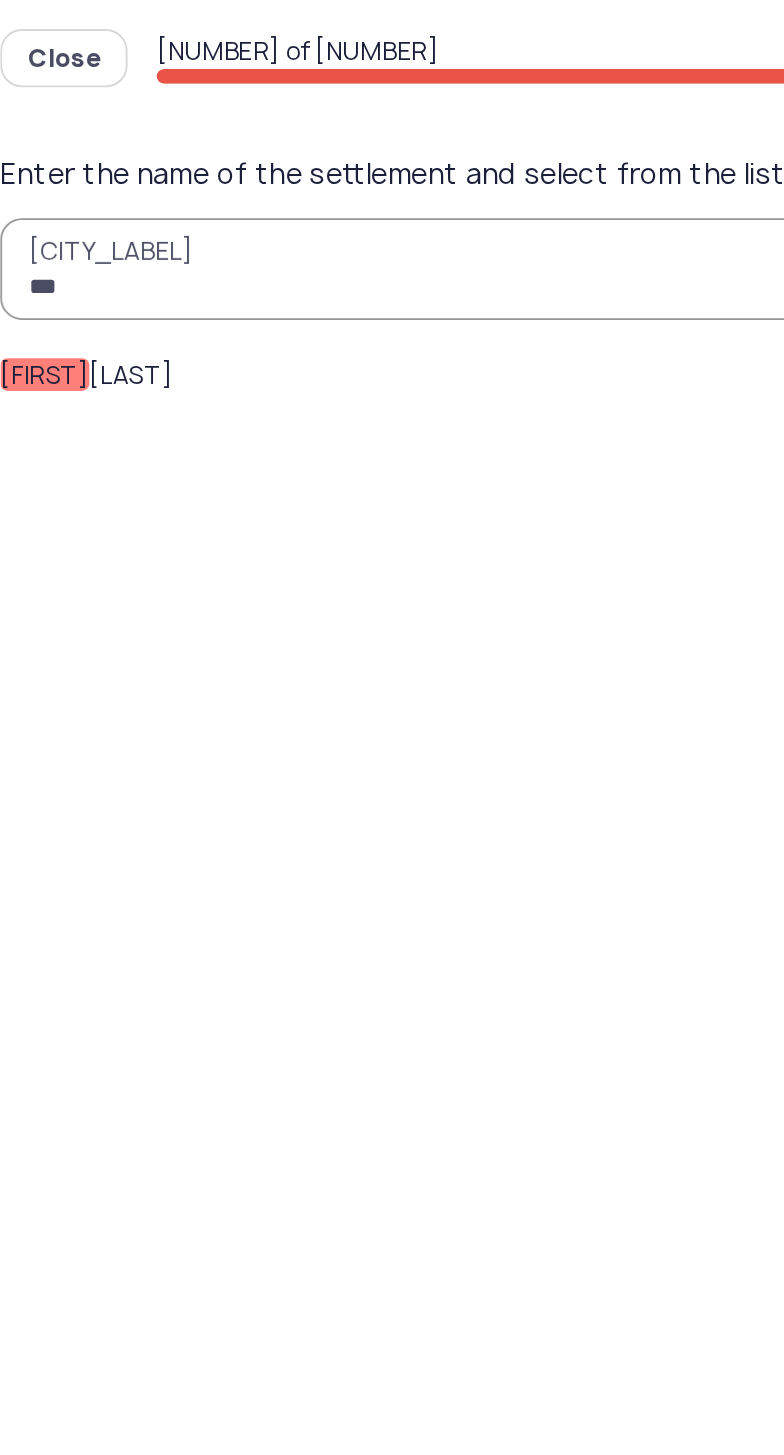click on "Rod riguez" 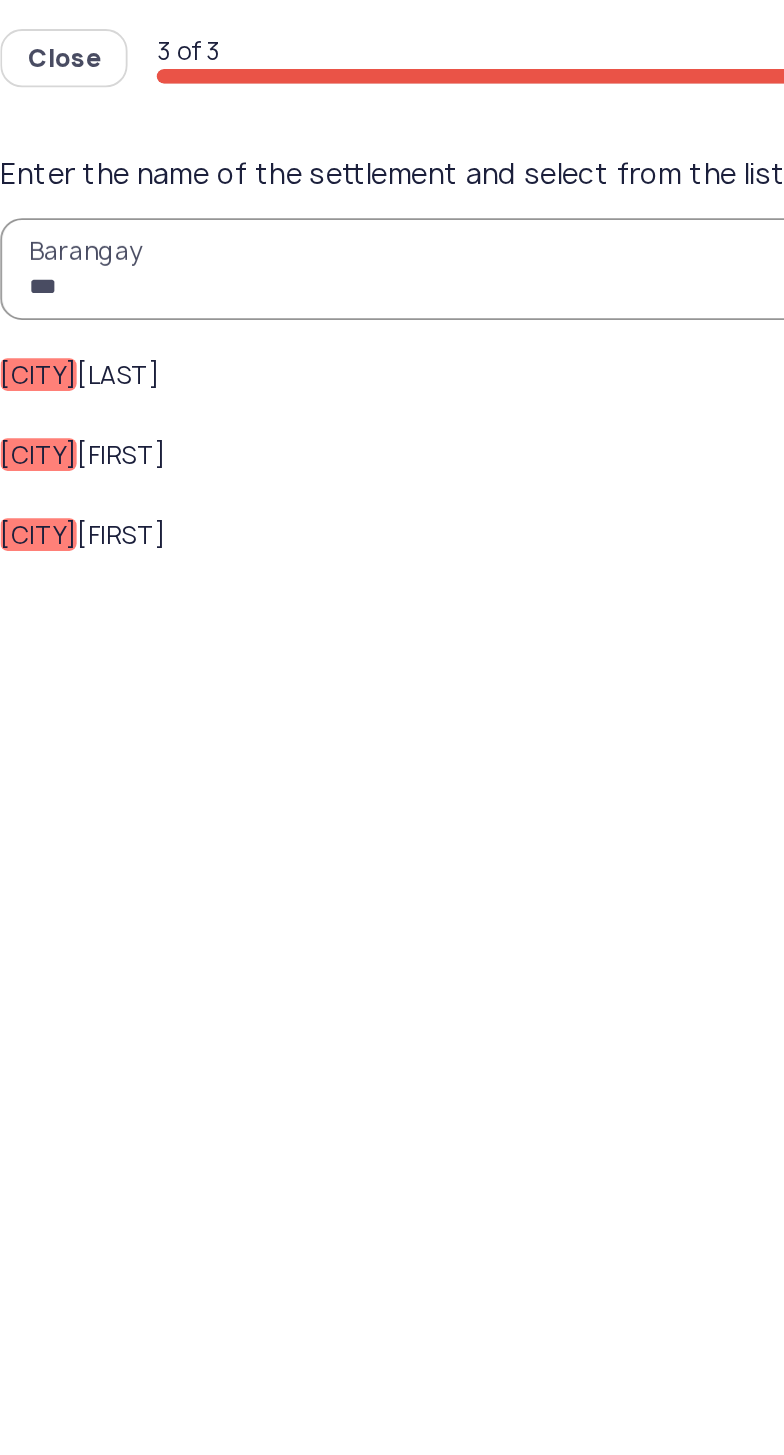 type on "***" 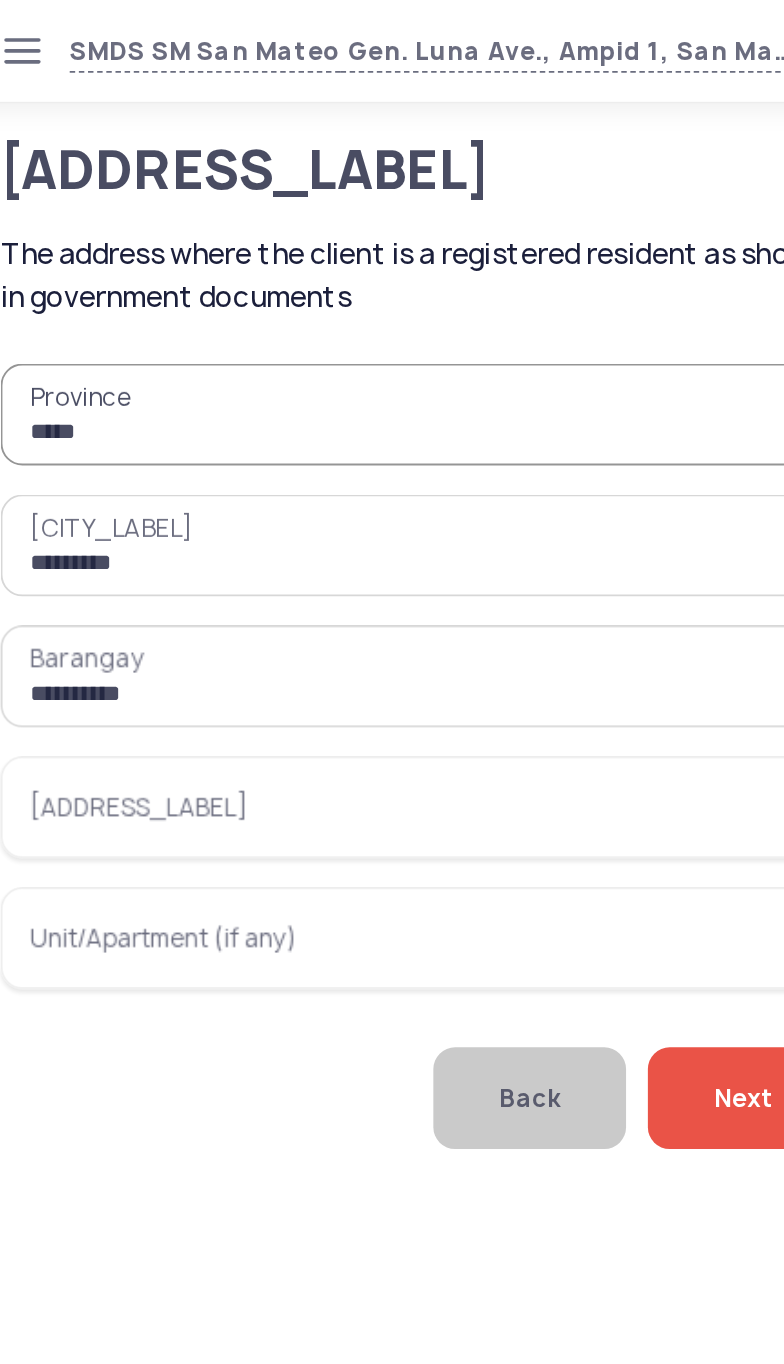 click on "House number, Street name" at bounding box center [266, 444] 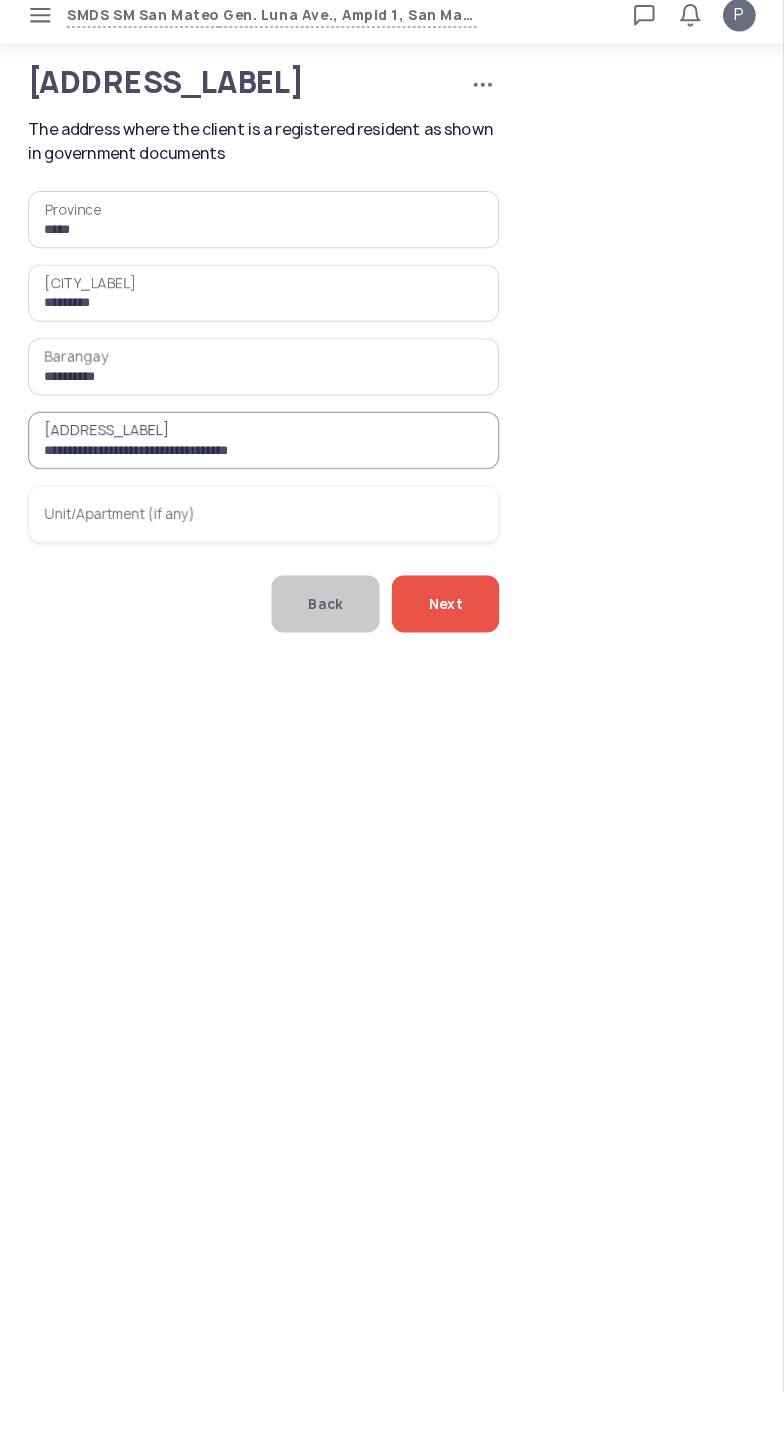 type on "**********" 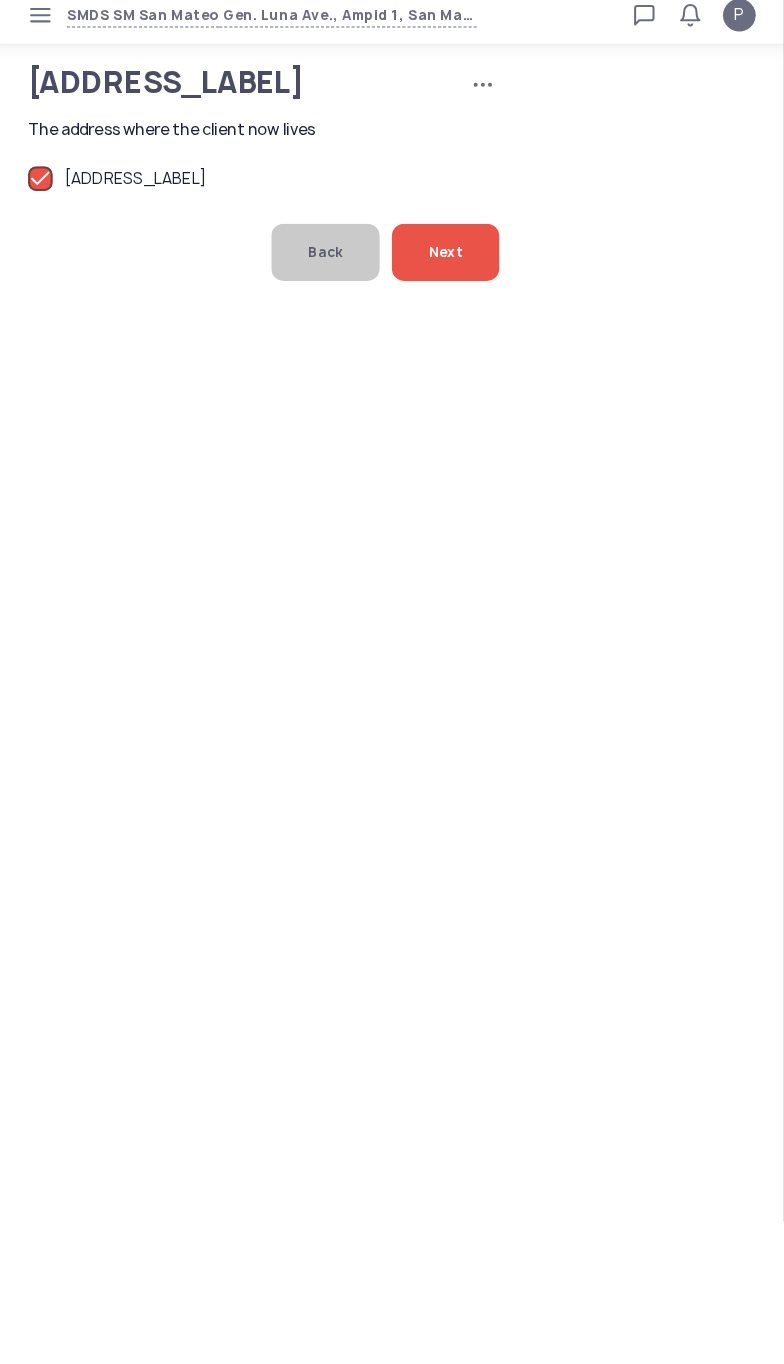 click on "Next" 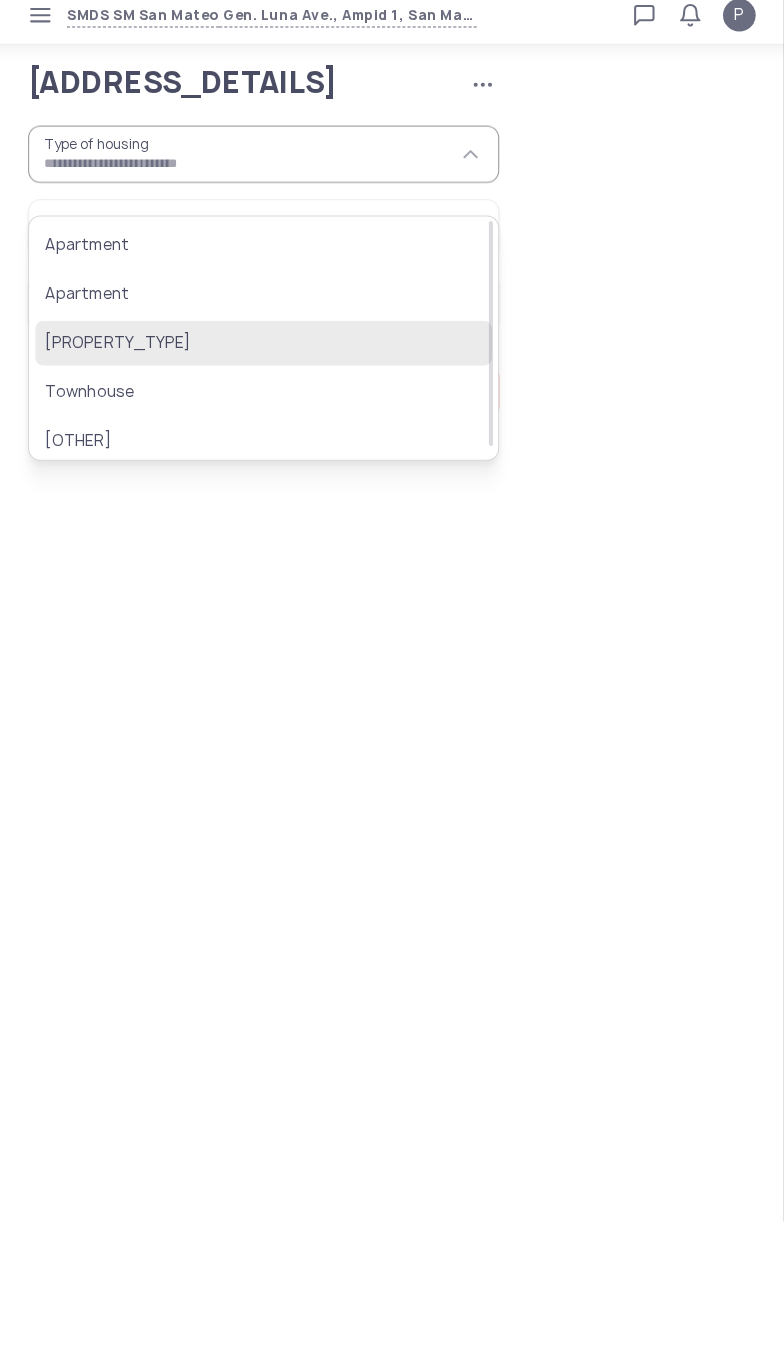 click on "House and lot" 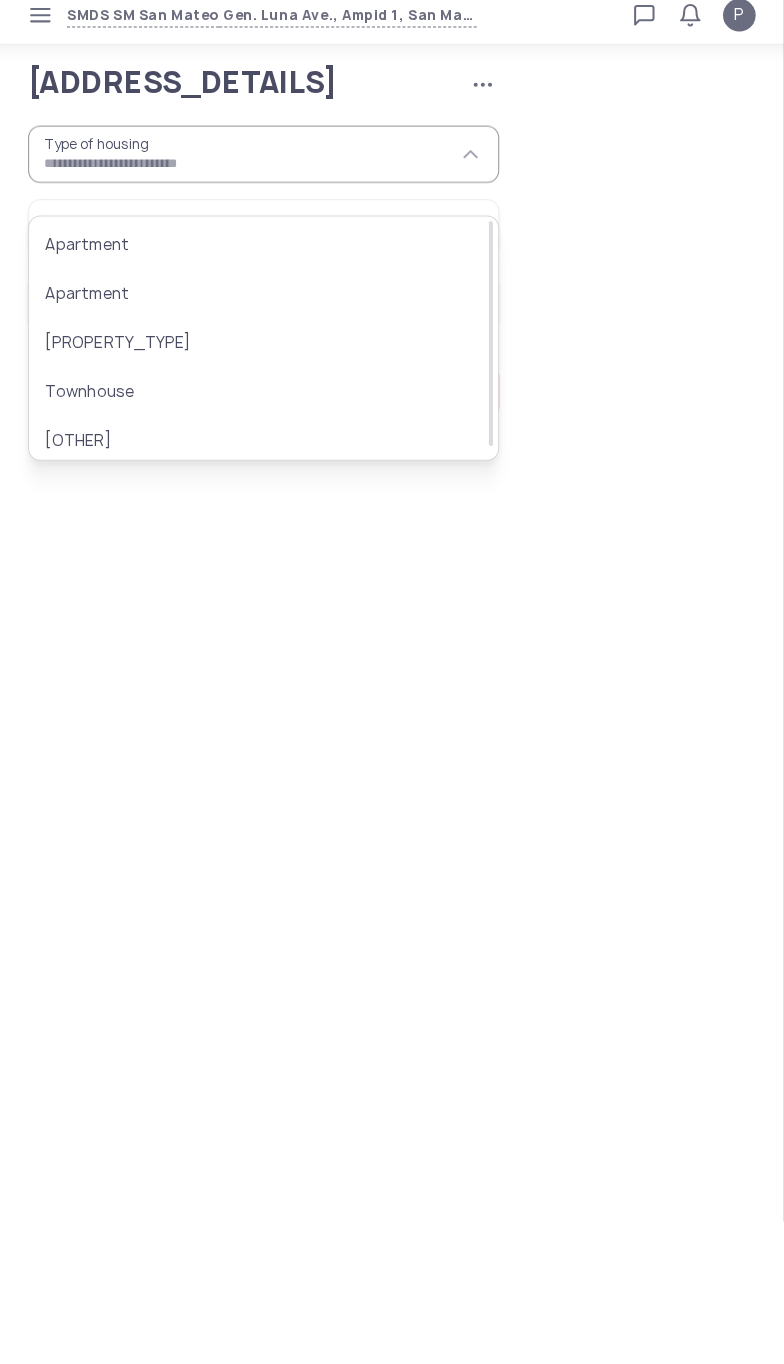 type on "**********" 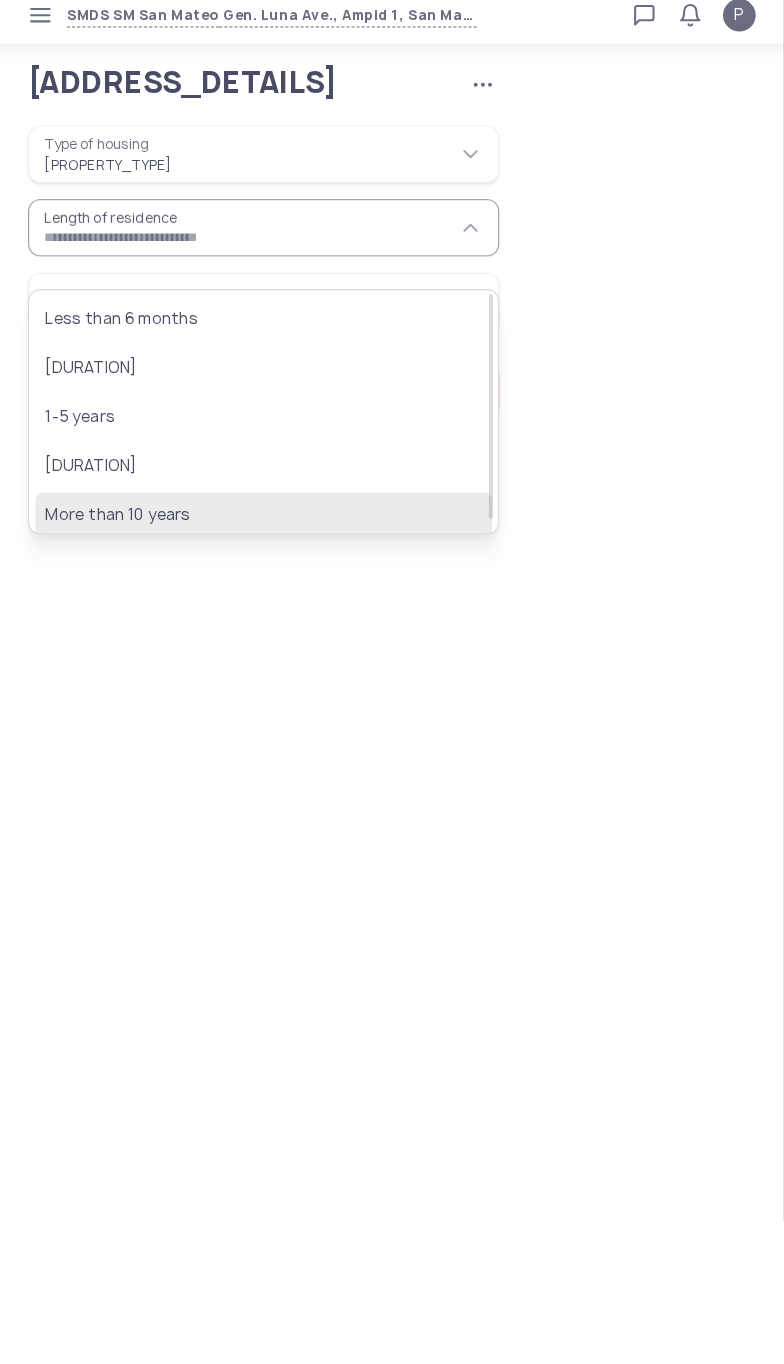 click on "More than 10 years" 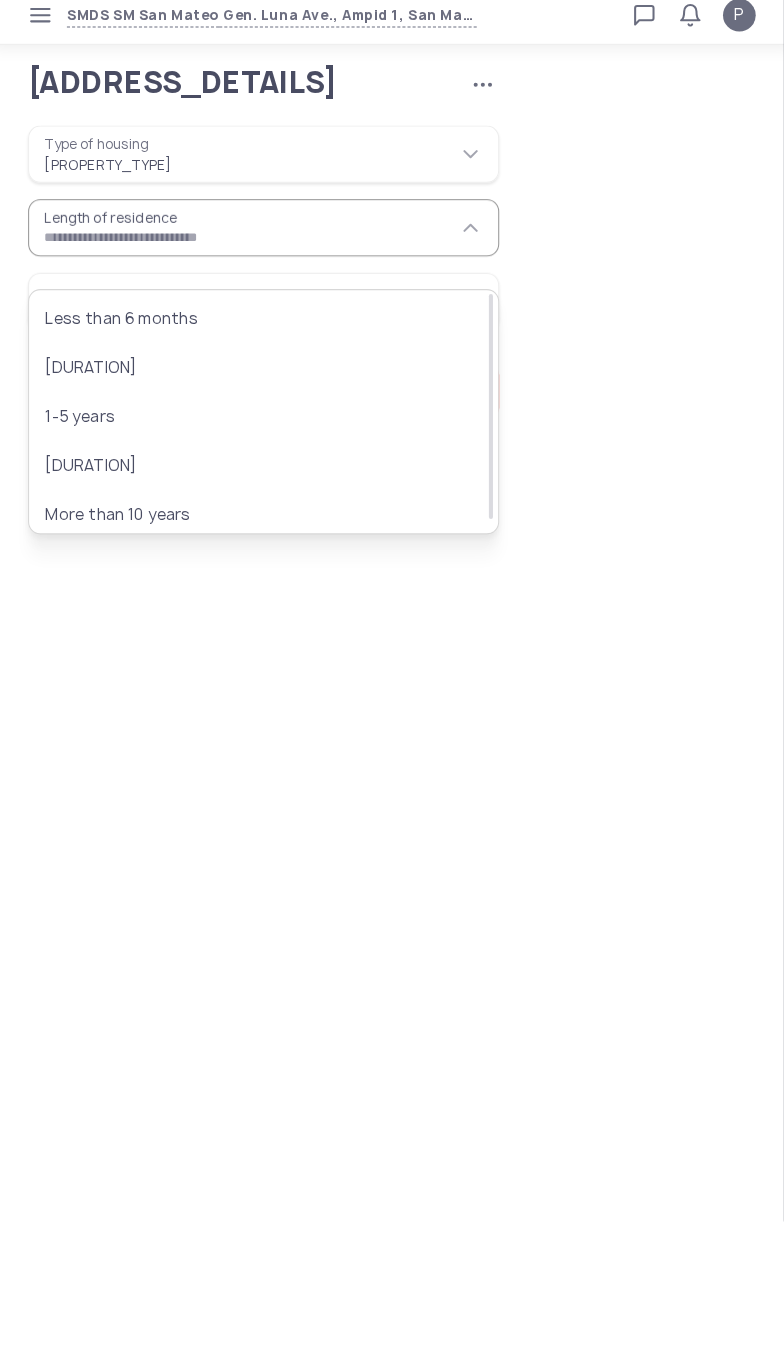 type on "**********" 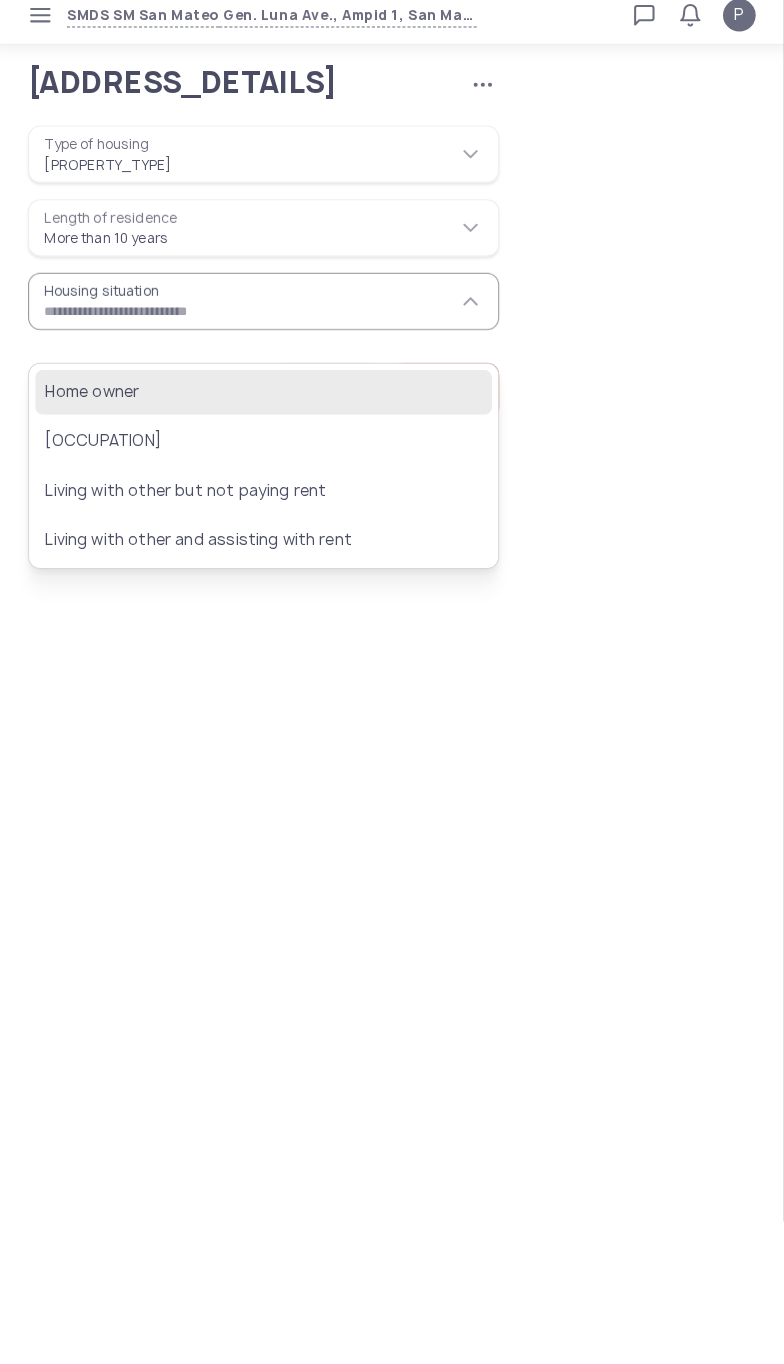 click on "Home owner" 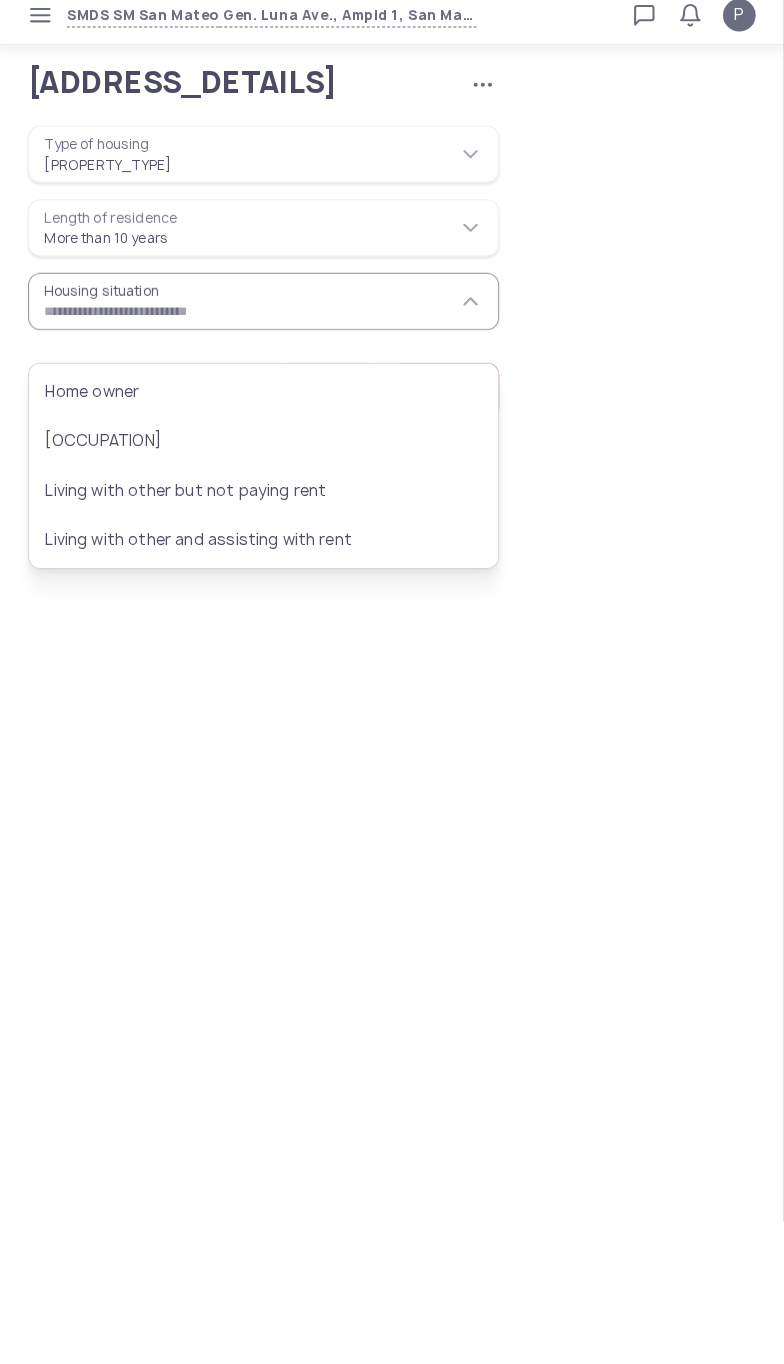 type on "**********" 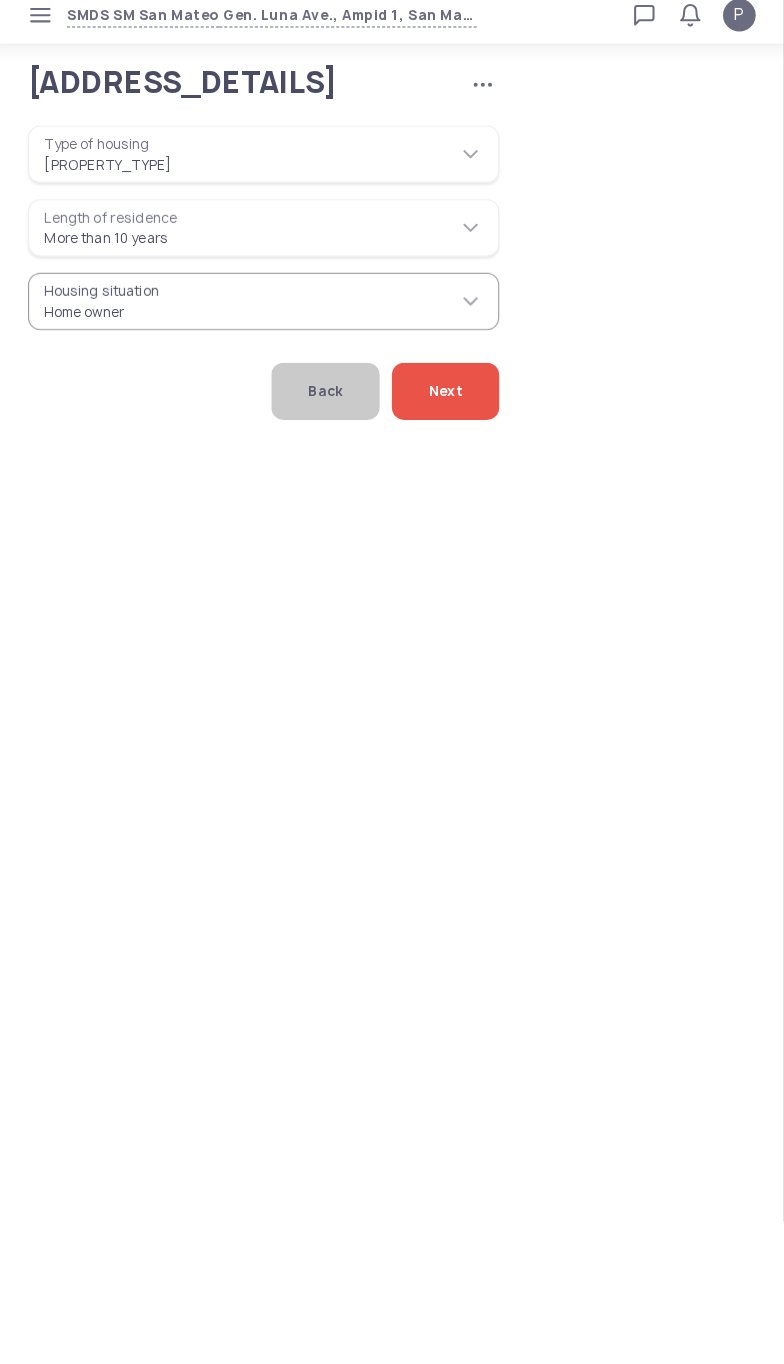 click on "Next" 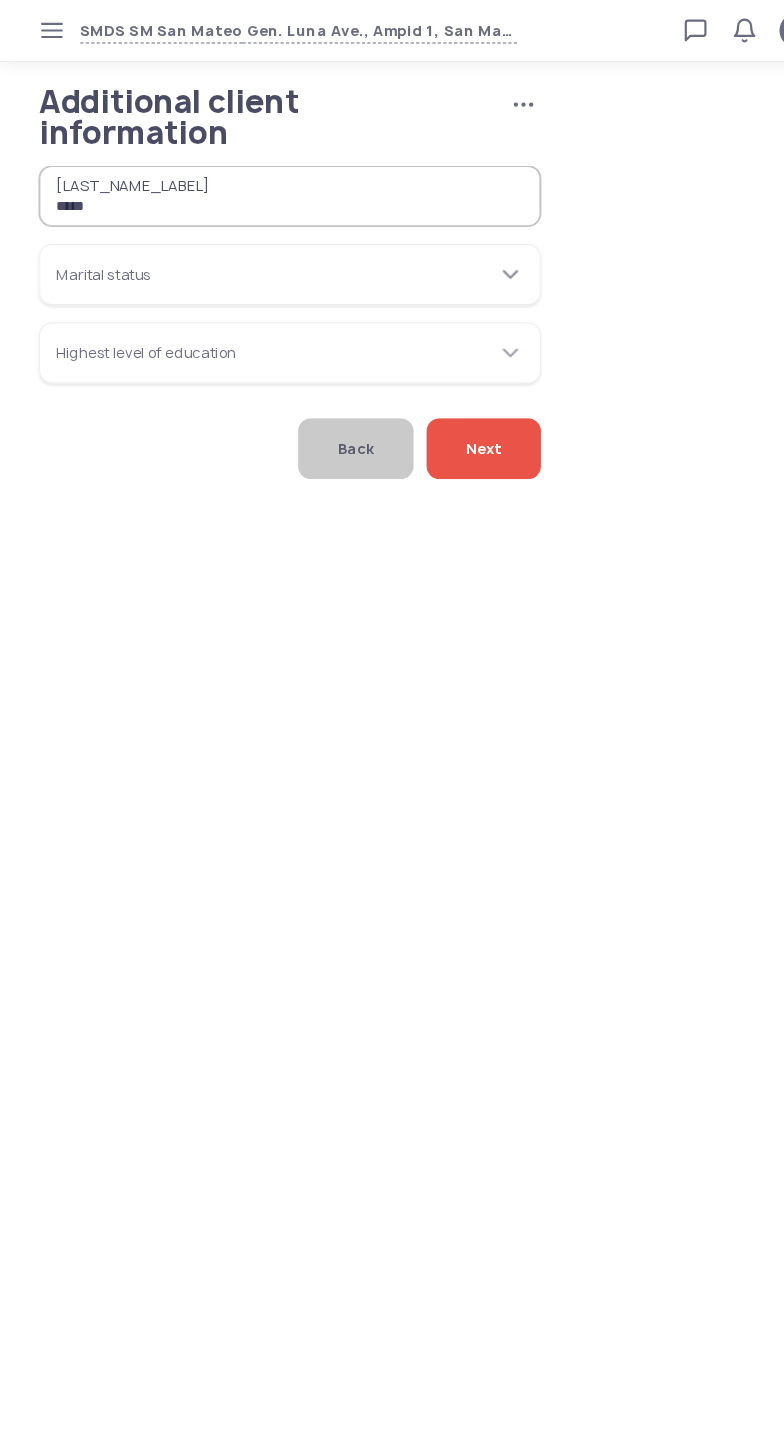 type on "*****" 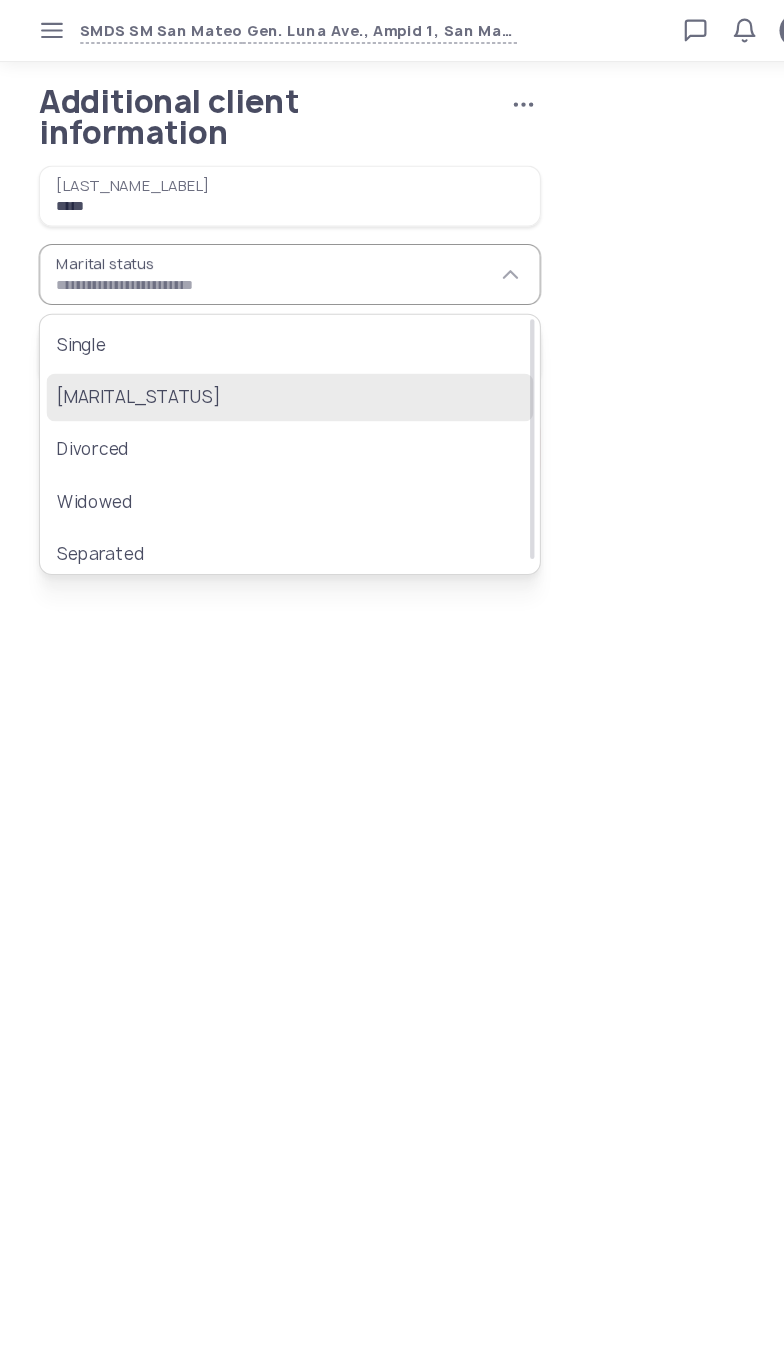click on "Married" 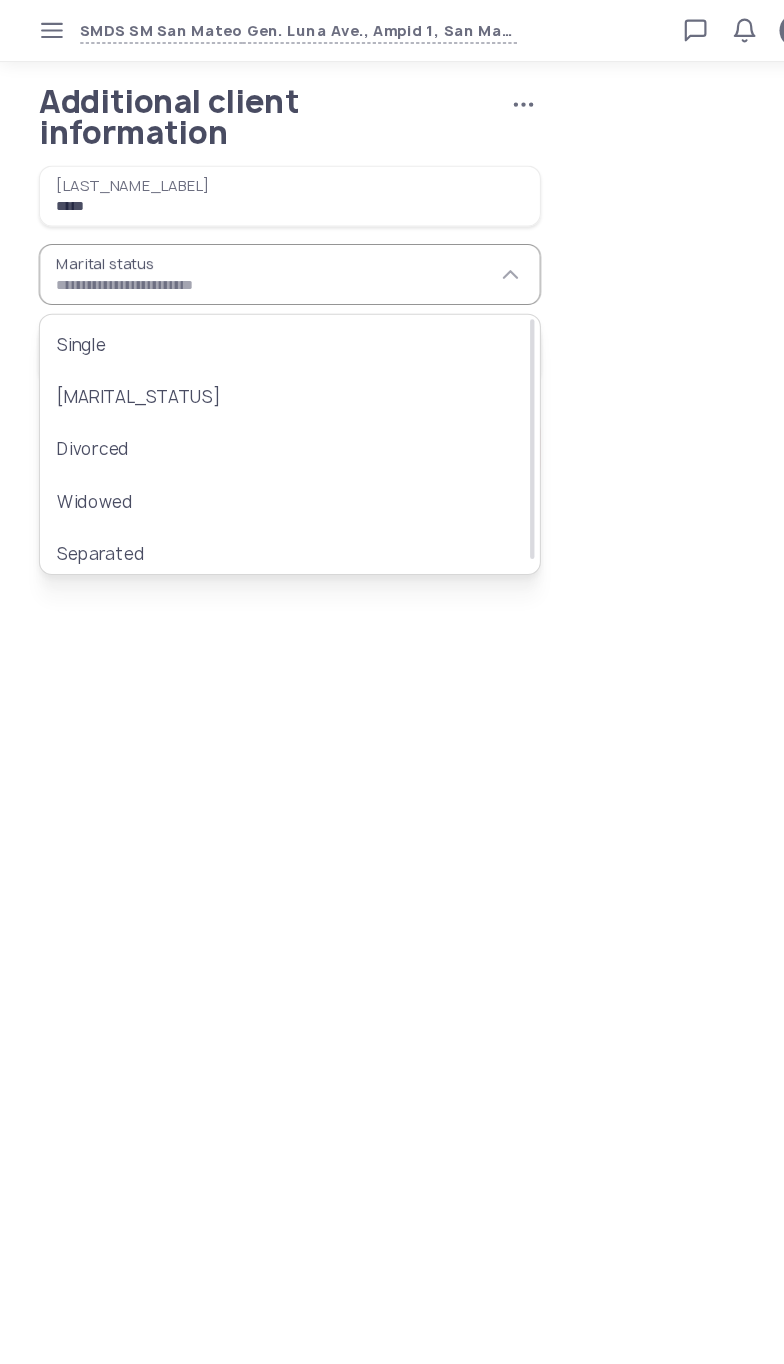 type on "*******" 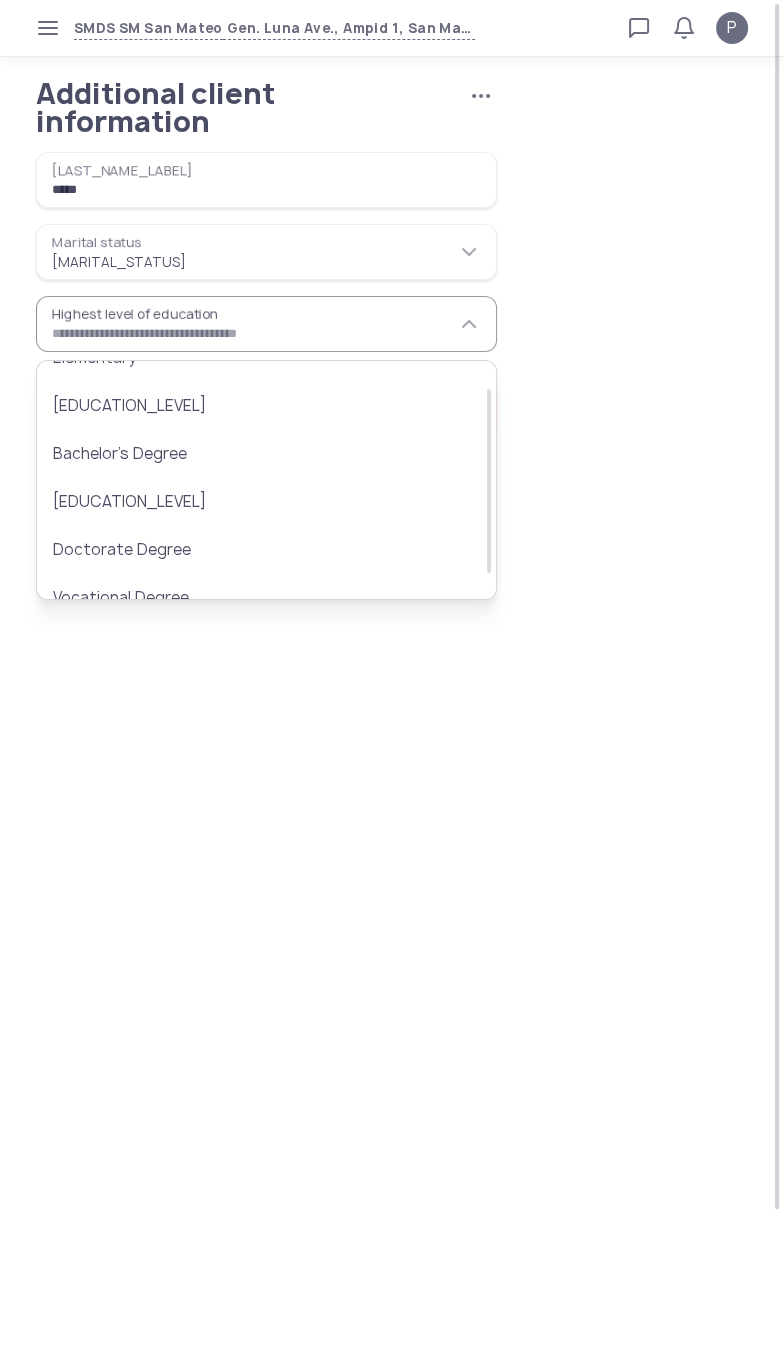 scroll, scrollTop: 57, scrollLeft: 0, axis: vertical 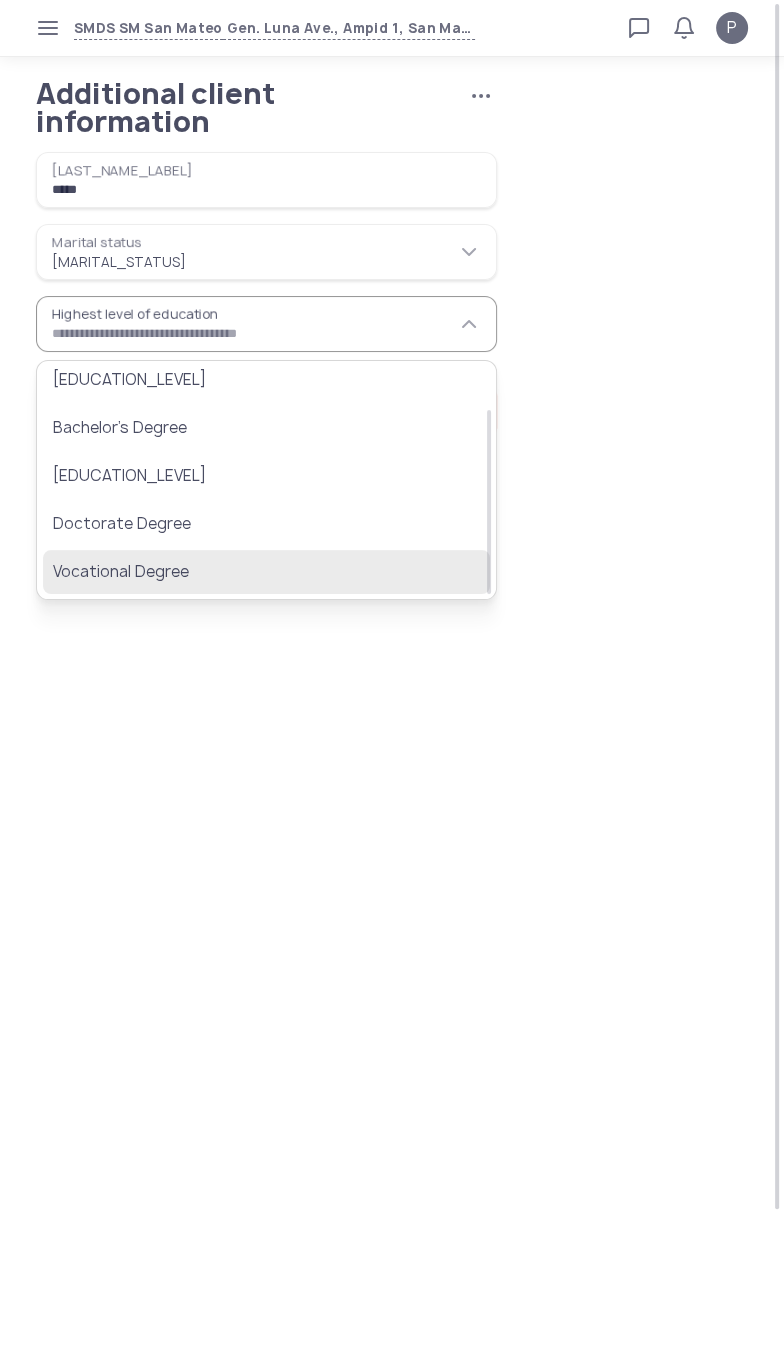 click on "Vocational Degree" 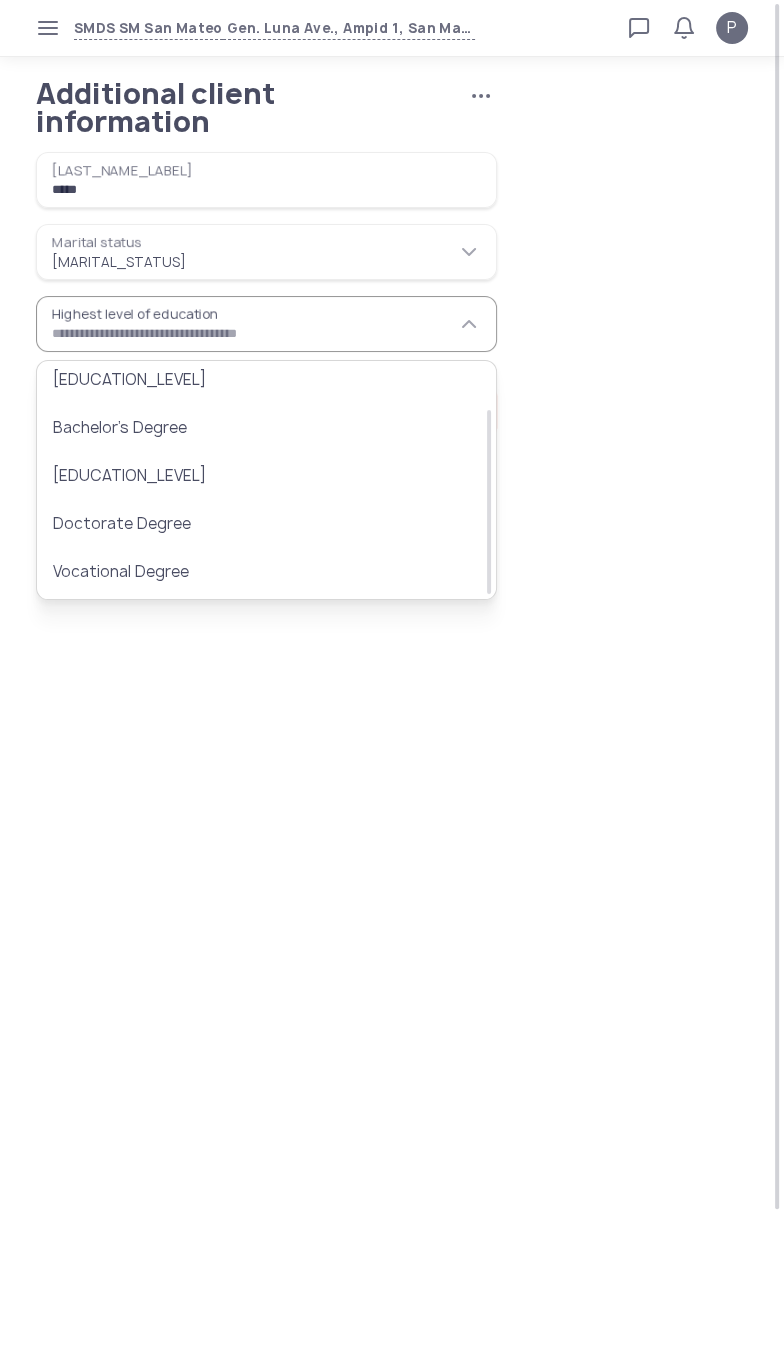 type on "**********" 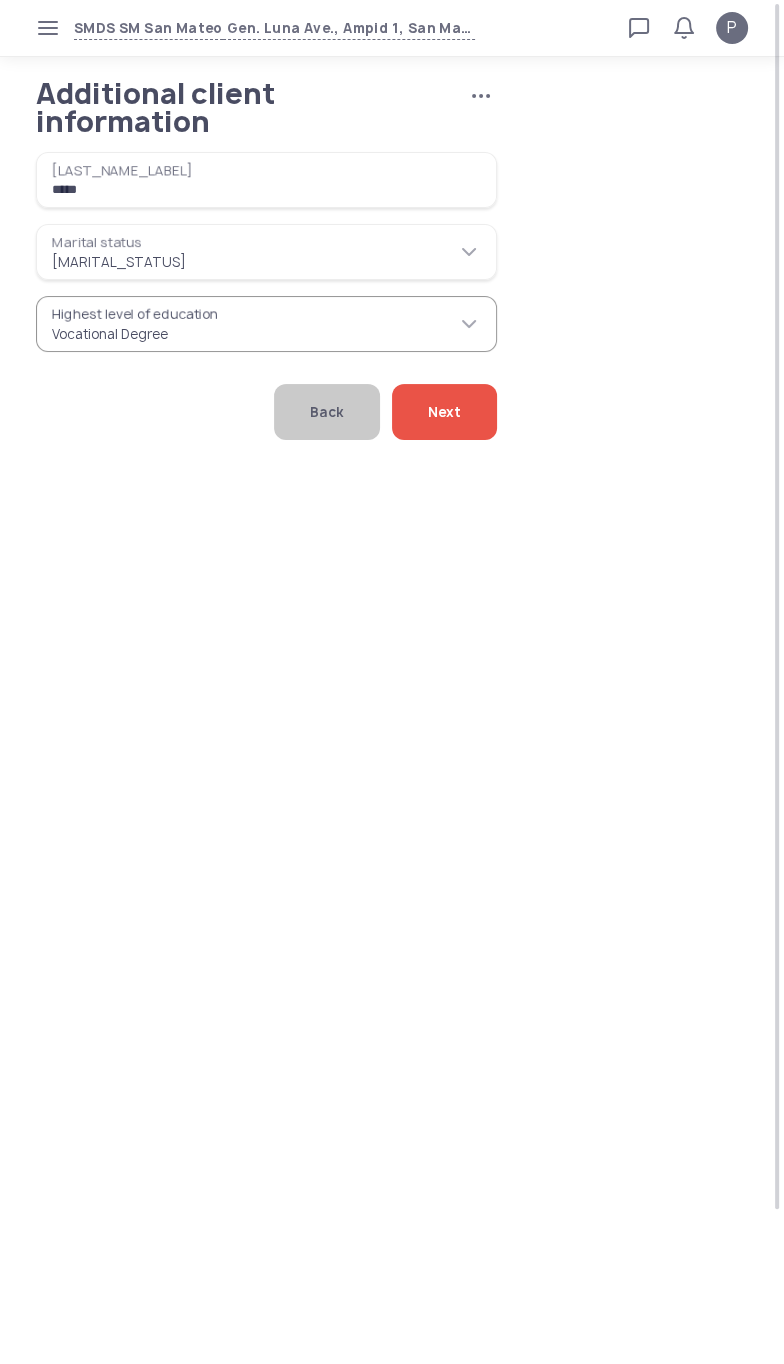 click on "Next" 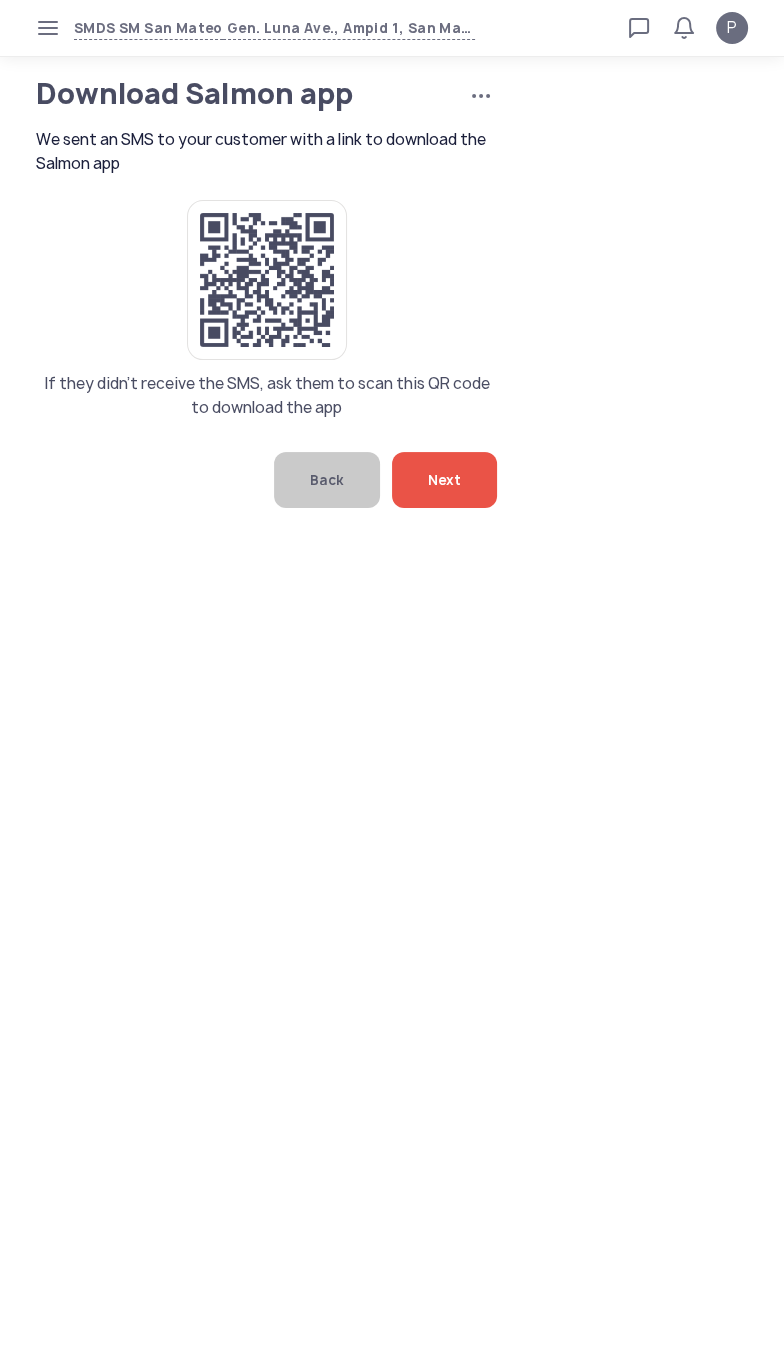 click on "Next" 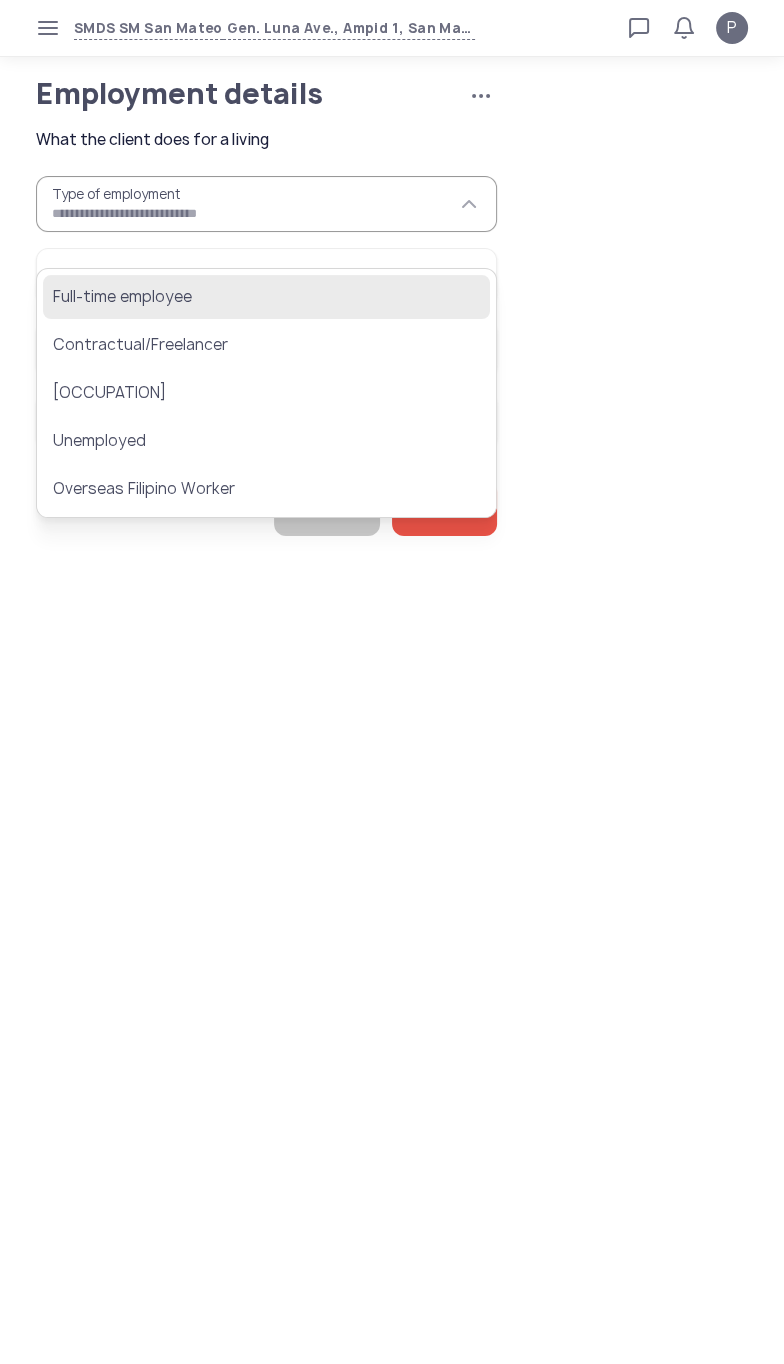 click on "Full-time employee" 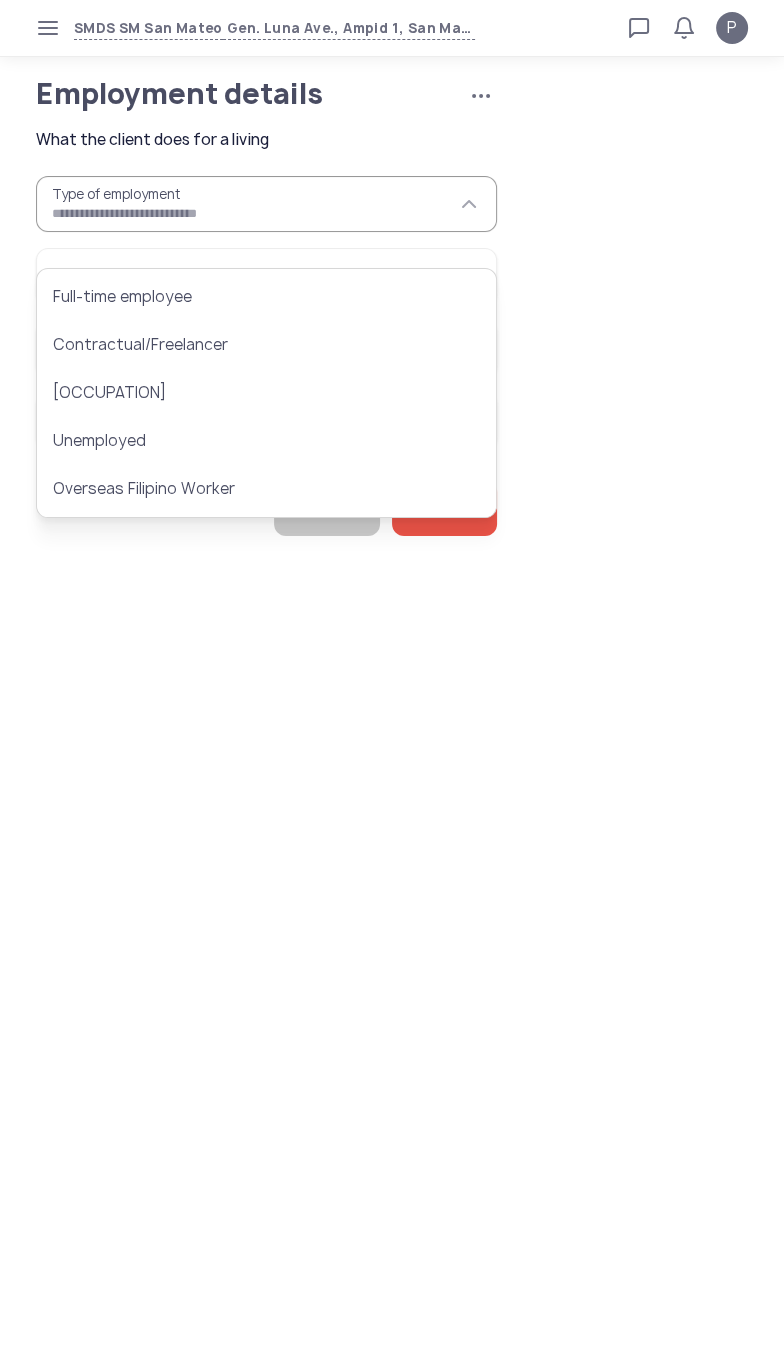 type on "**********" 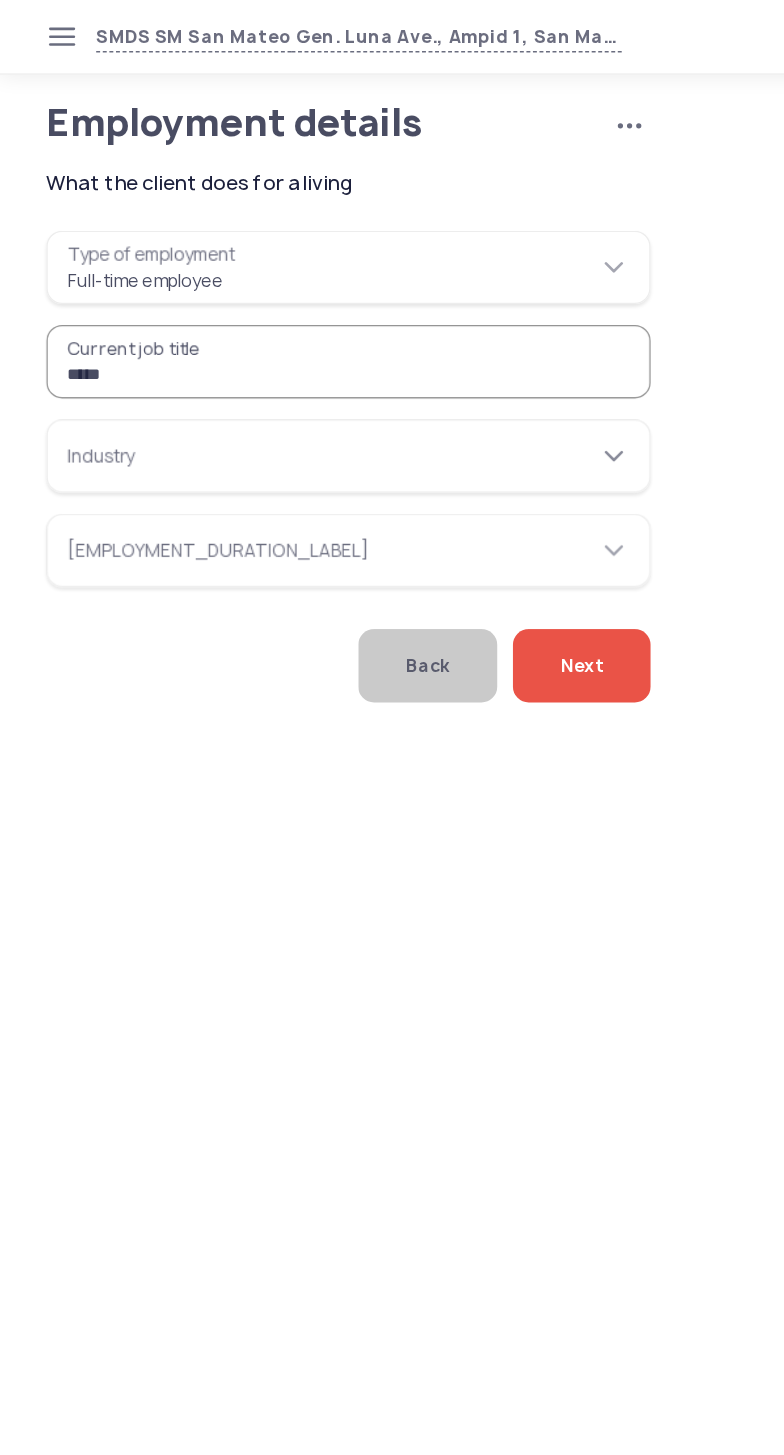 type on "*****" 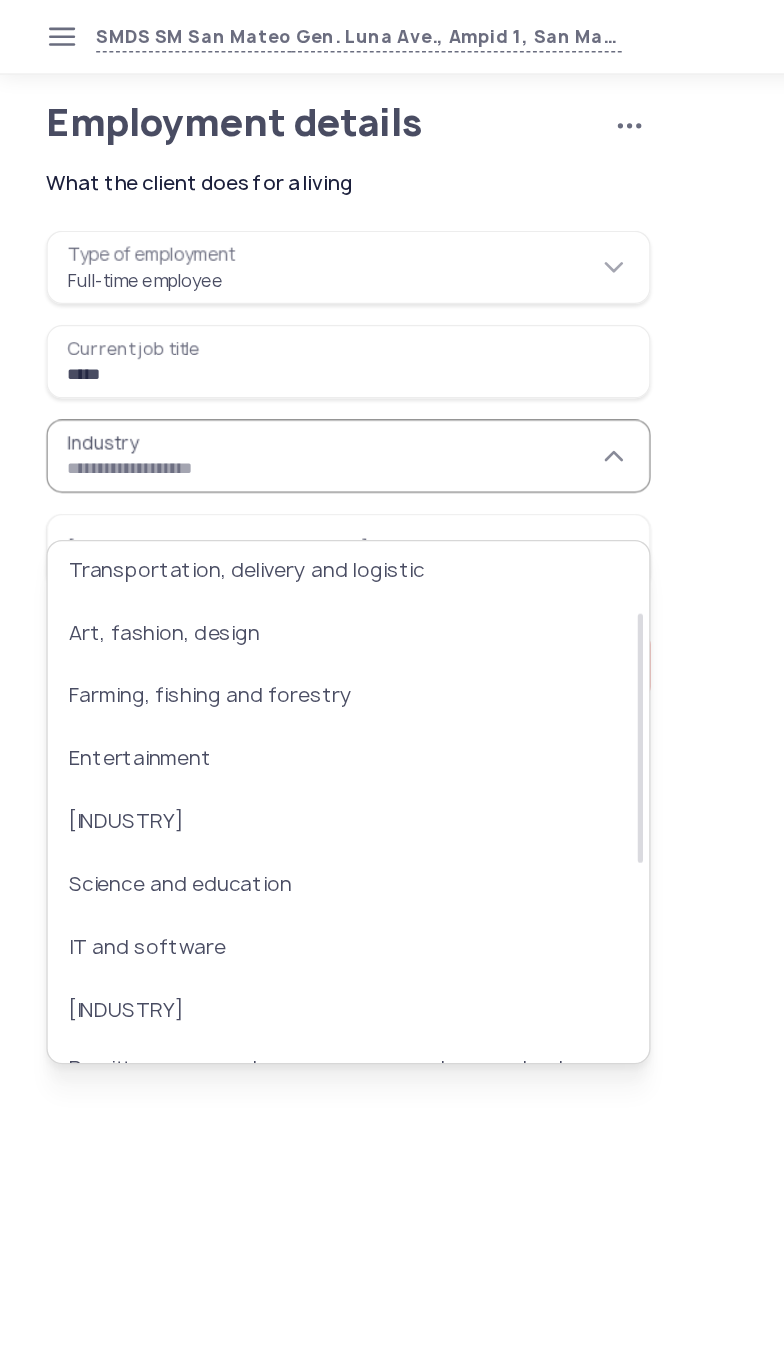 scroll, scrollTop: 108, scrollLeft: 0, axis: vertical 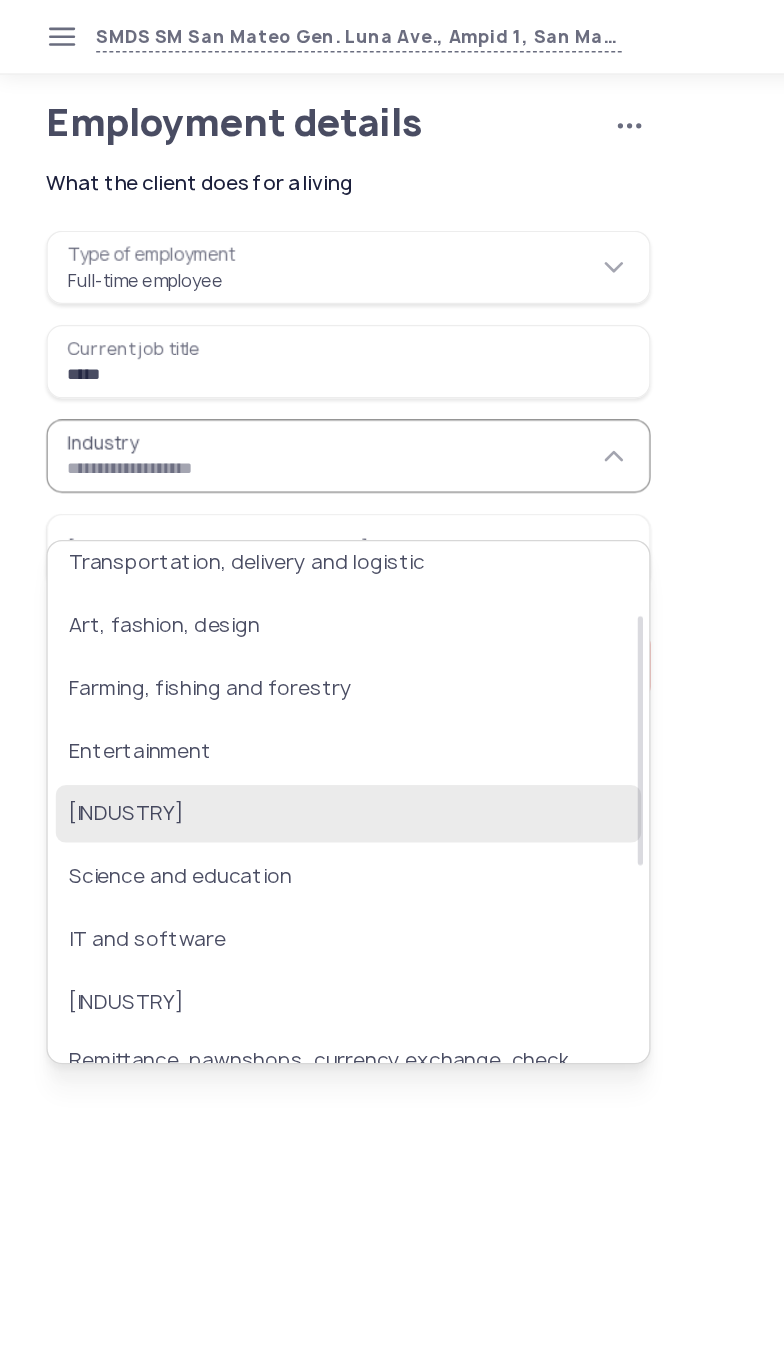 click on "Constructing, manufacturing, engineering, mining" 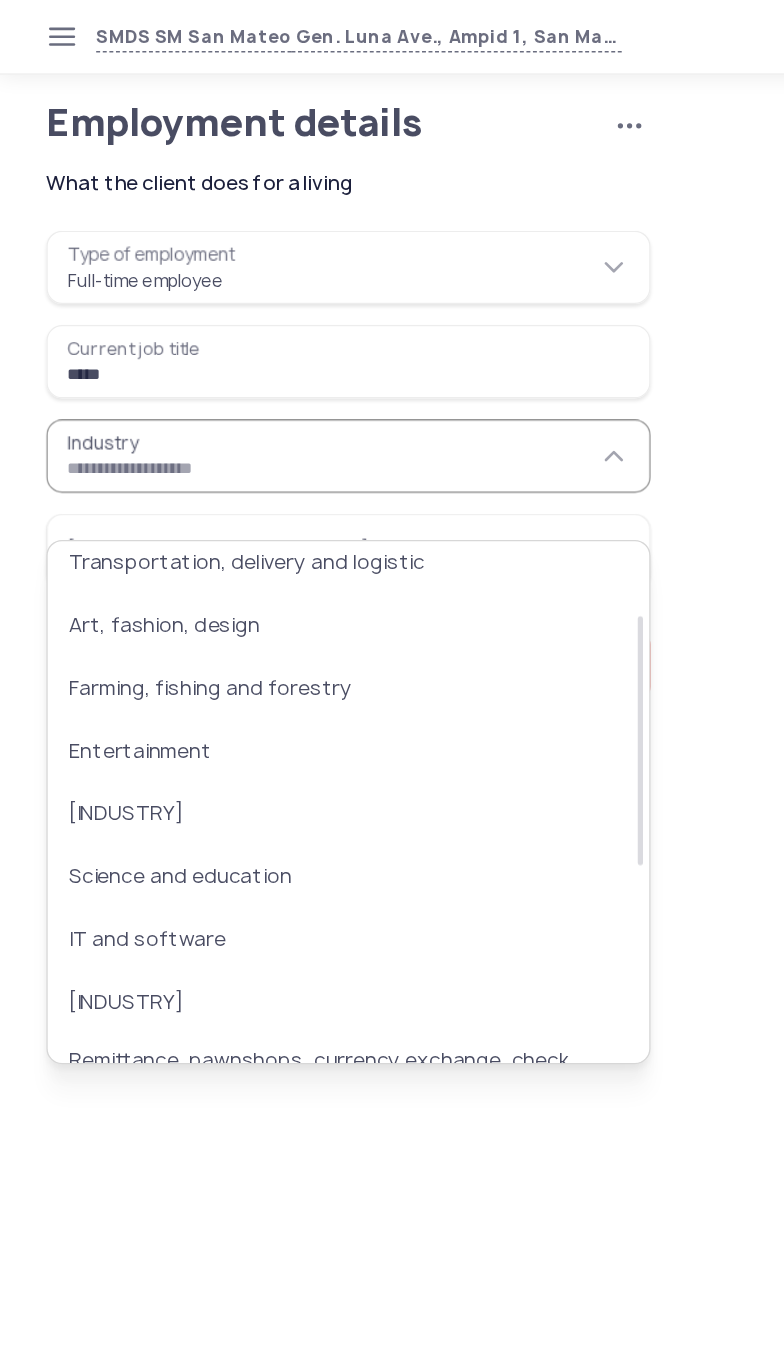 type on "**********" 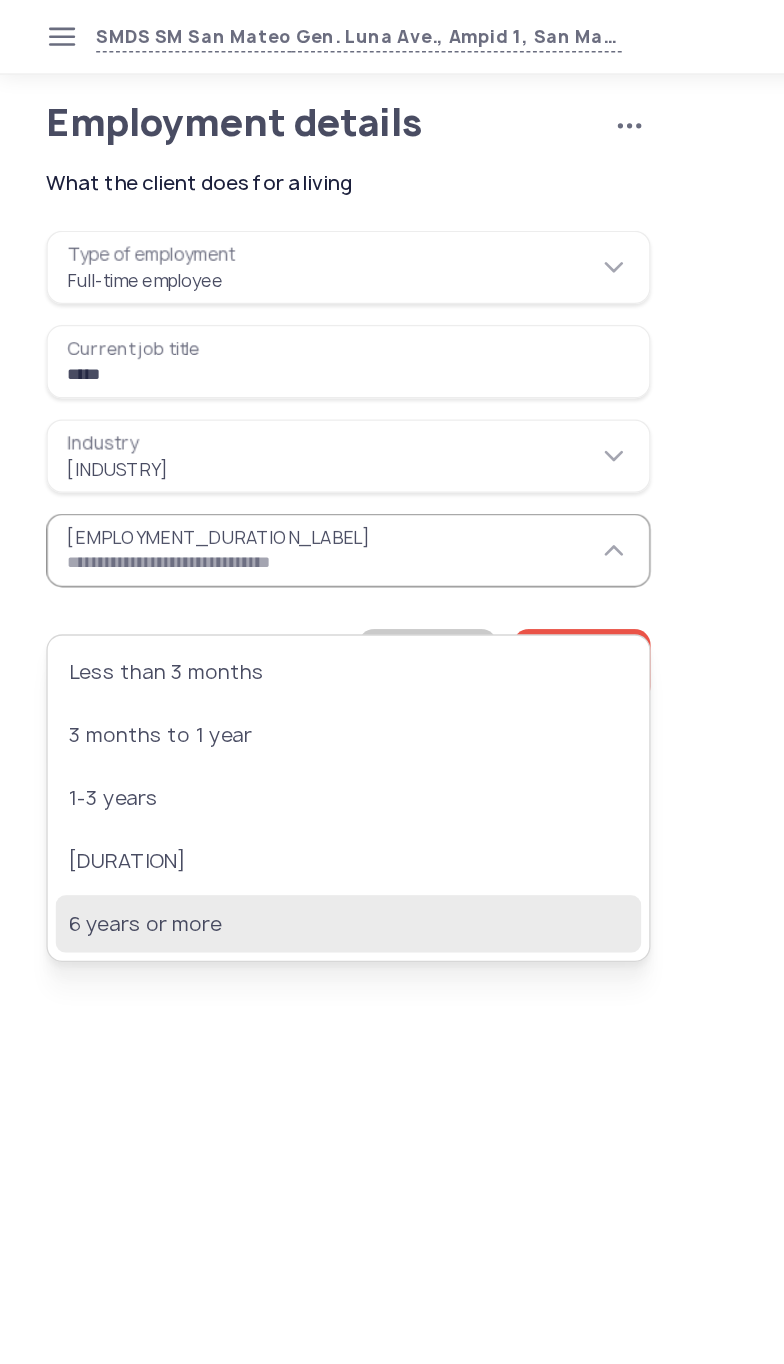 click on "6 years or more" 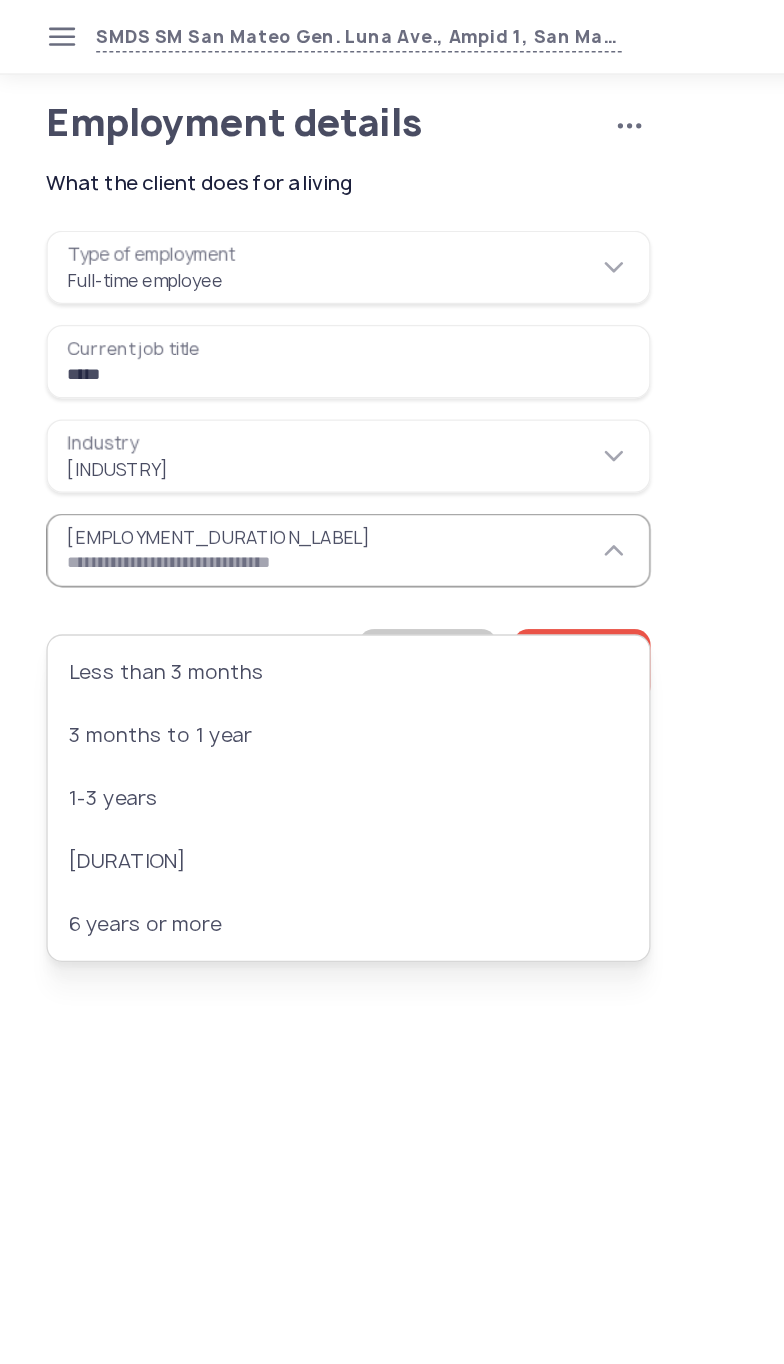 type on "**********" 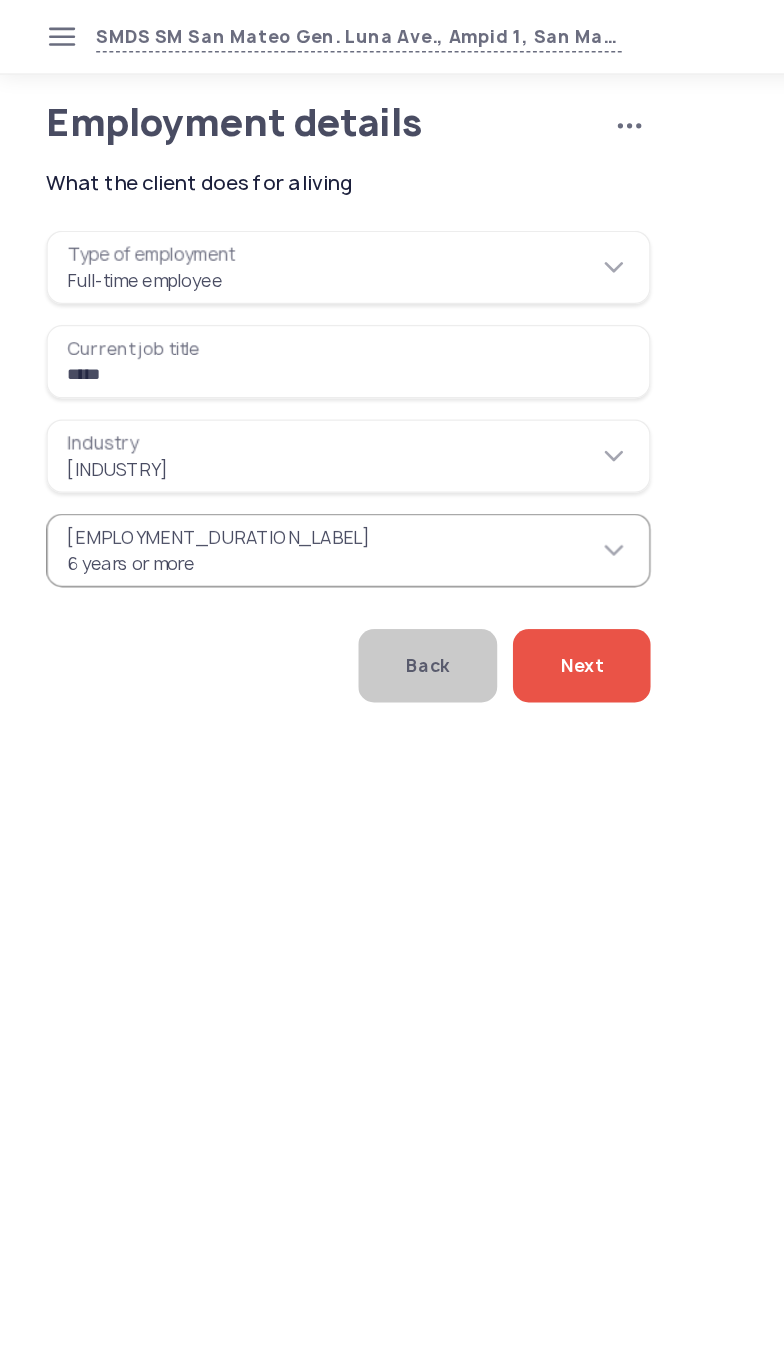 click on "Next" 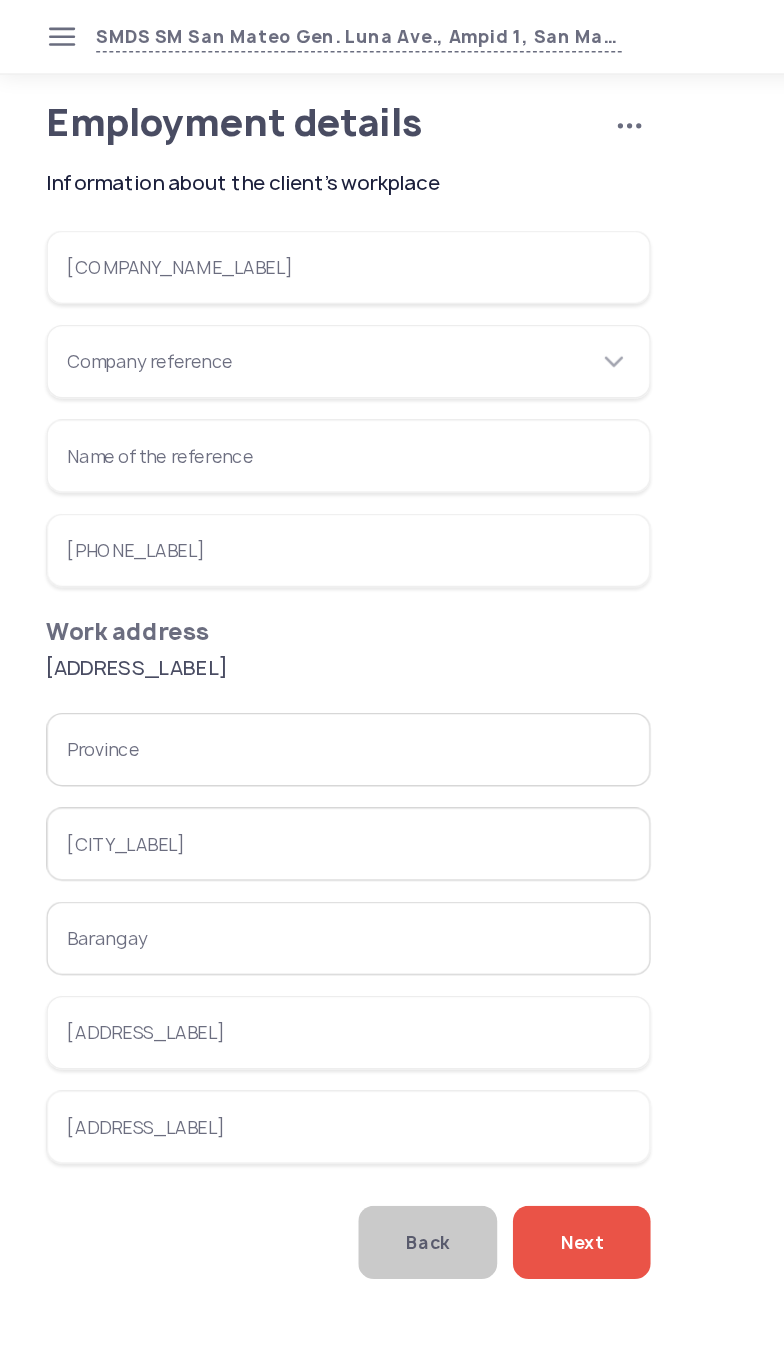click on "Company name" at bounding box center [266, 204] 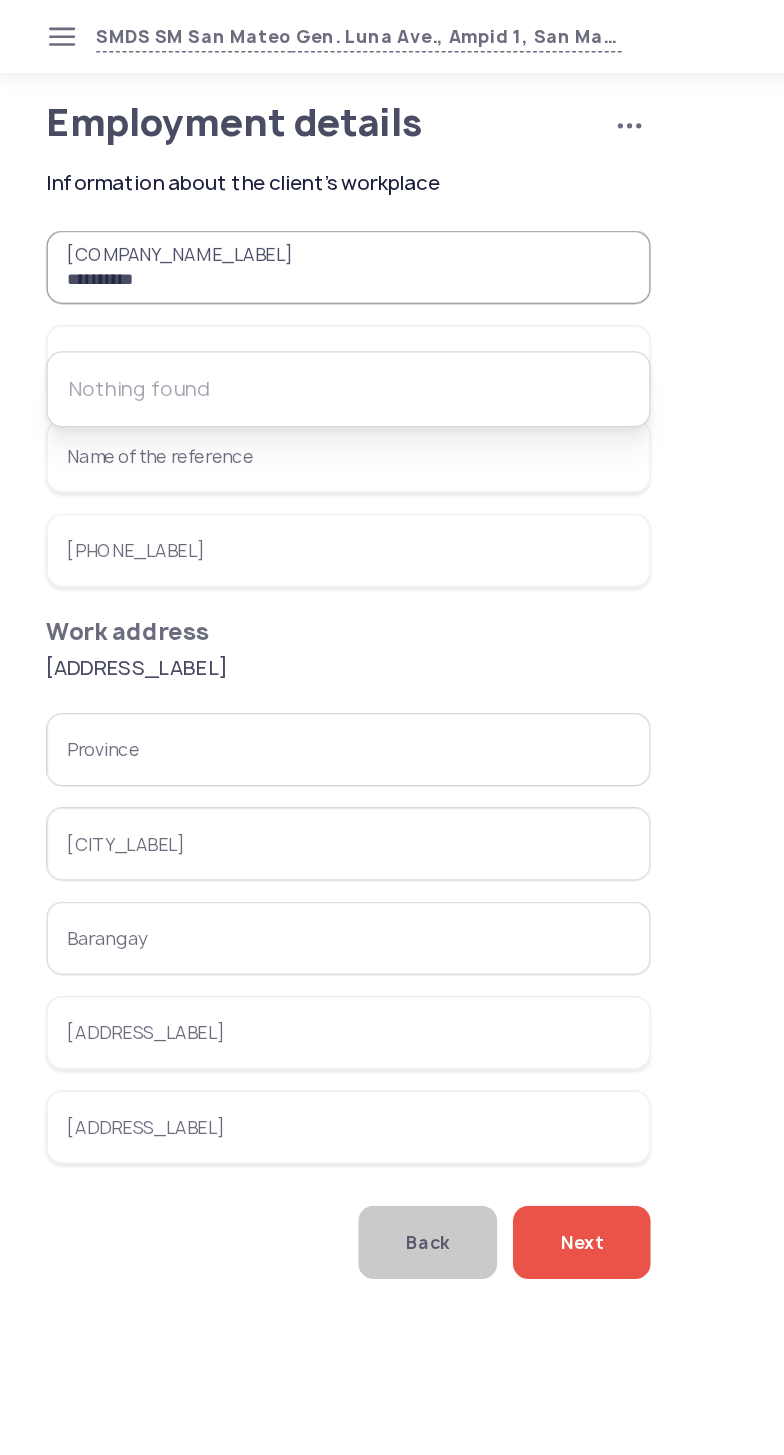 click on "**********" at bounding box center (266, 204) 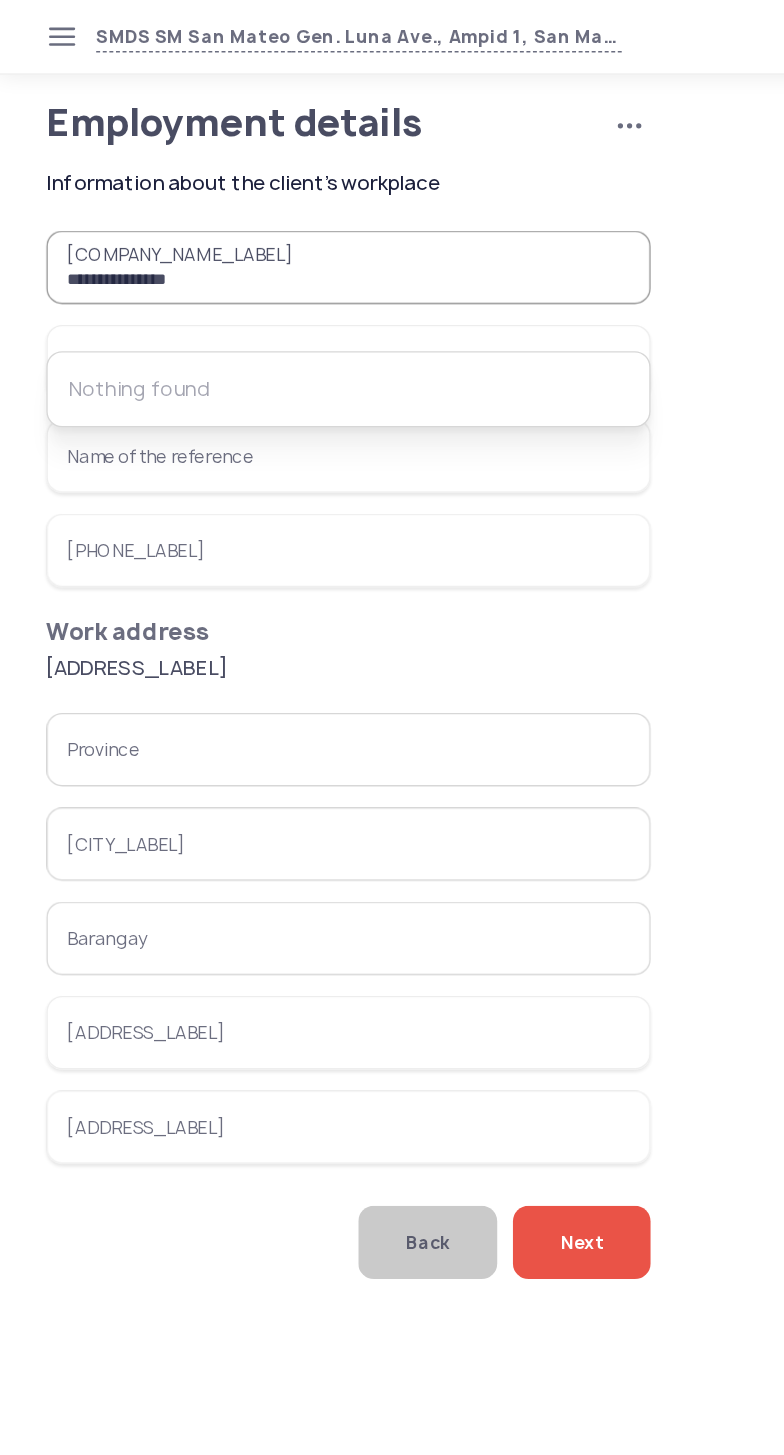 click on "**********" at bounding box center [266, 204] 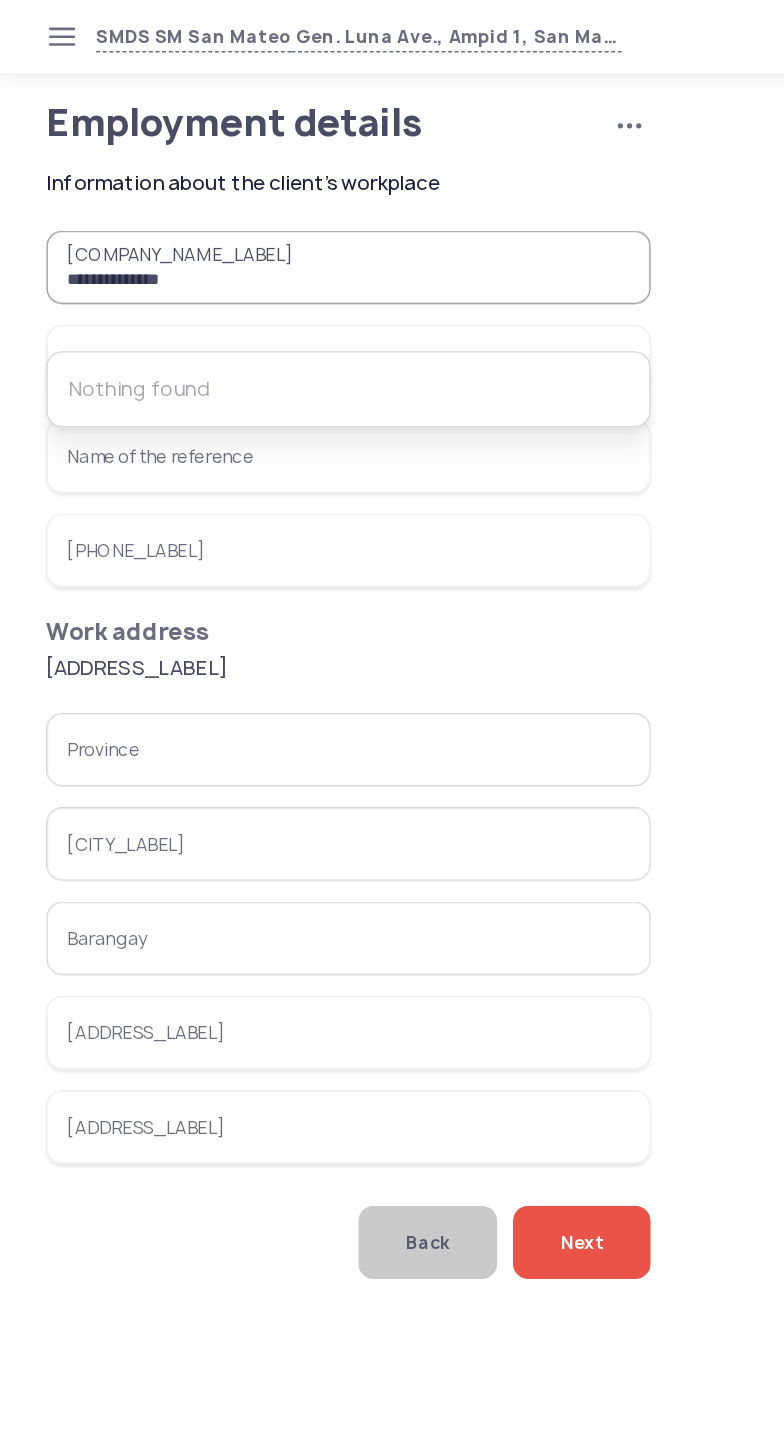 click on "**********" at bounding box center (266, 204) 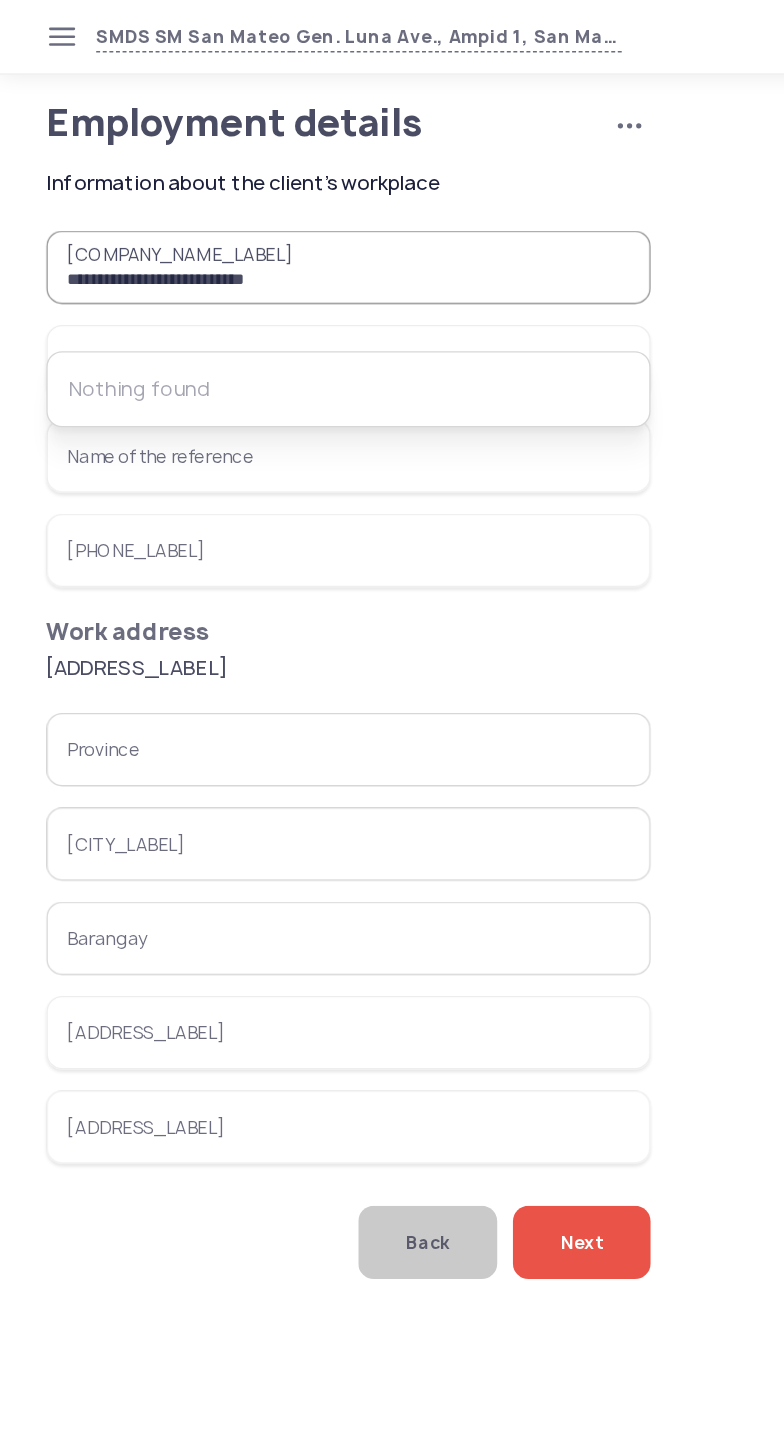 type on "**********" 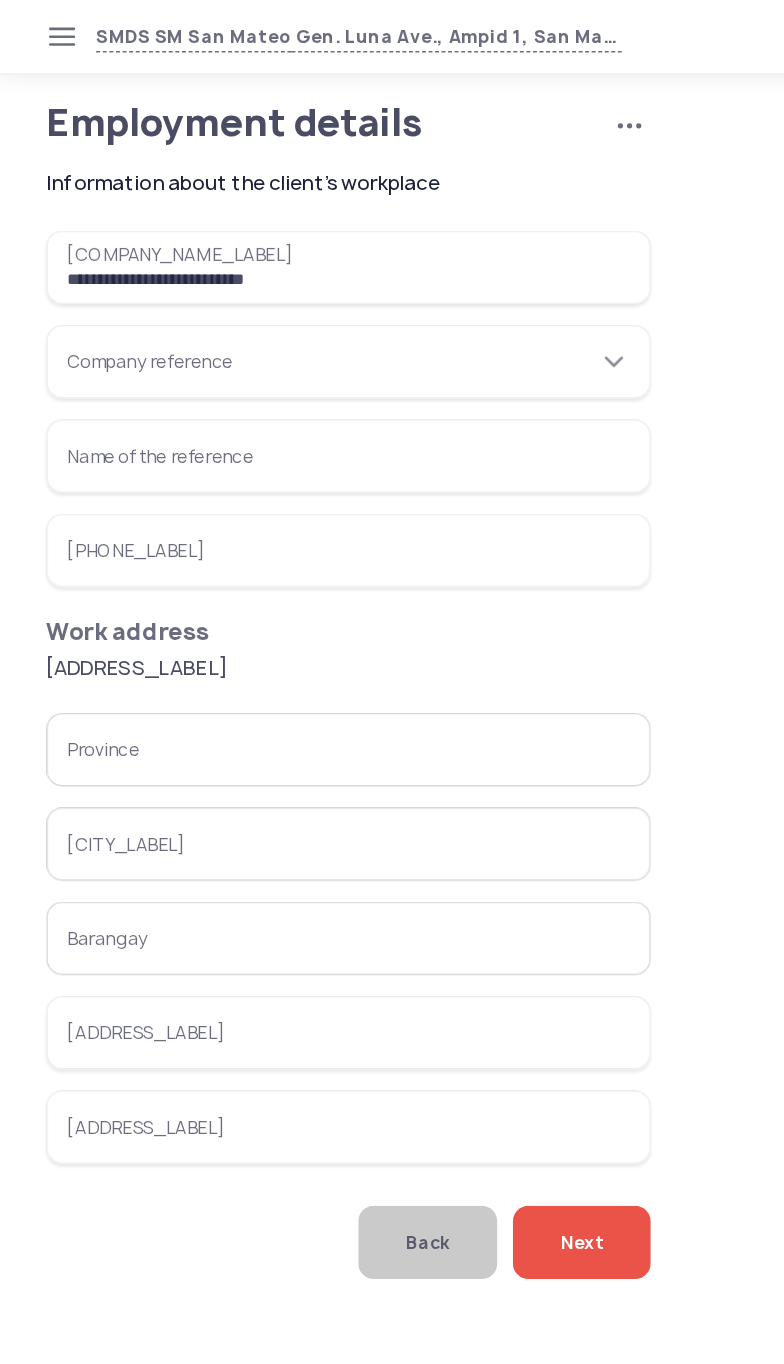 click on "Company reference" at bounding box center (266, 276) 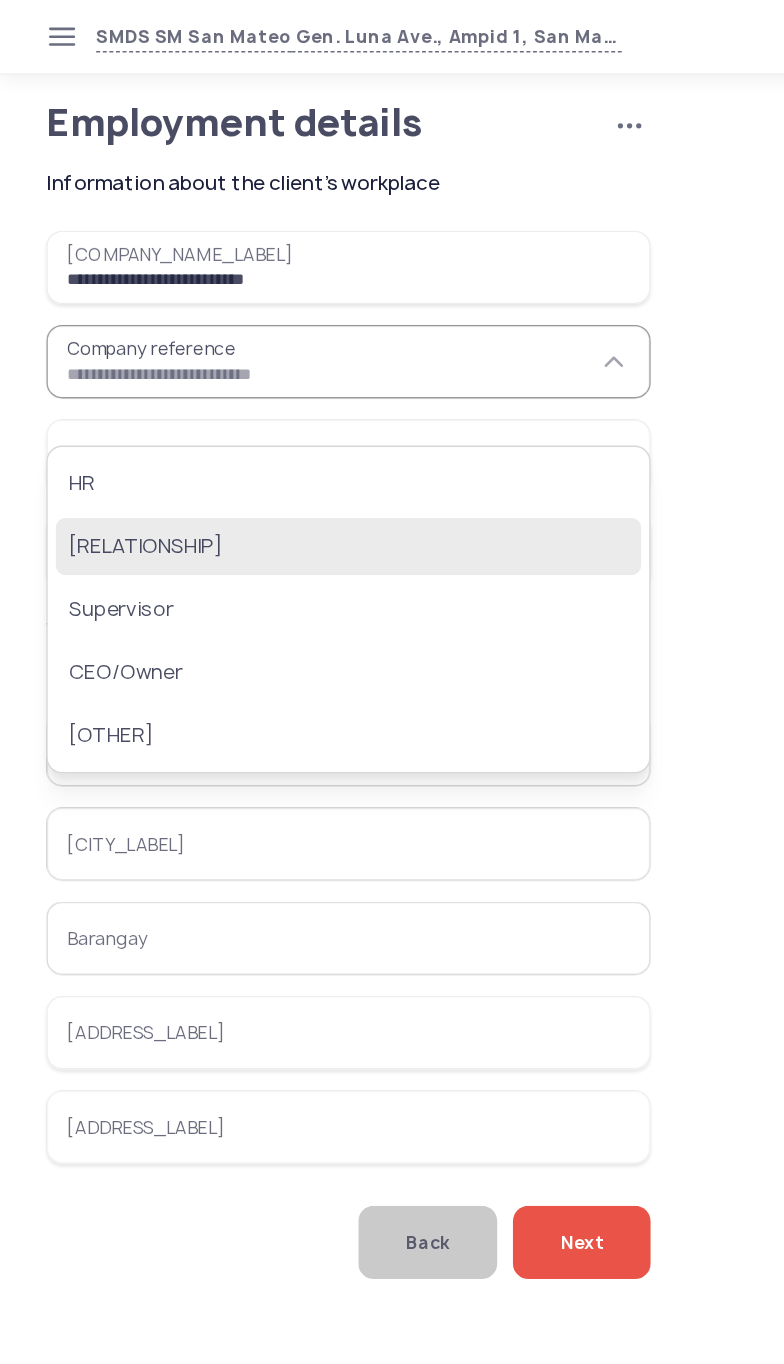 click on "Colleague" 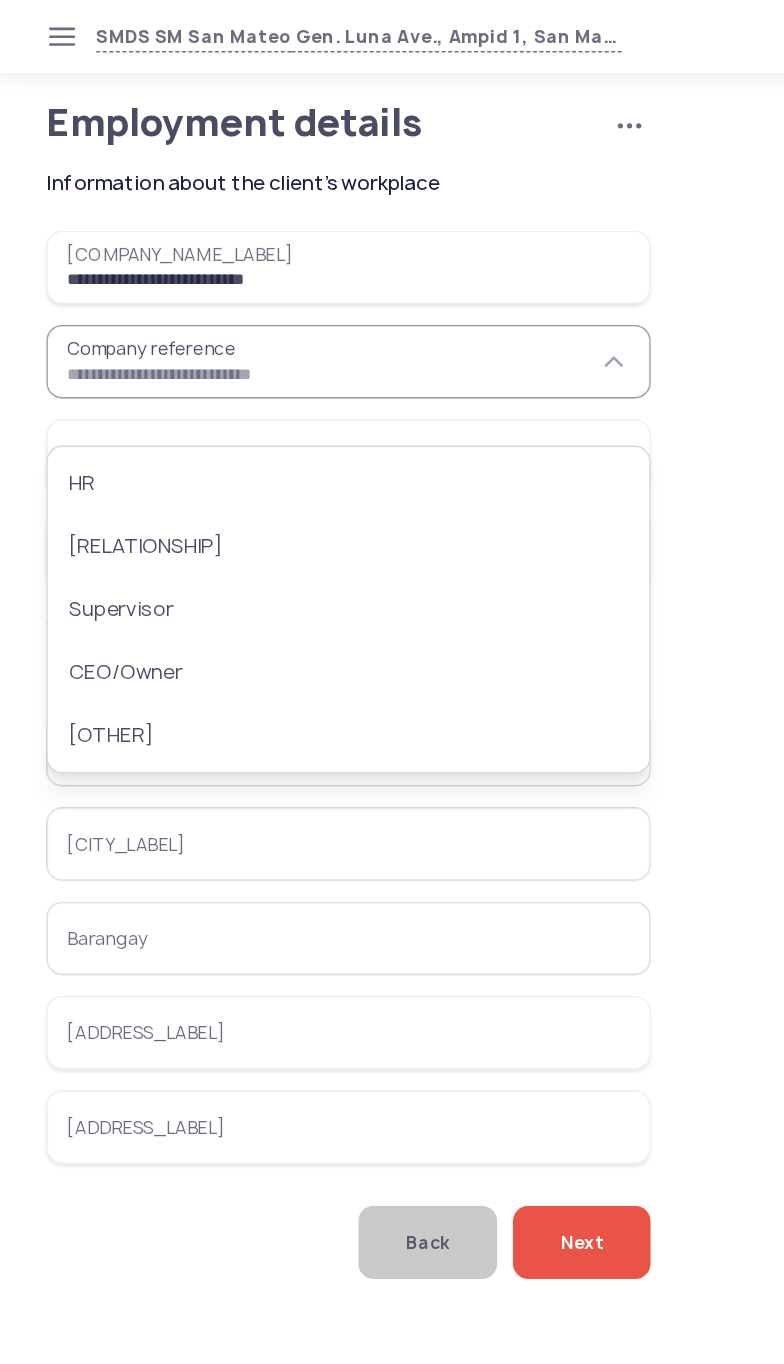type on "*********" 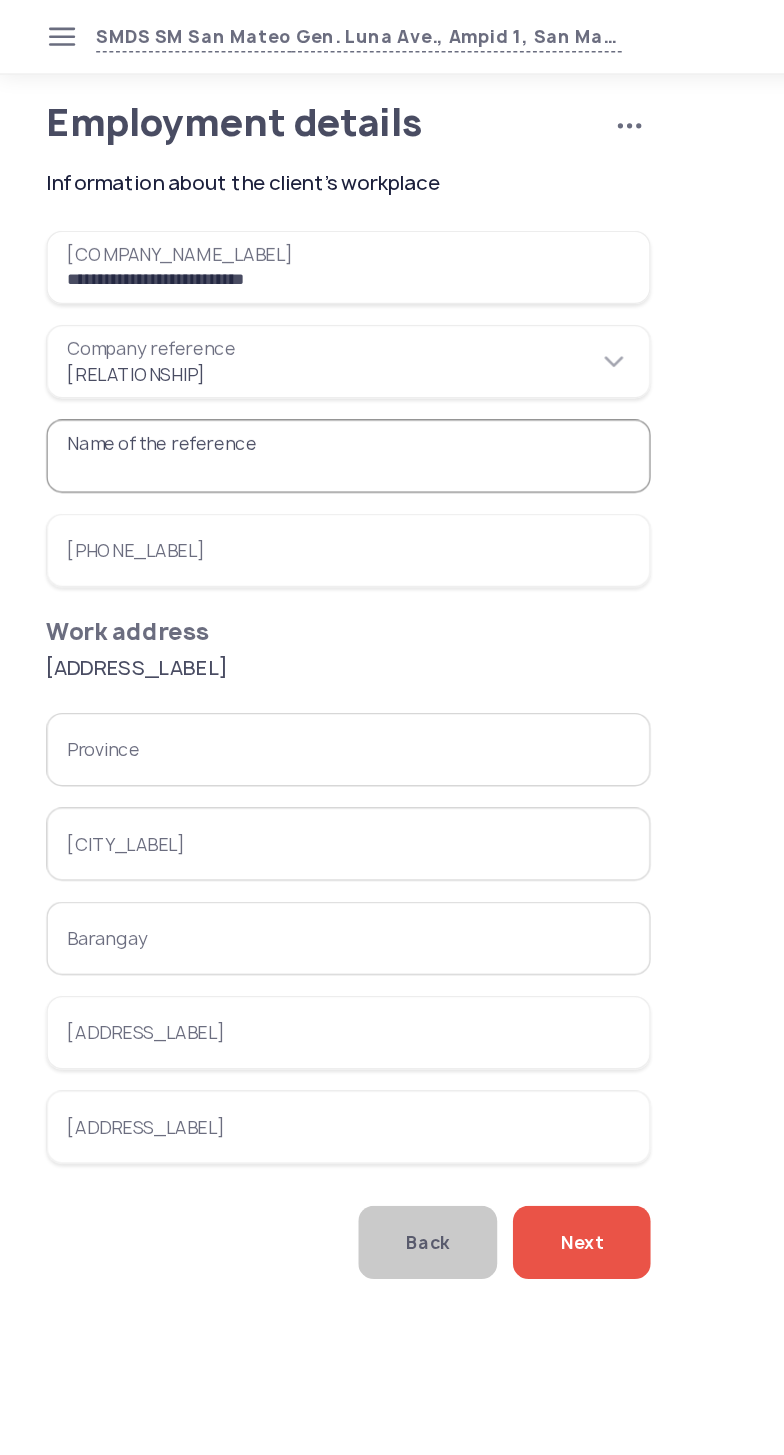 click on "Name of the reference" at bounding box center [266, 348] 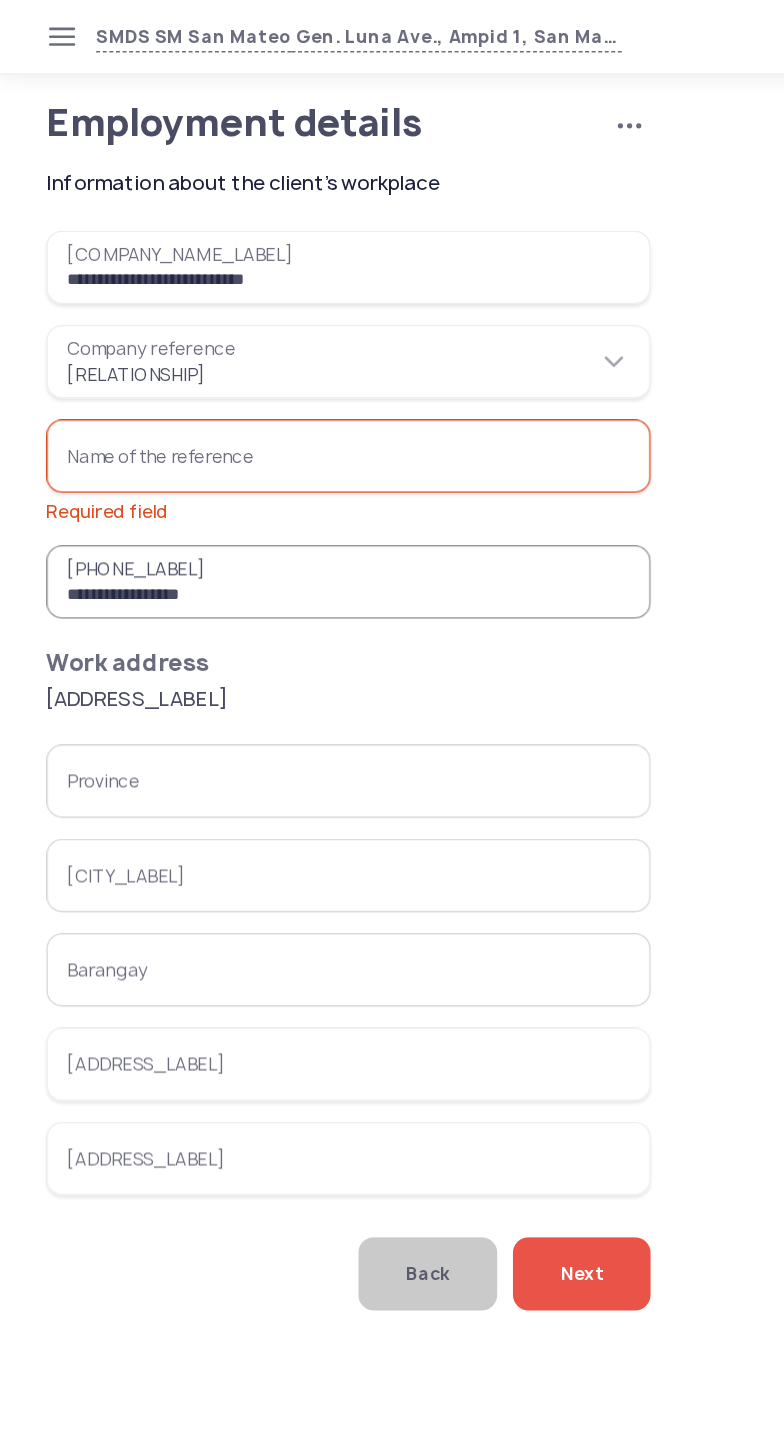 type on "**********" 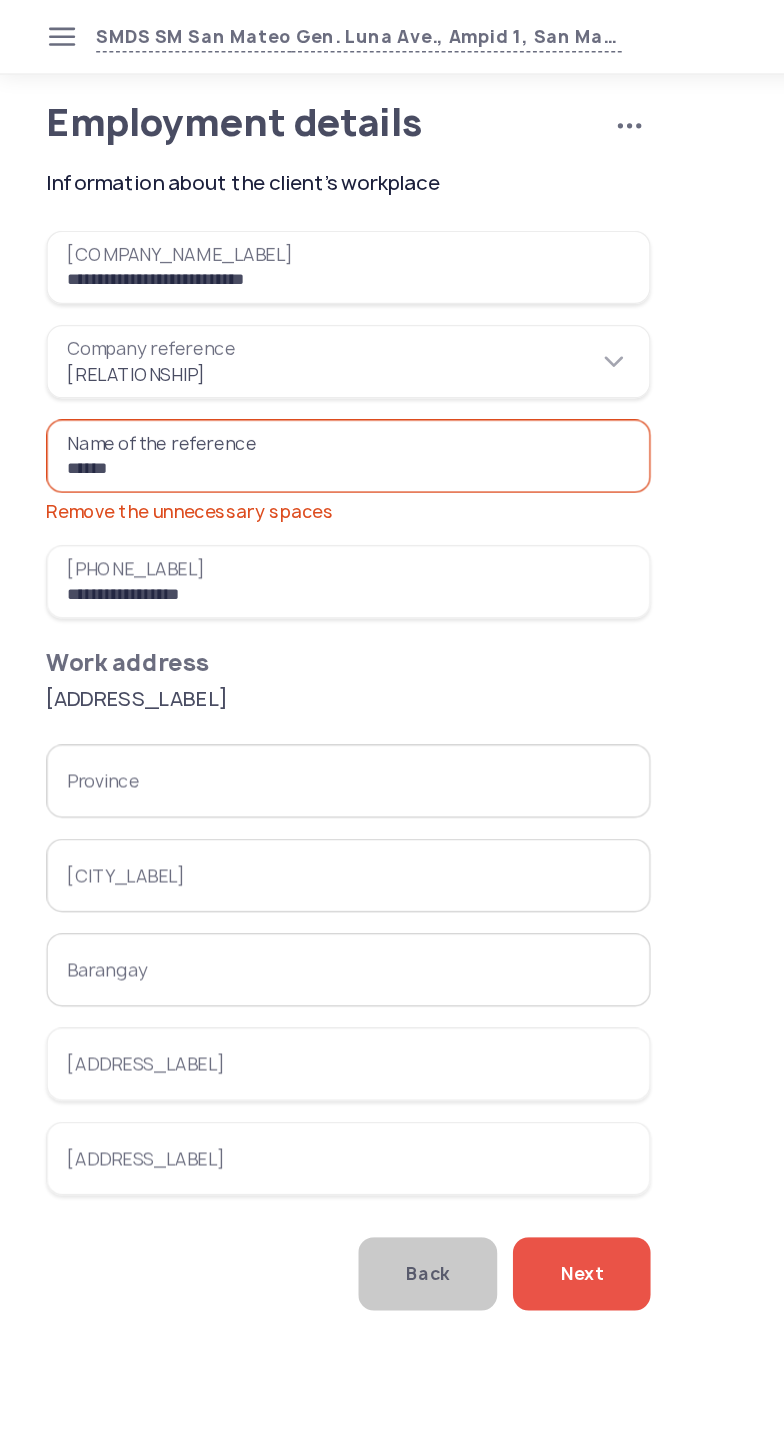 click on "*****" at bounding box center [266, 348] 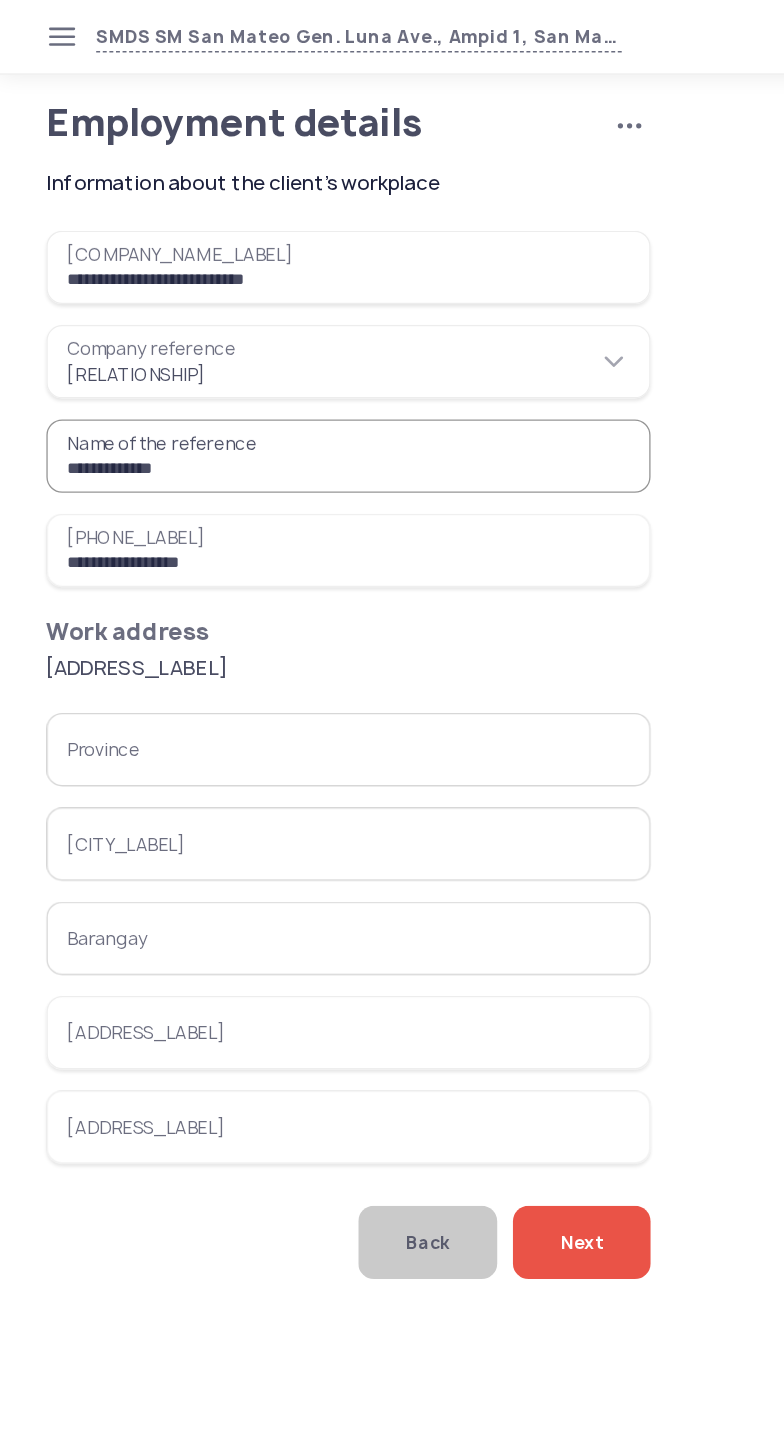 type on "**********" 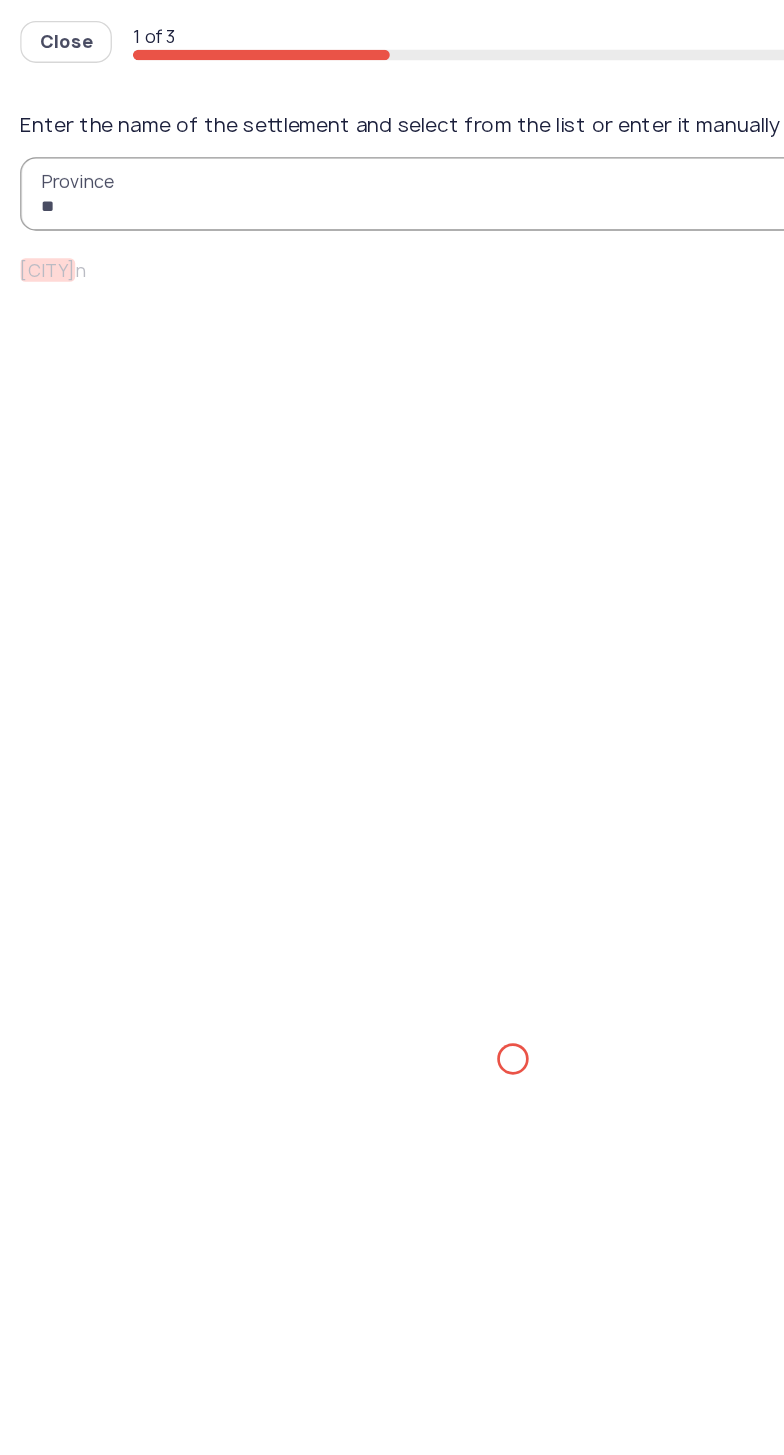 type on "*" 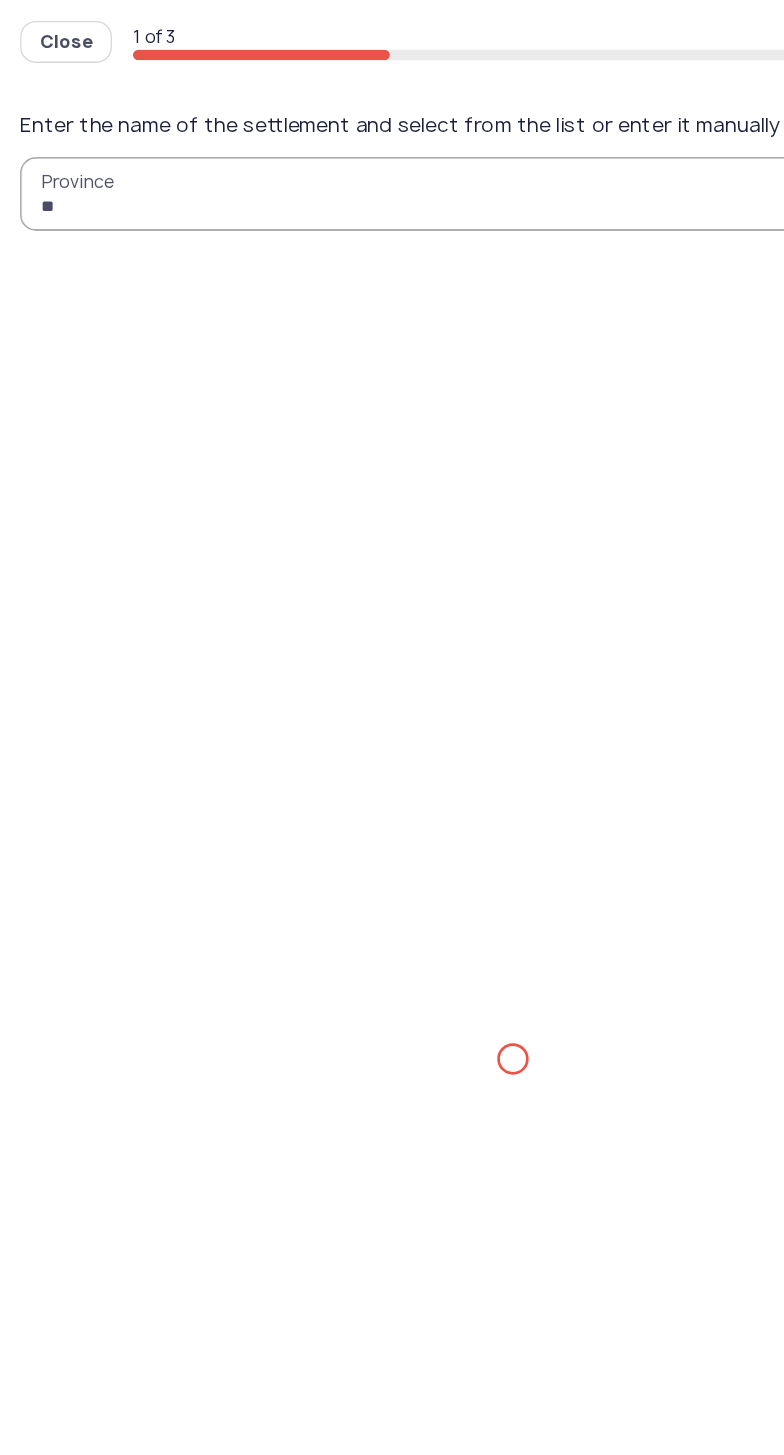 type on "***" 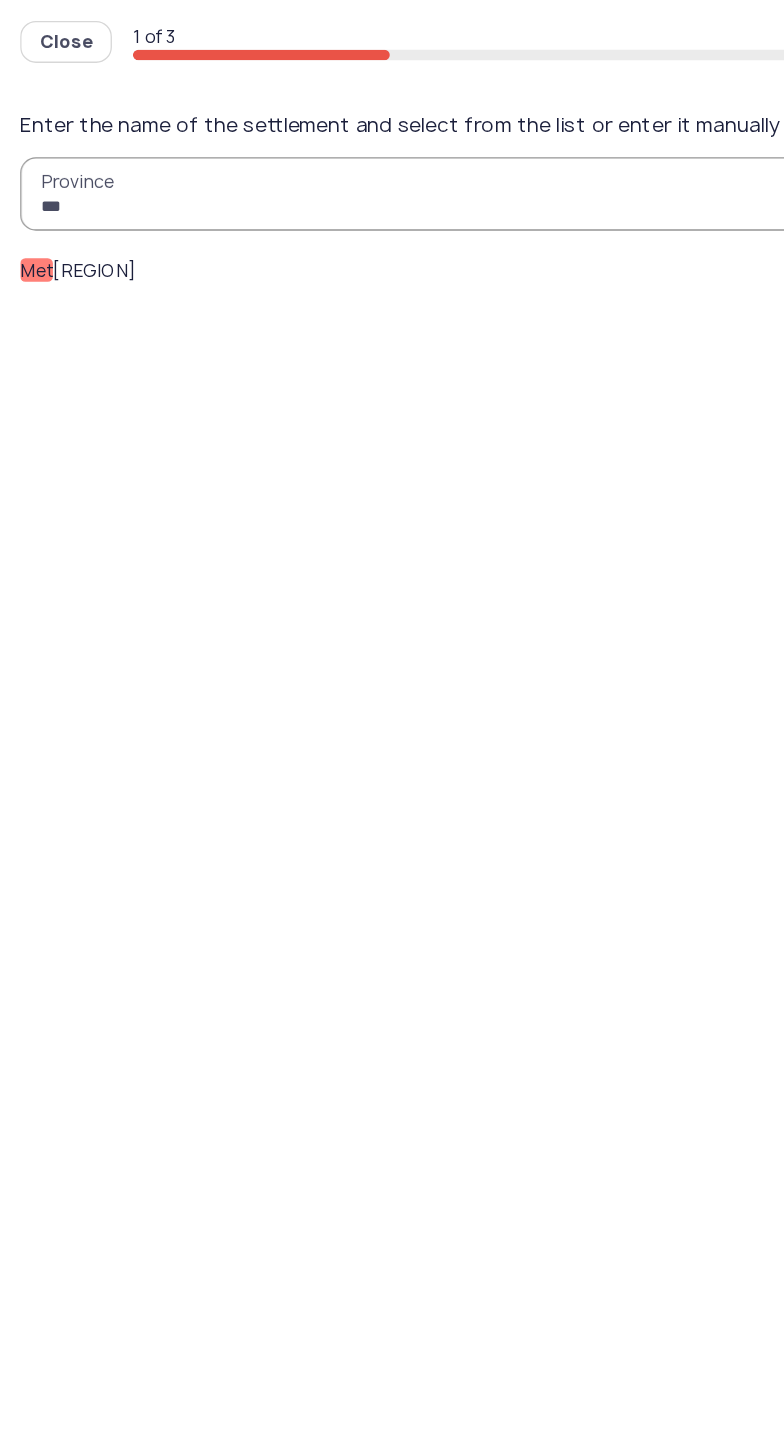click on "Met ro Manila (NCR)" 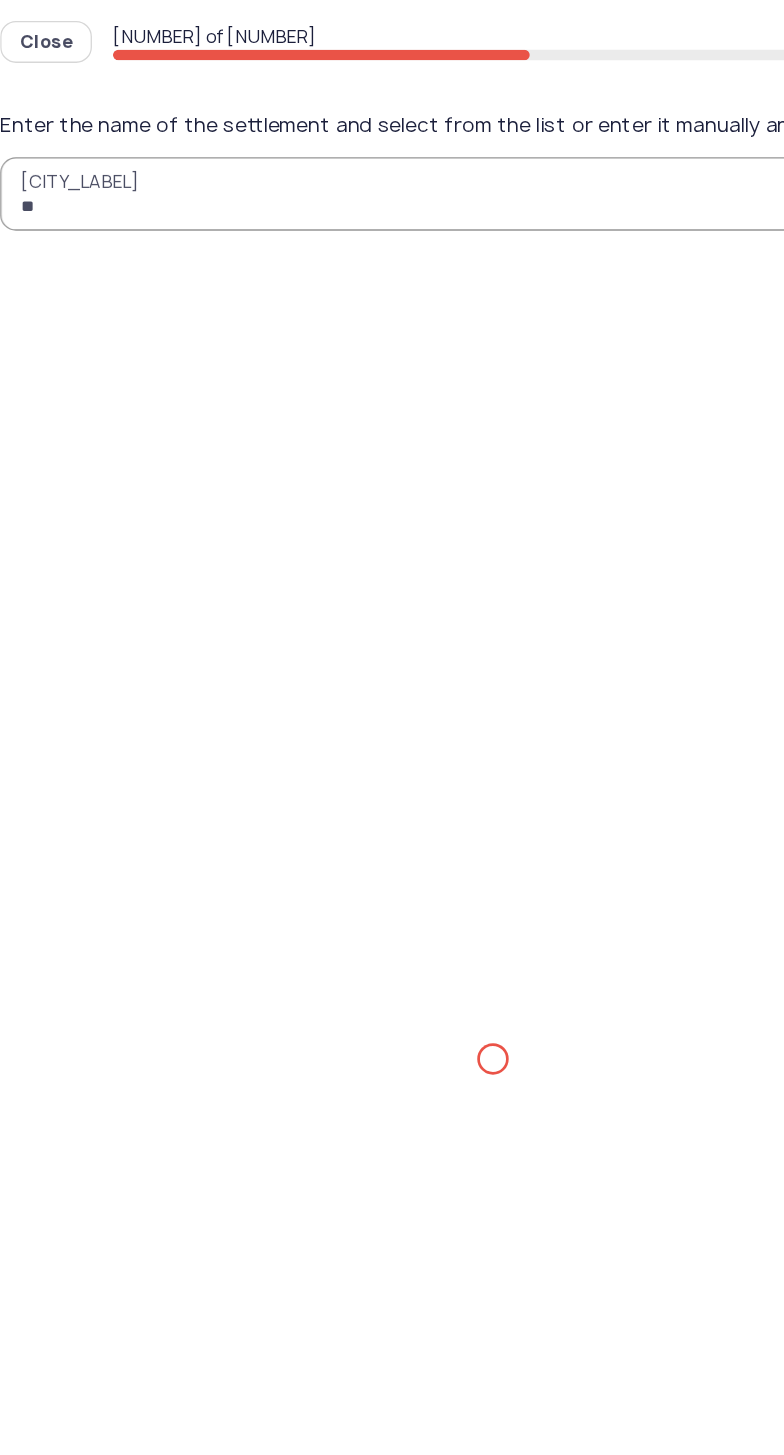 type on "***" 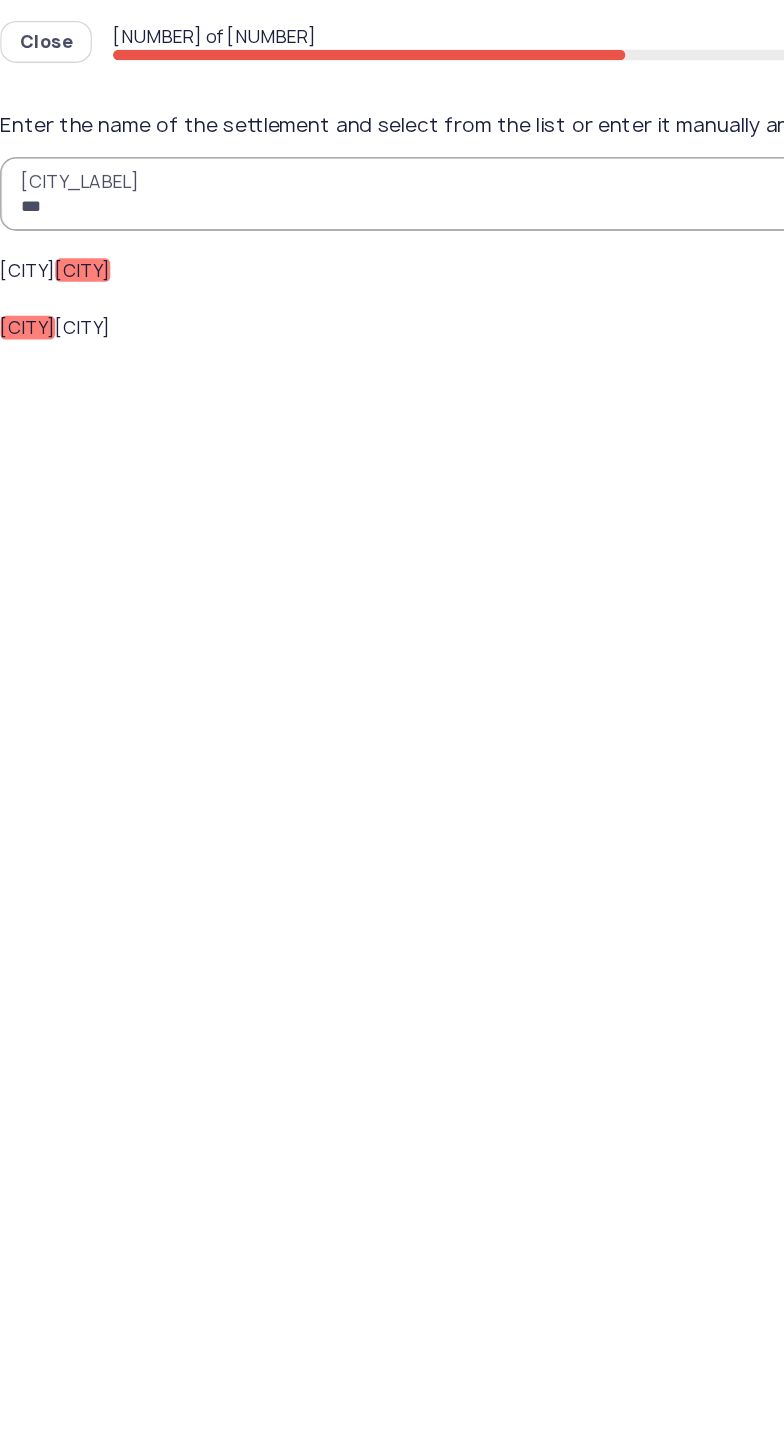 click on "Que zon City" 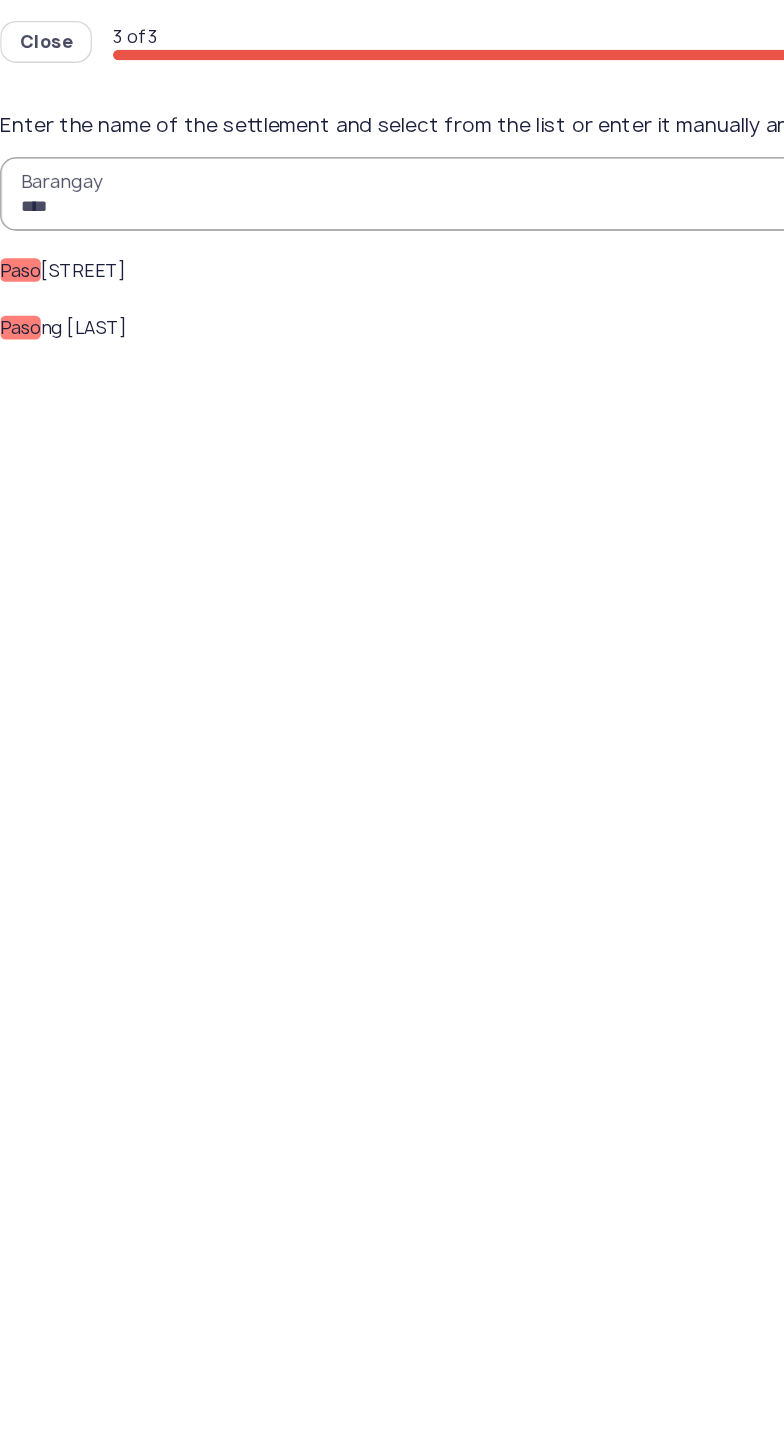 type on "****" 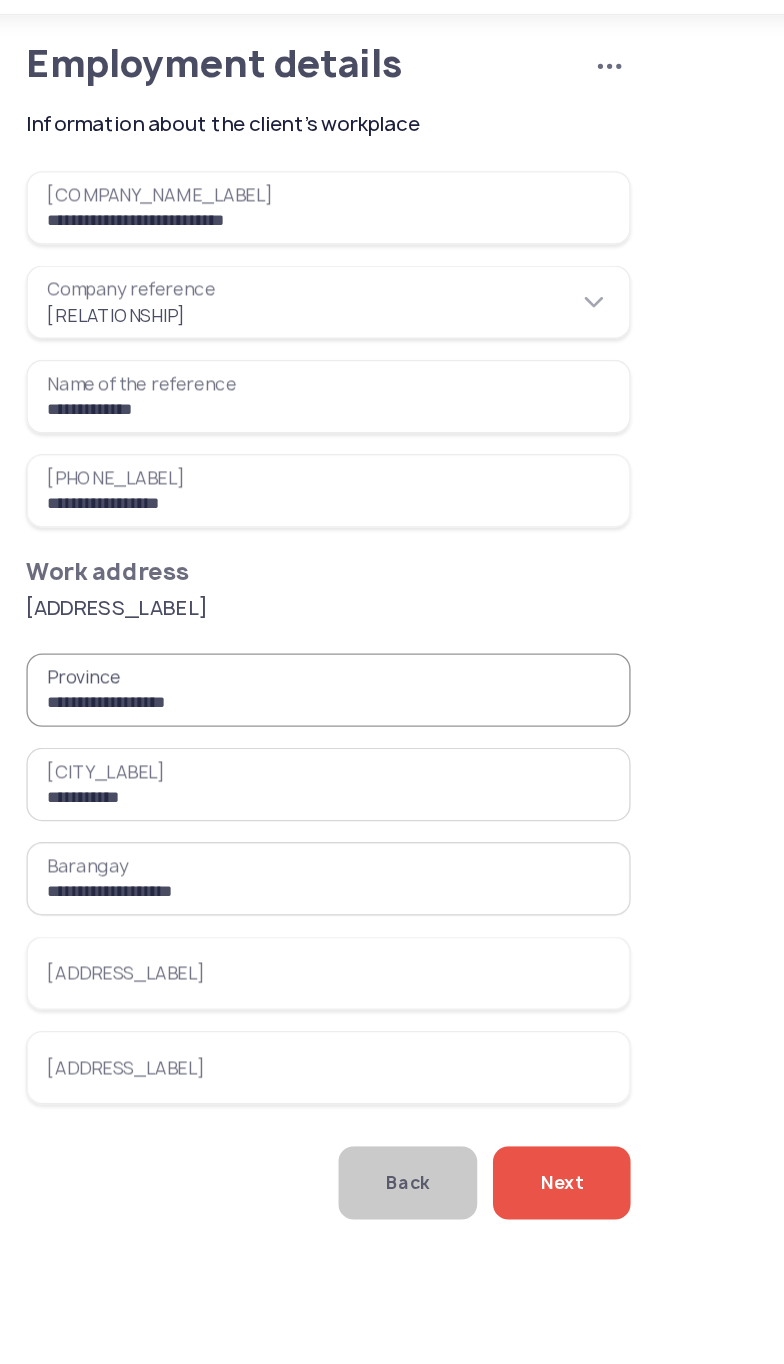 click on "House number, Street name" at bounding box center (266, 788) 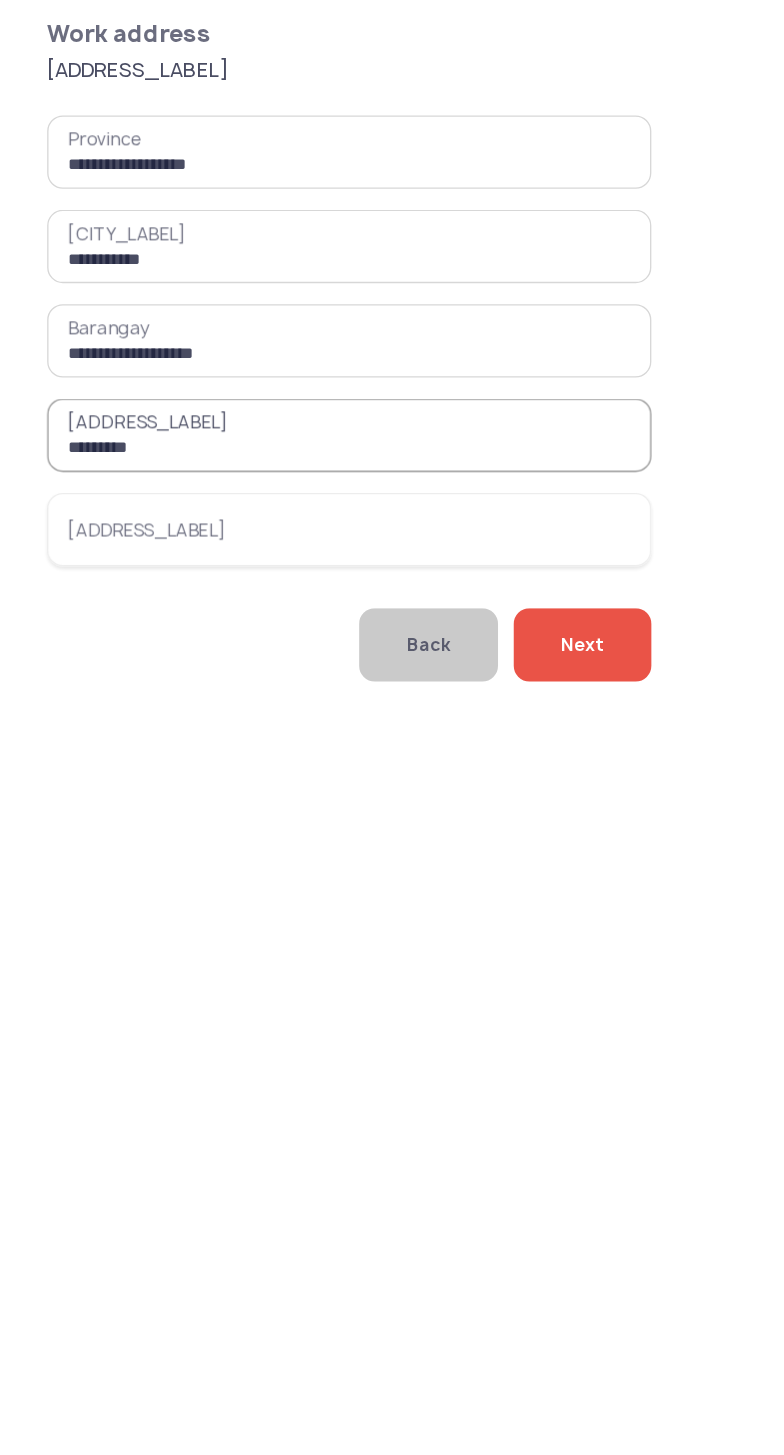 click on "*********" at bounding box center (266, 788) 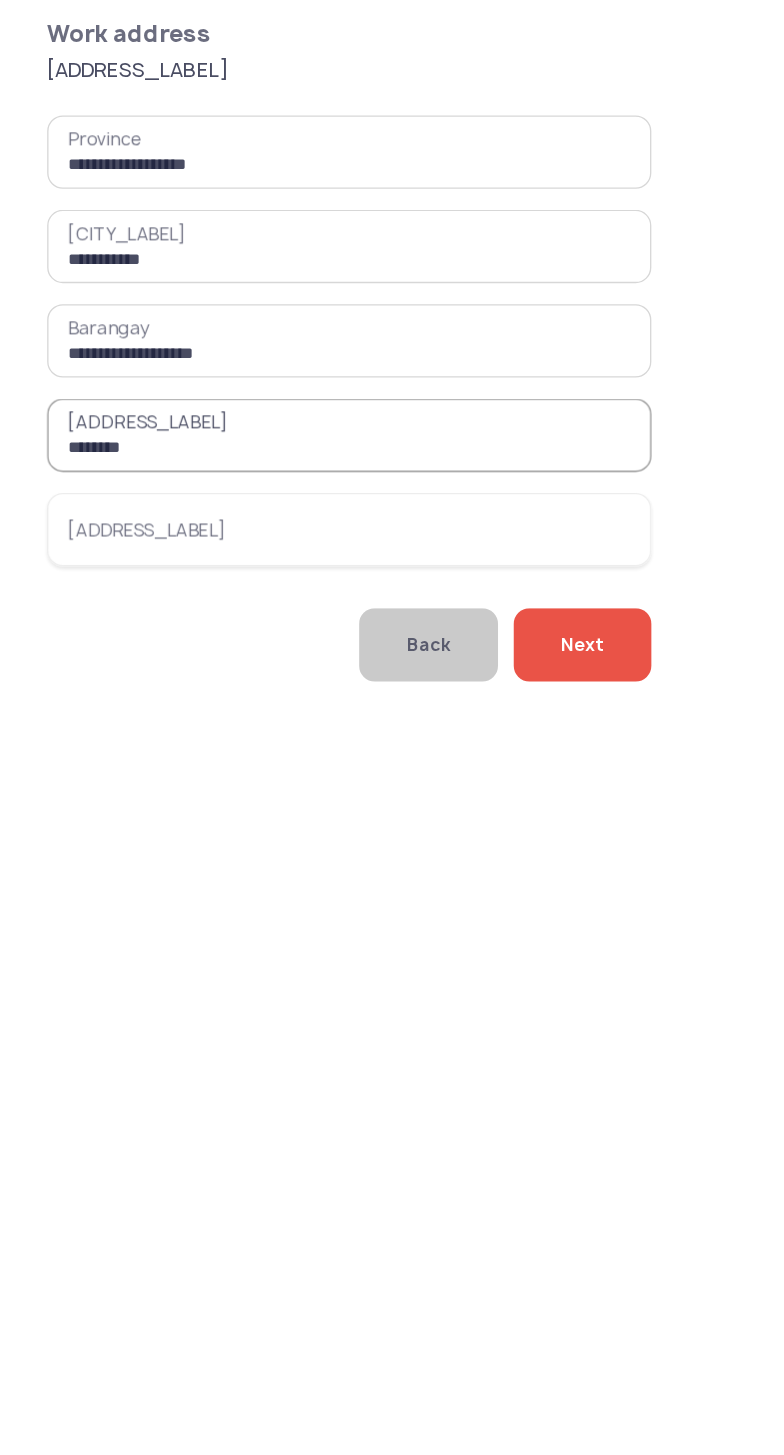 click on "********" at bounding box center [266, 788] 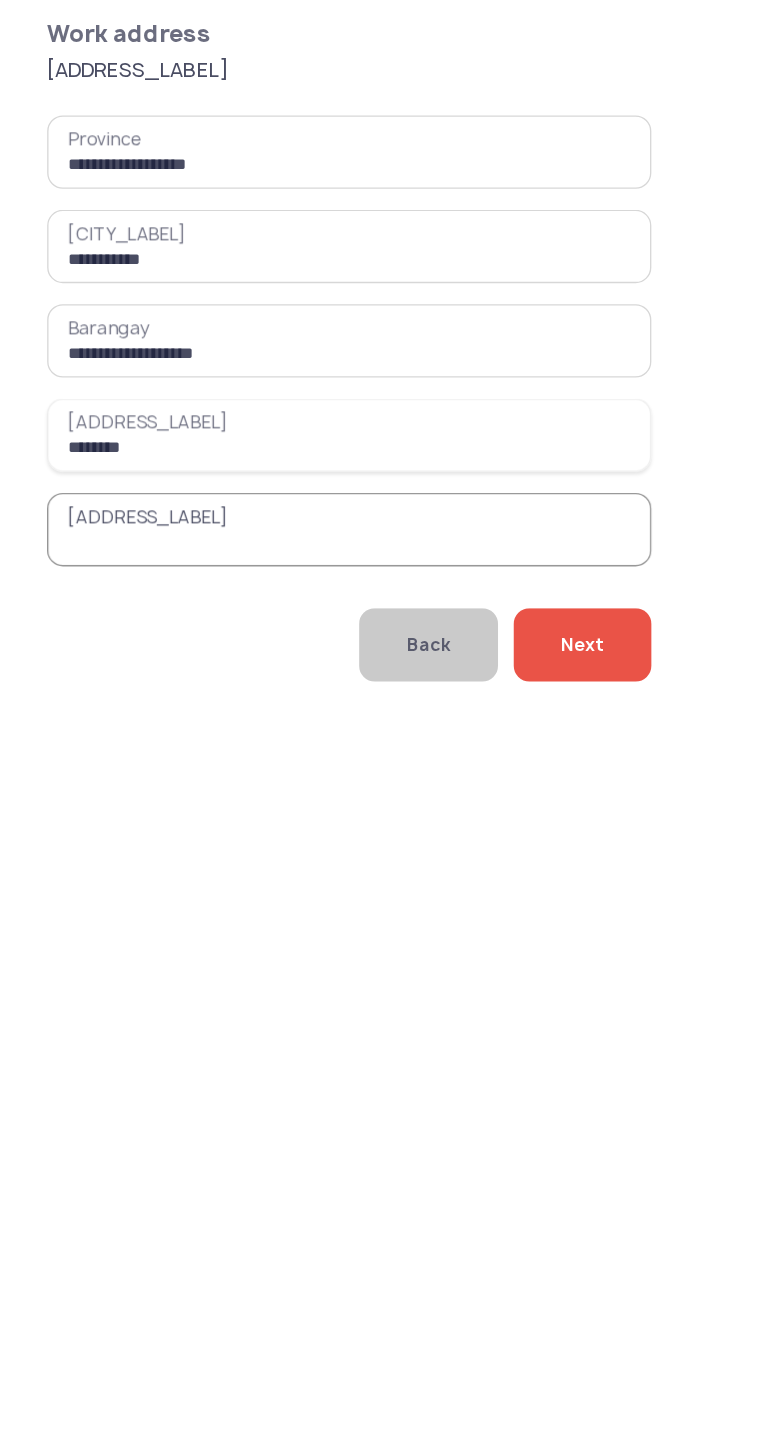 click on "********" at bounding box center [266, 788] 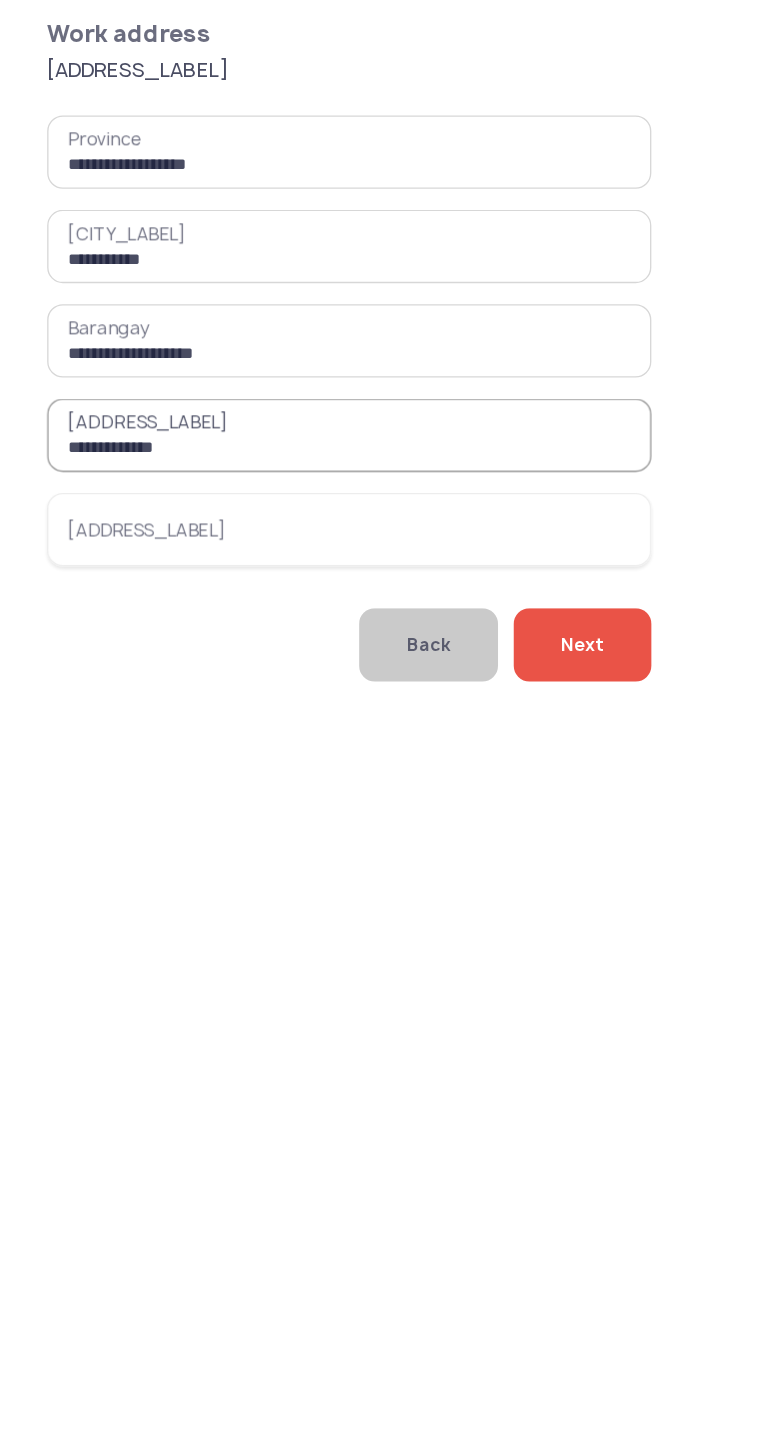 type on "**********" 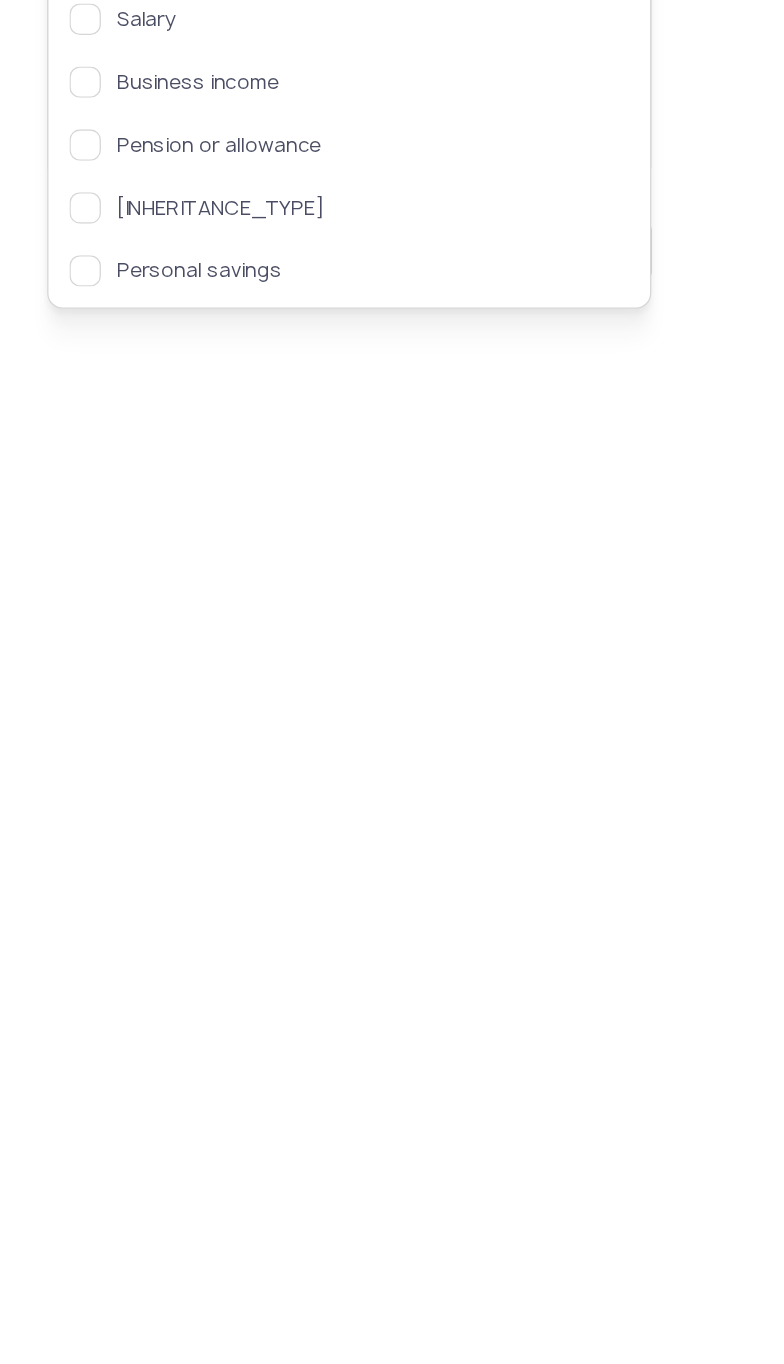 scroll, scrollTop: 0, scrollLeft: 0, axis: both 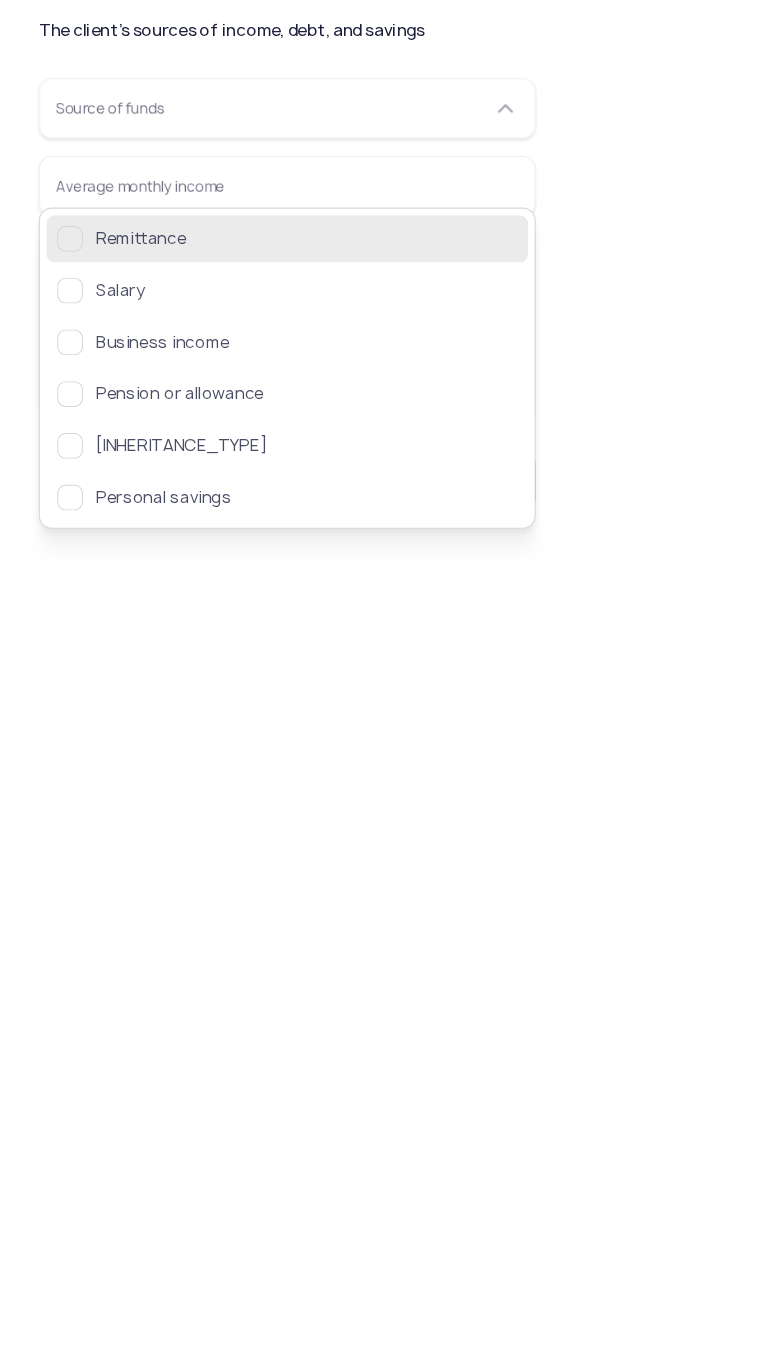 click on "Remittance" 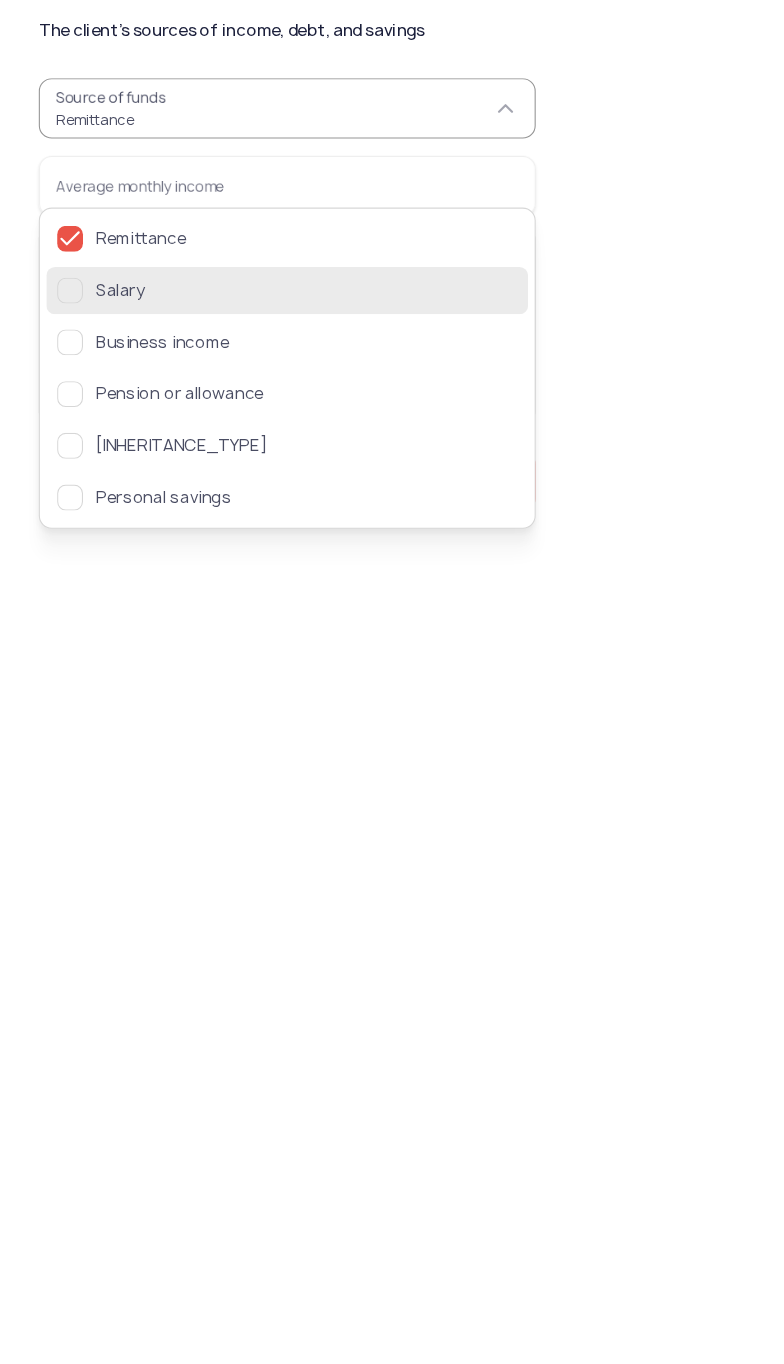 click 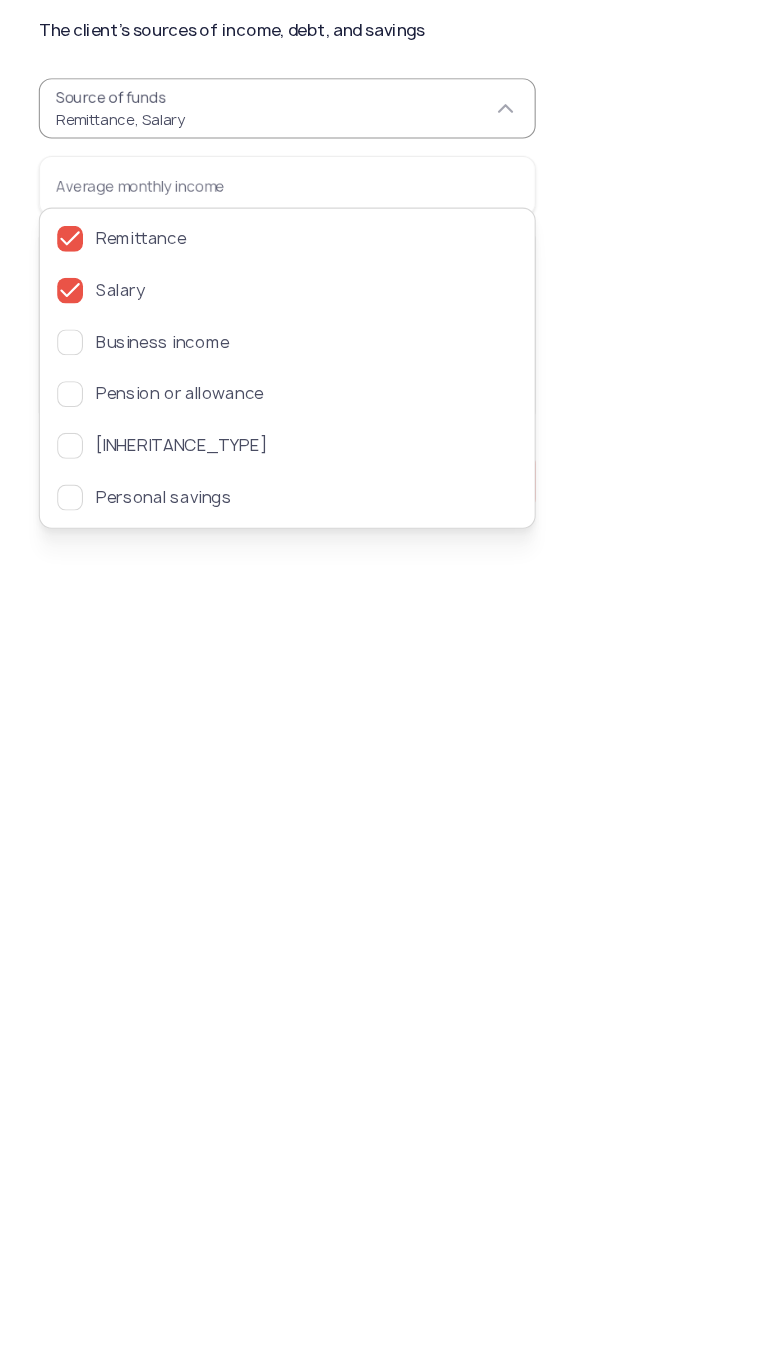 click on "Source of funds  Remittance Salary  Average monthly income   Has a bank account   Has taken a loan or credit card before   Has outstanding debt" 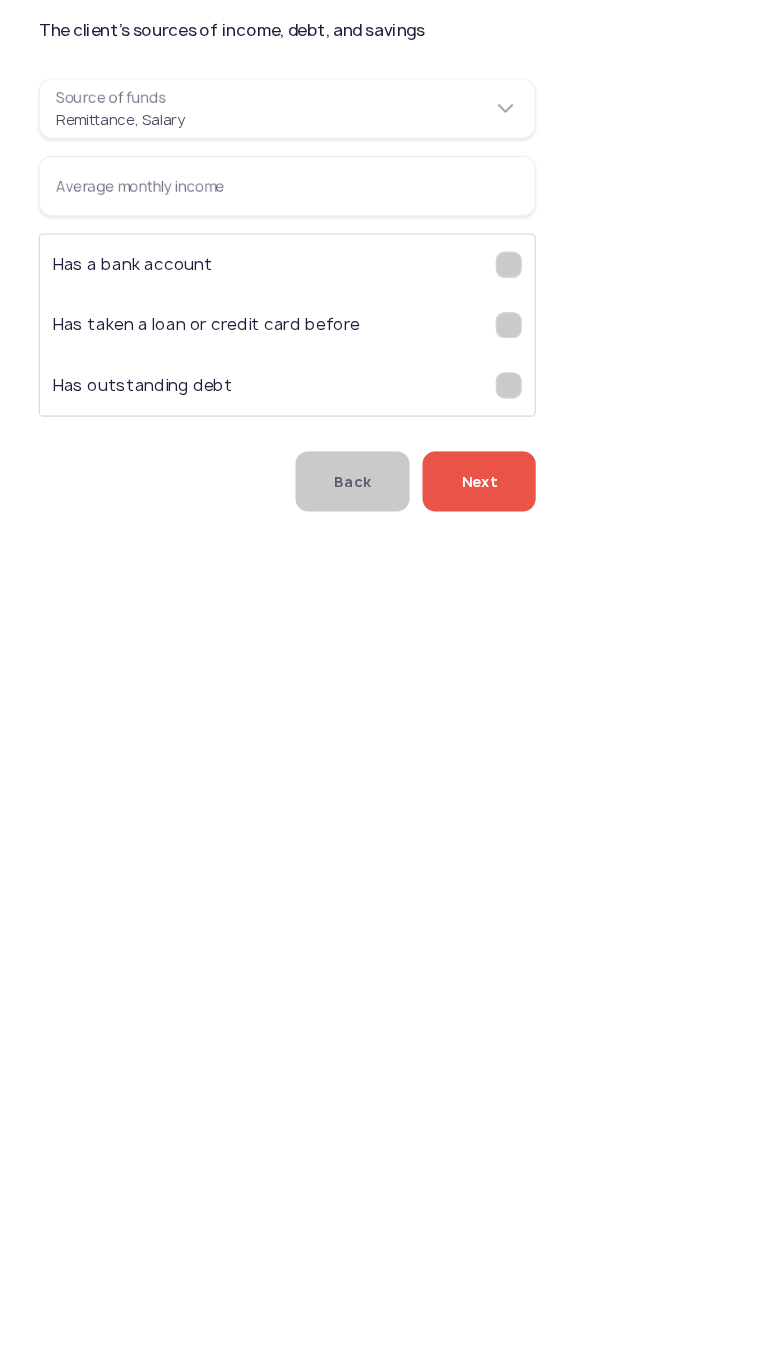 click on "Average monthly income" at bounding box center [266, 284] 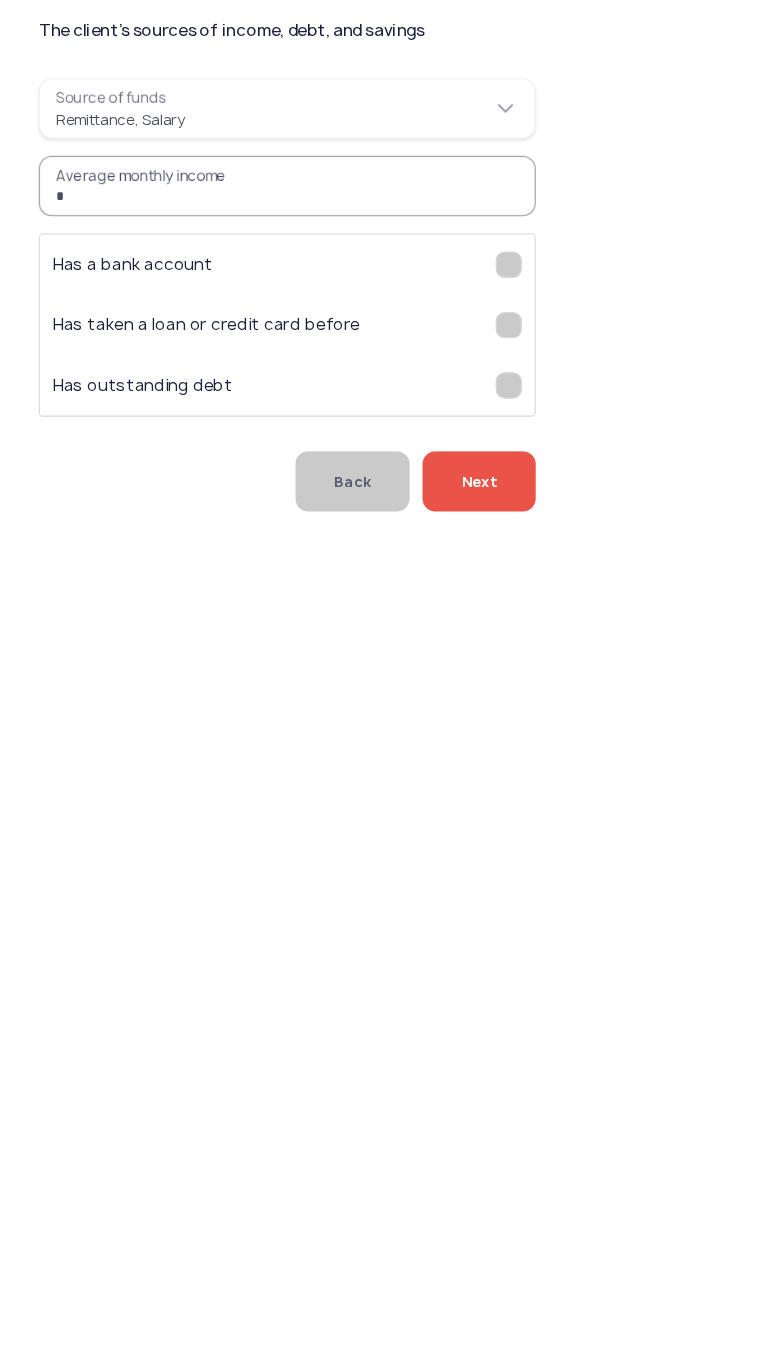 scroll, scrollTop: 0, scrollLeft: 0, axis: both 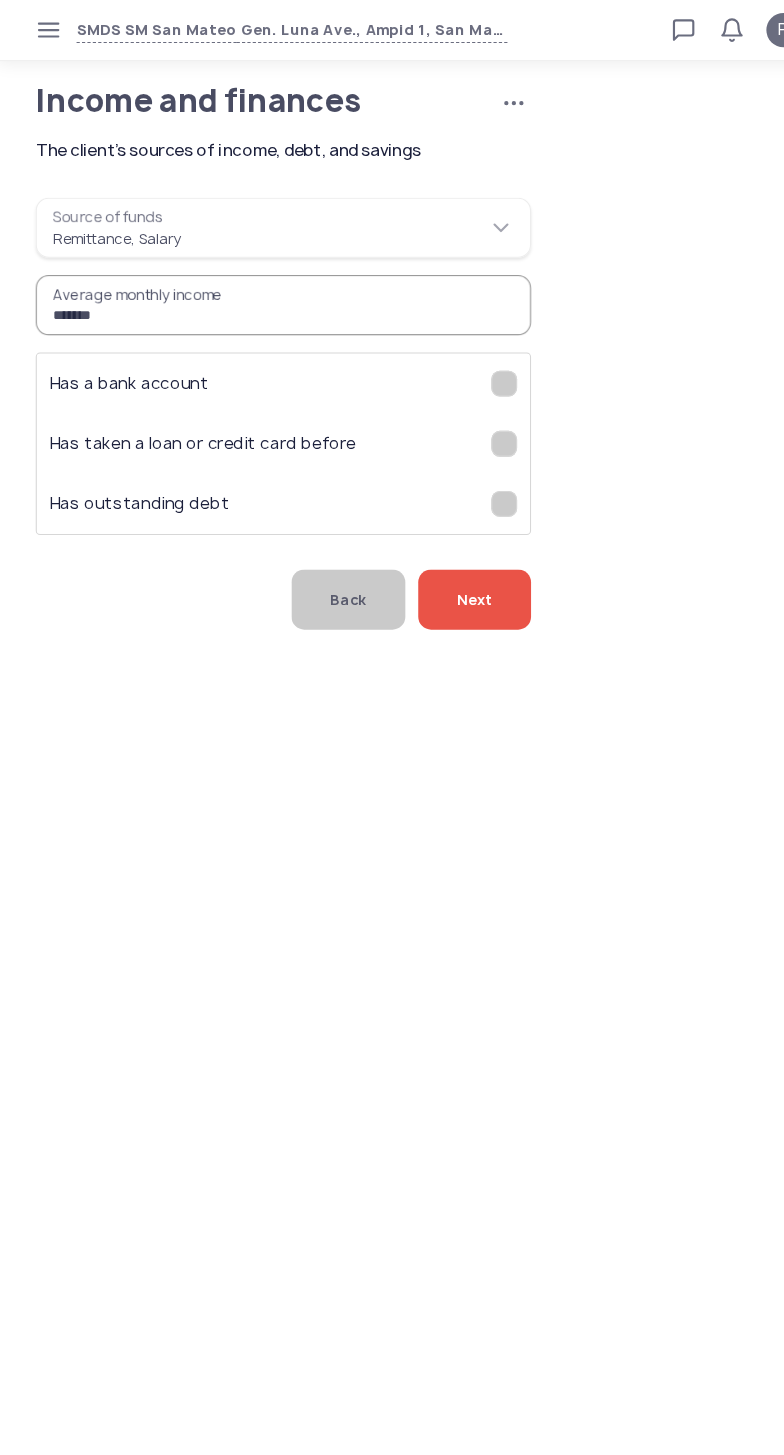 type on "*******" 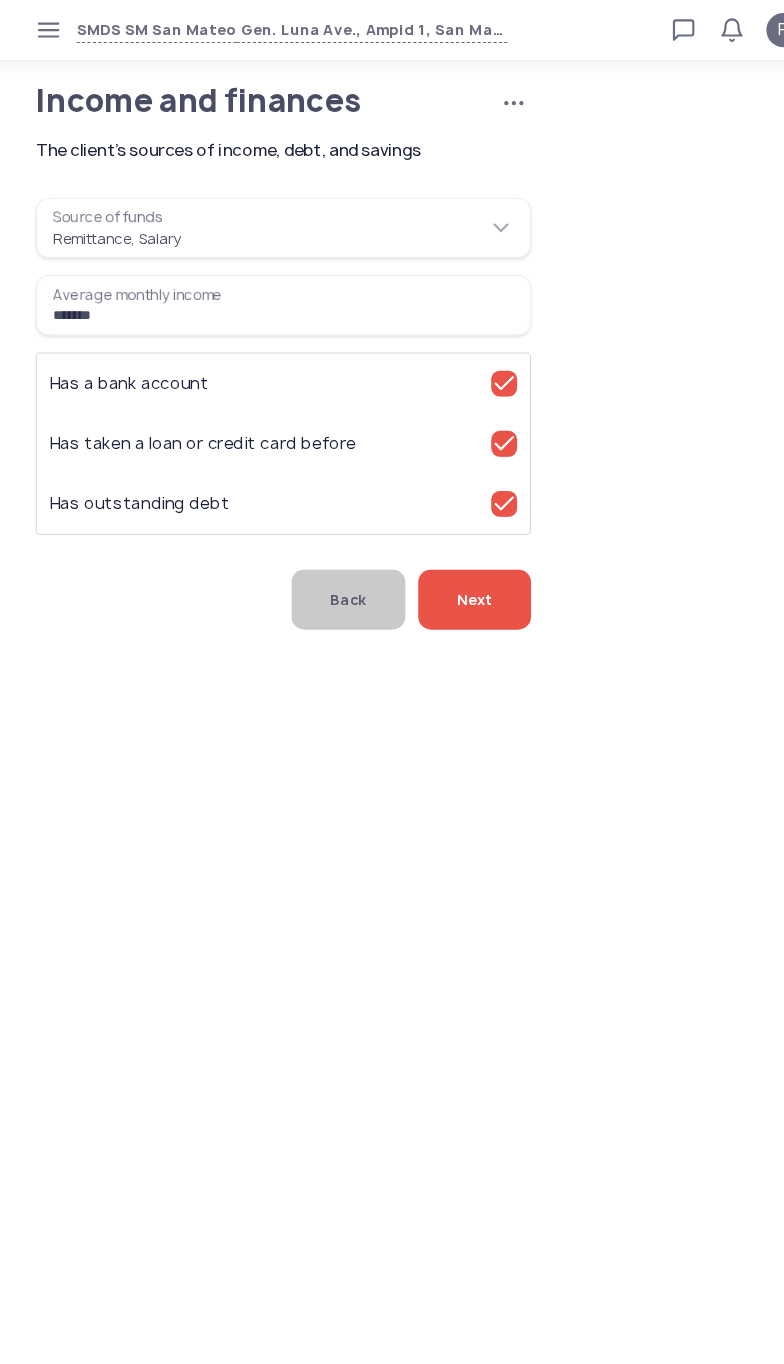 click on "Next" 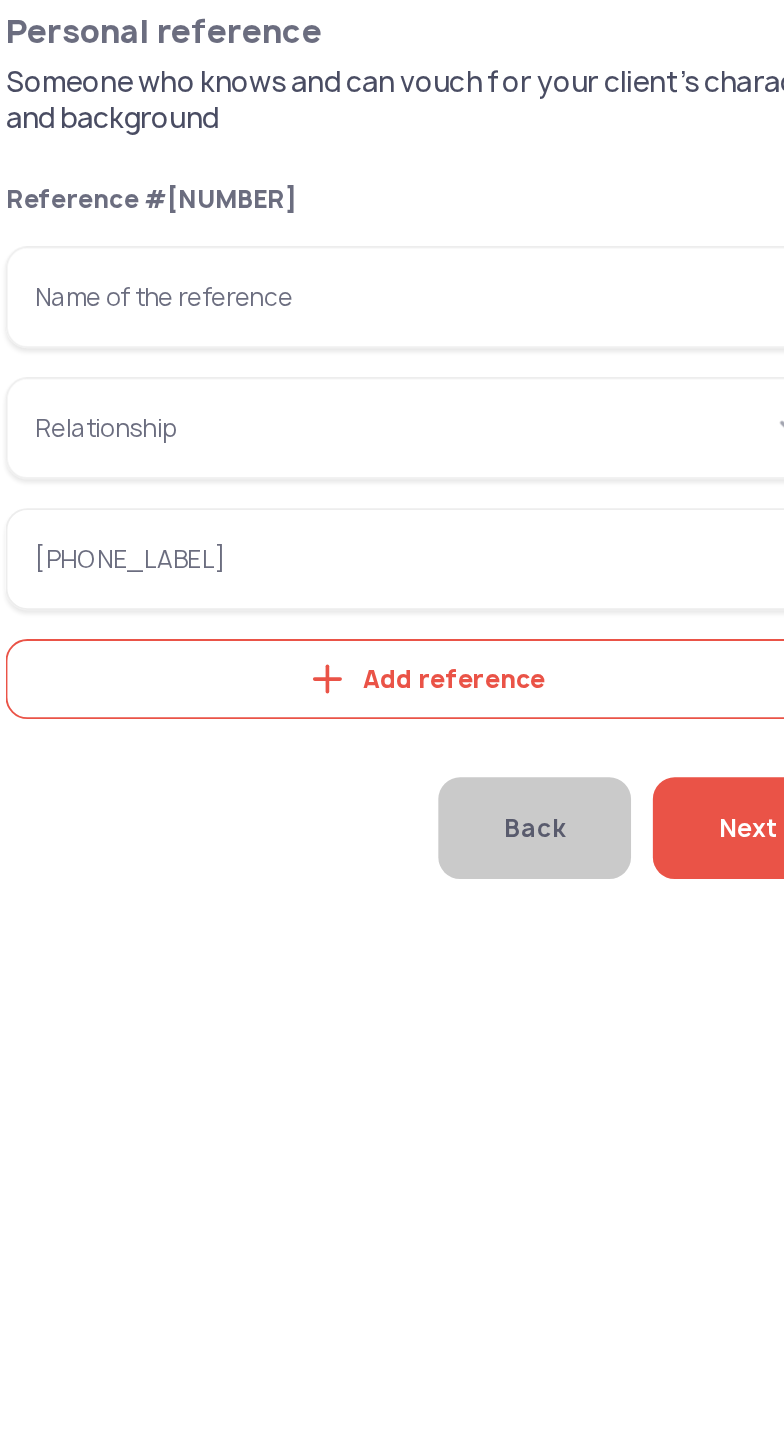 click on "Name of the reference" at bounding box center (266, 432) 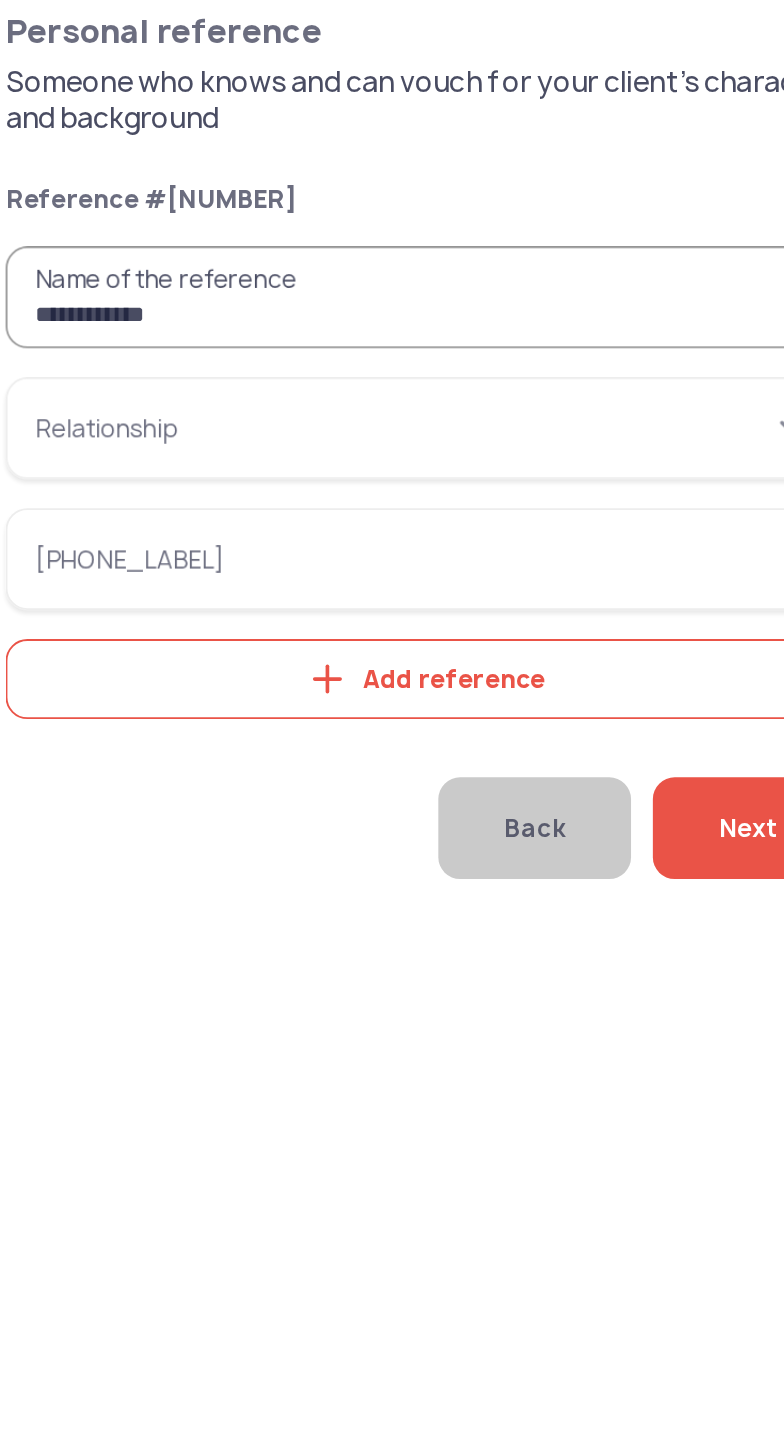 type on "**********" 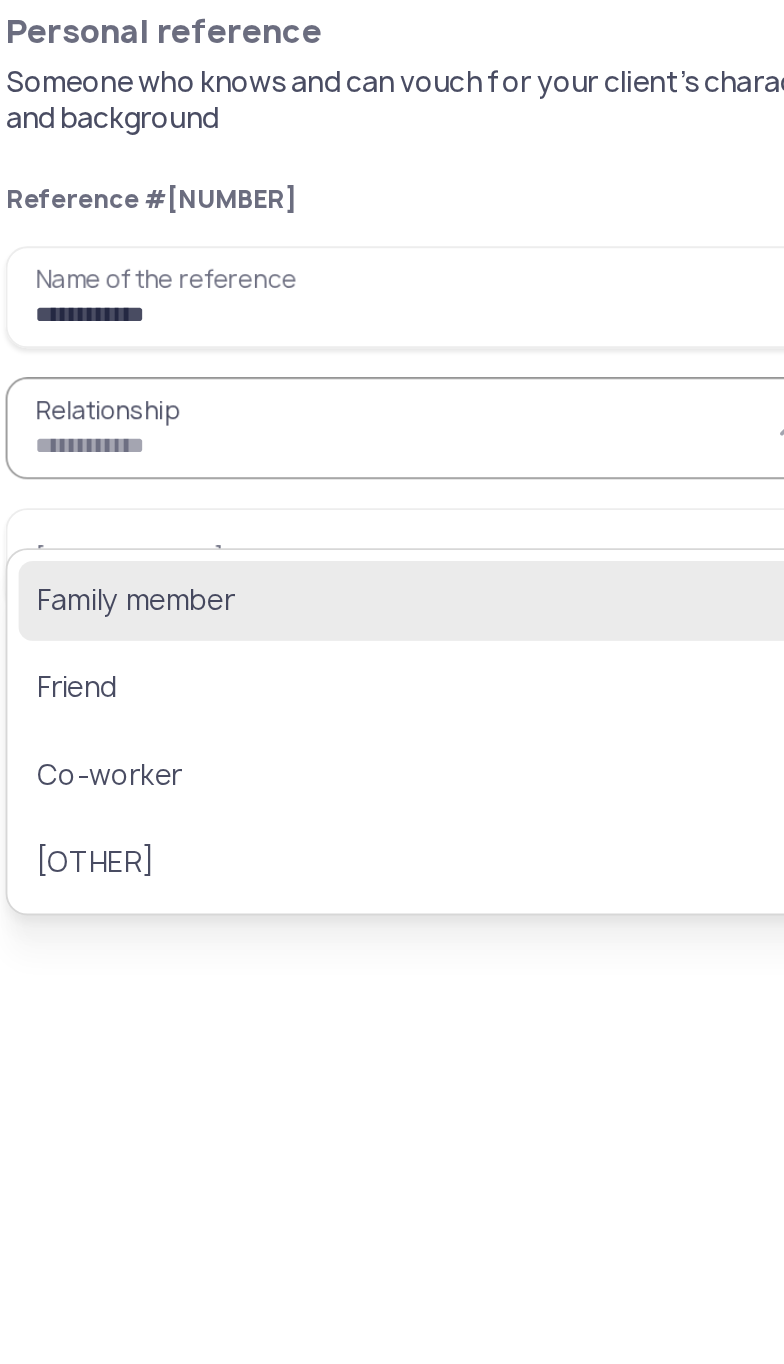 click on "Family member" 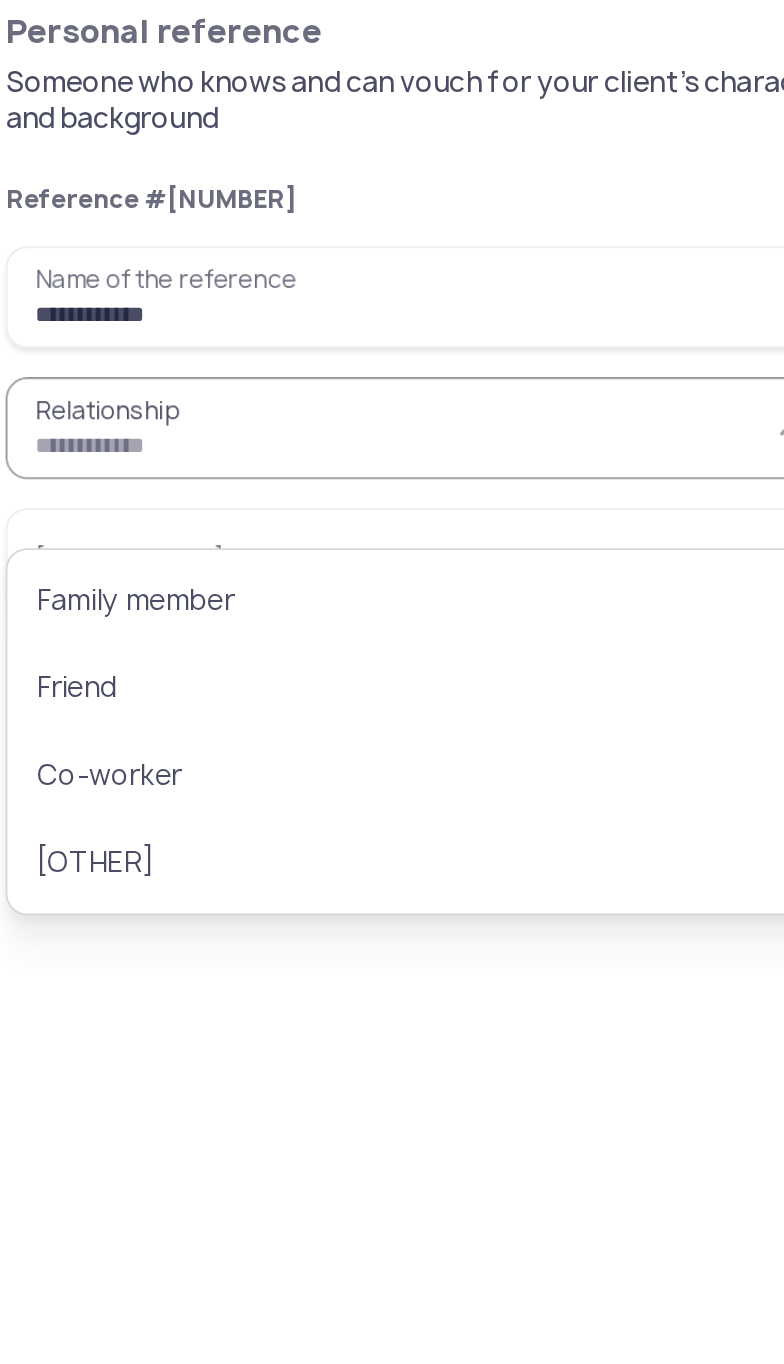 type on "**********" 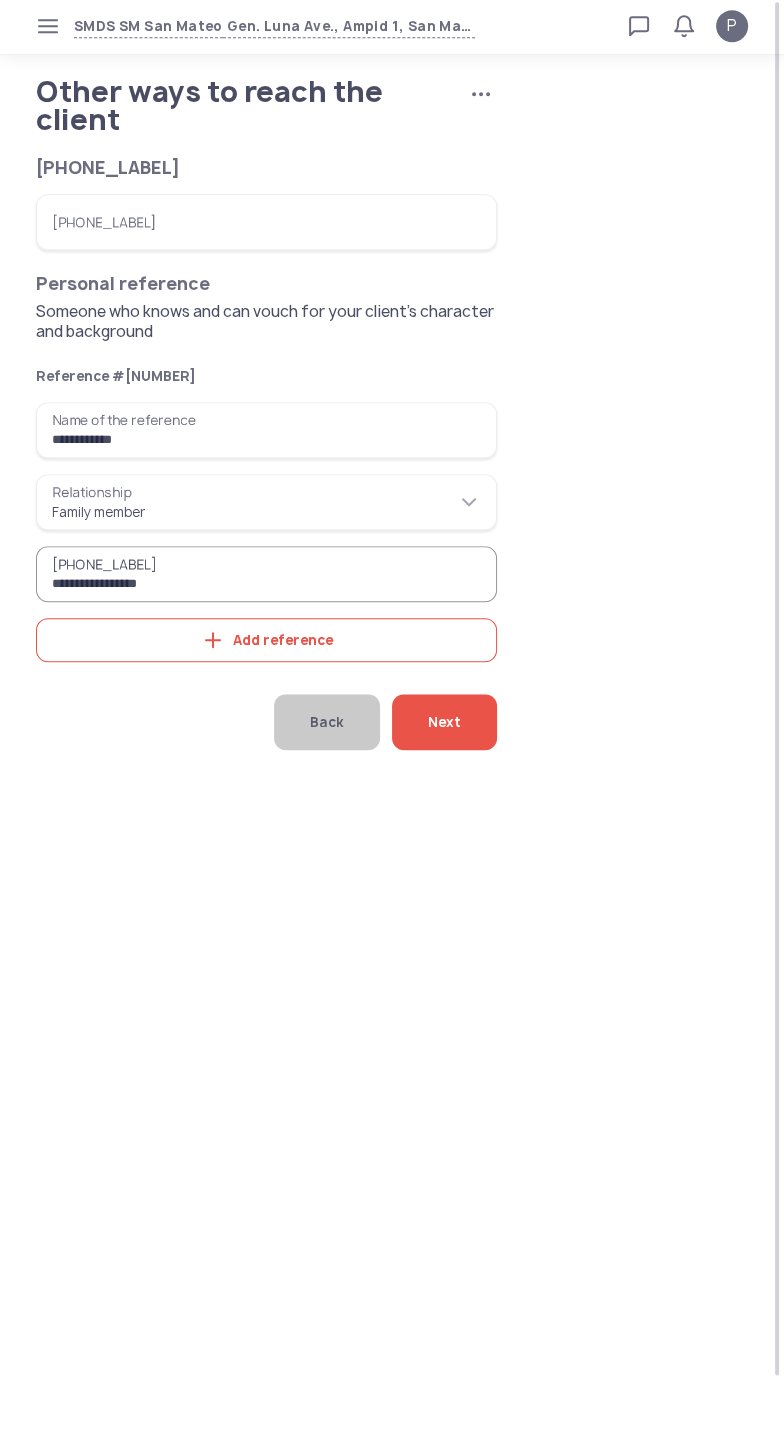type on "**********" 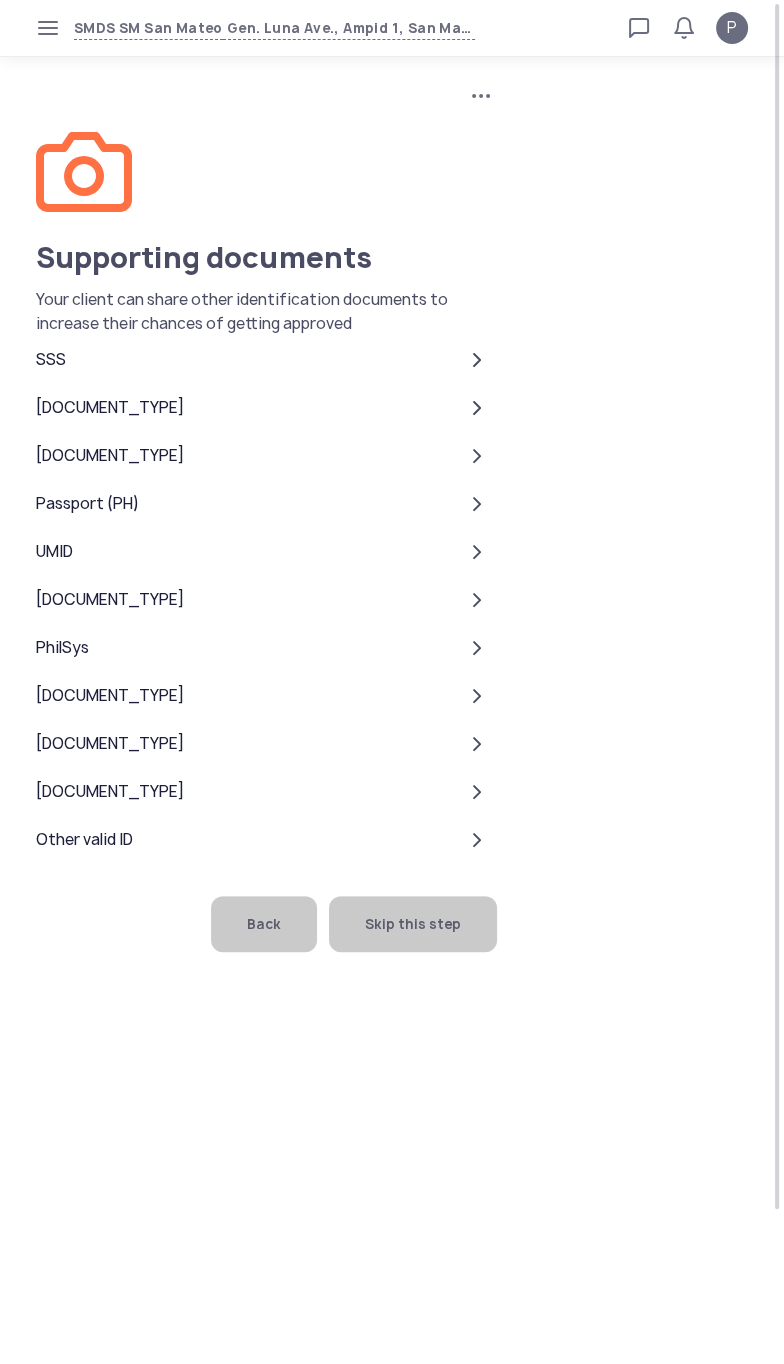 click on "Skip this step" 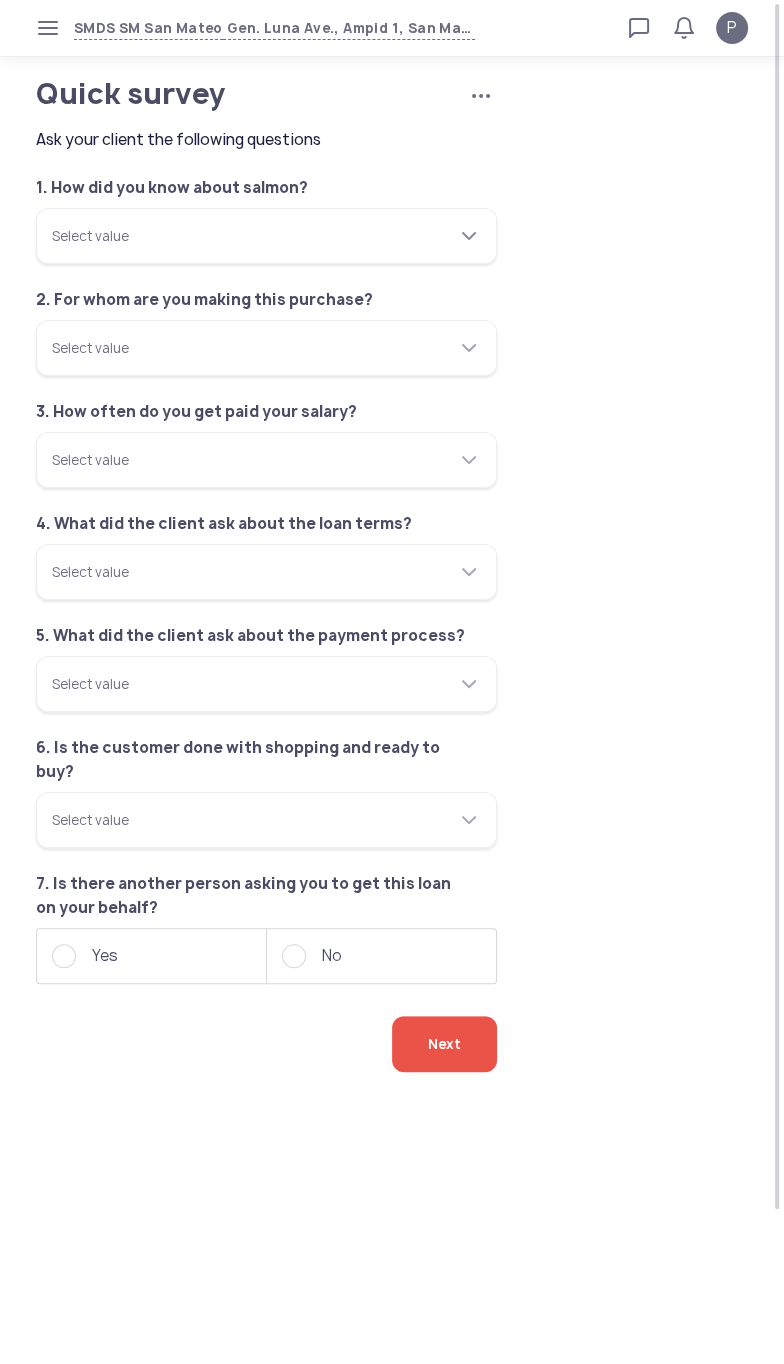 click on "Select value" at bounding box center (266, 236) 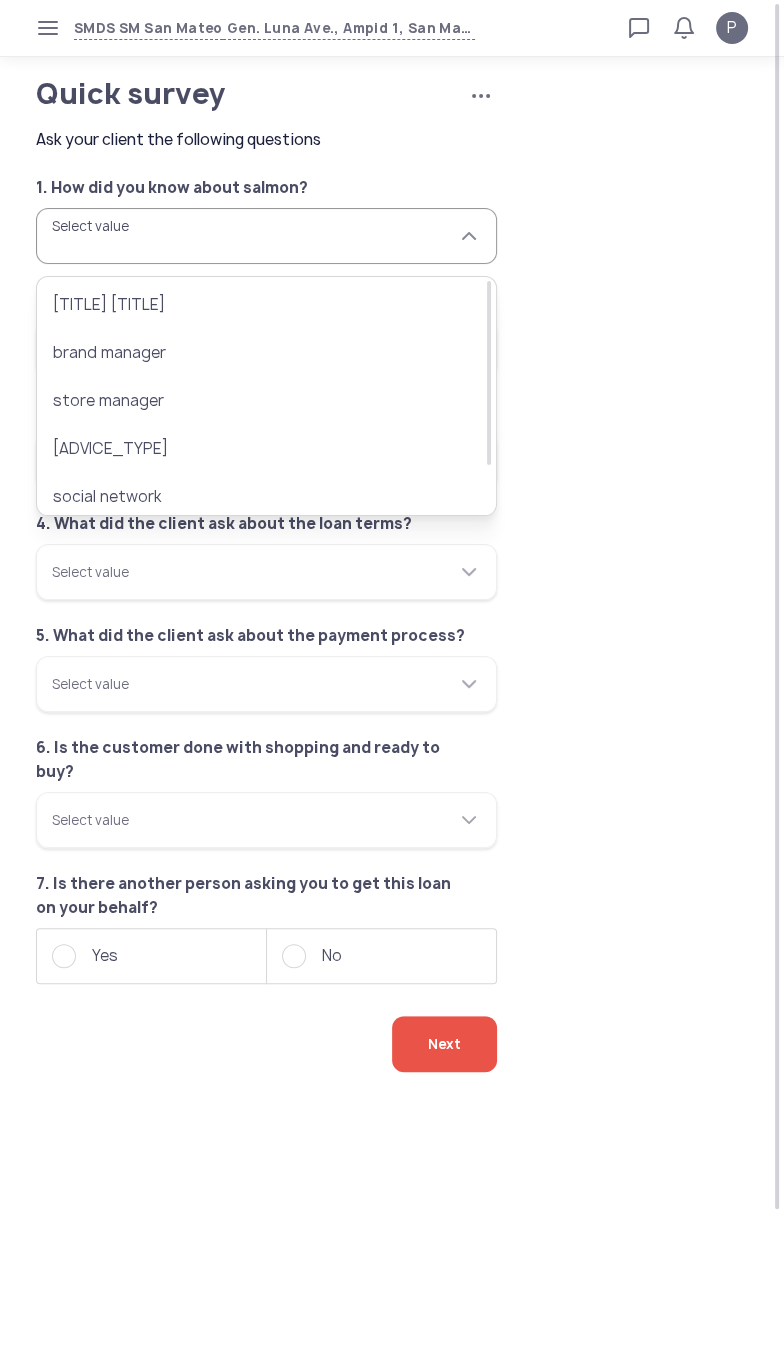 click on "Select value" at bounding box center [266, 236] 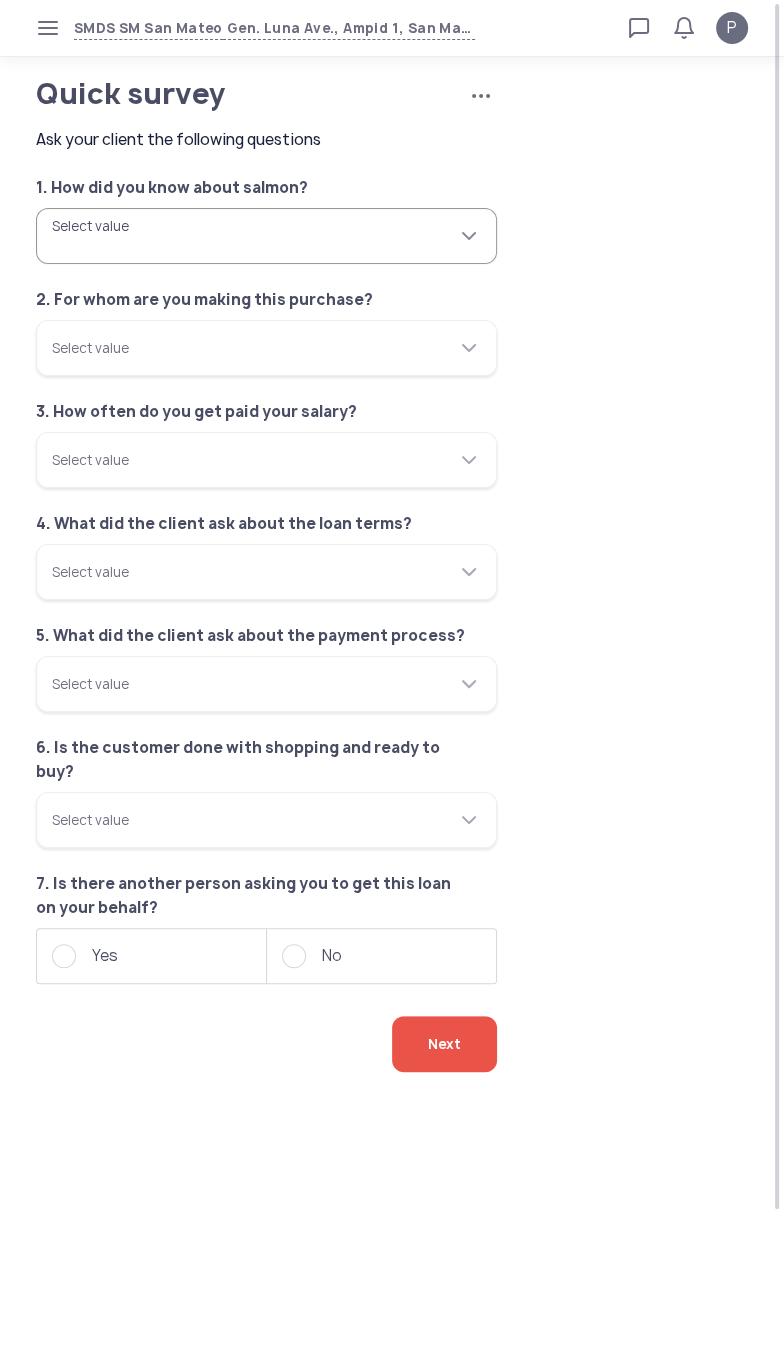 click on "Select value" at bounding box center (266, 236) 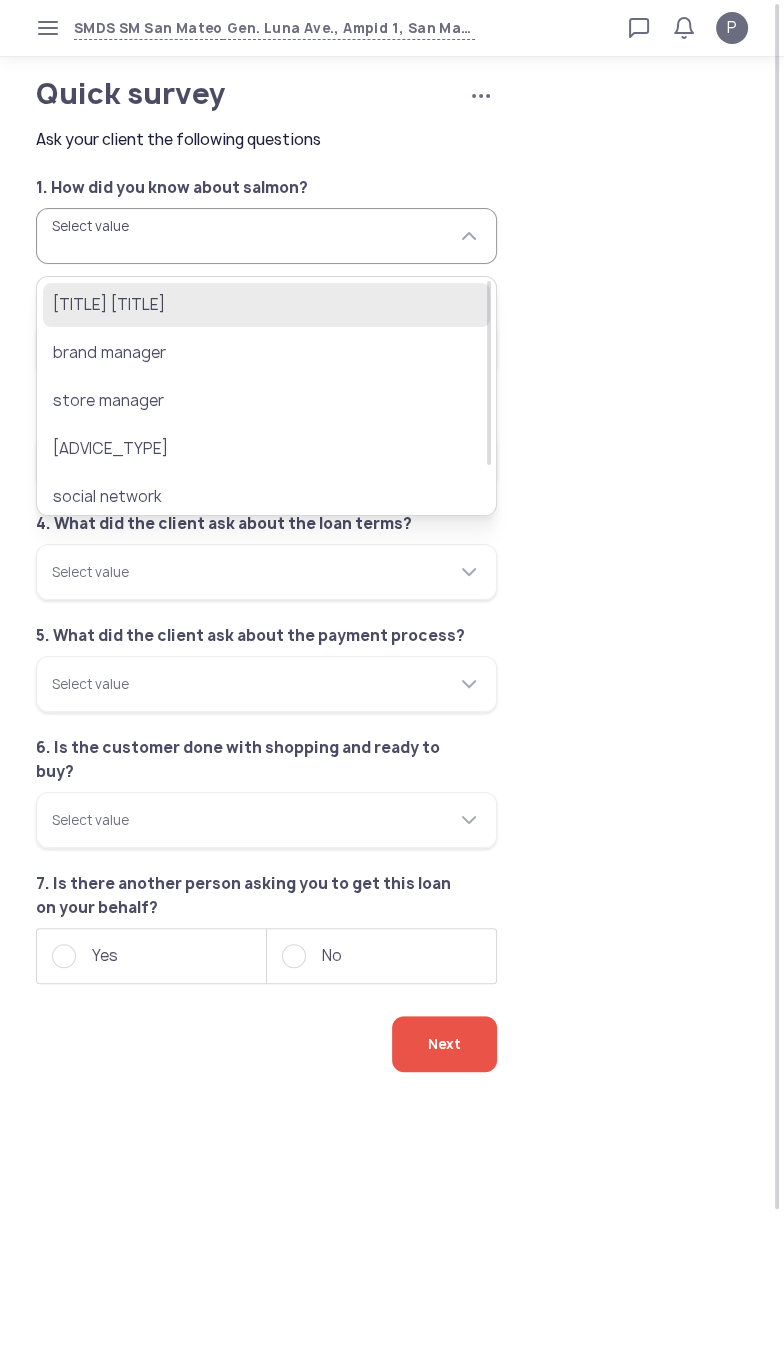 click on "salmon ambassador" 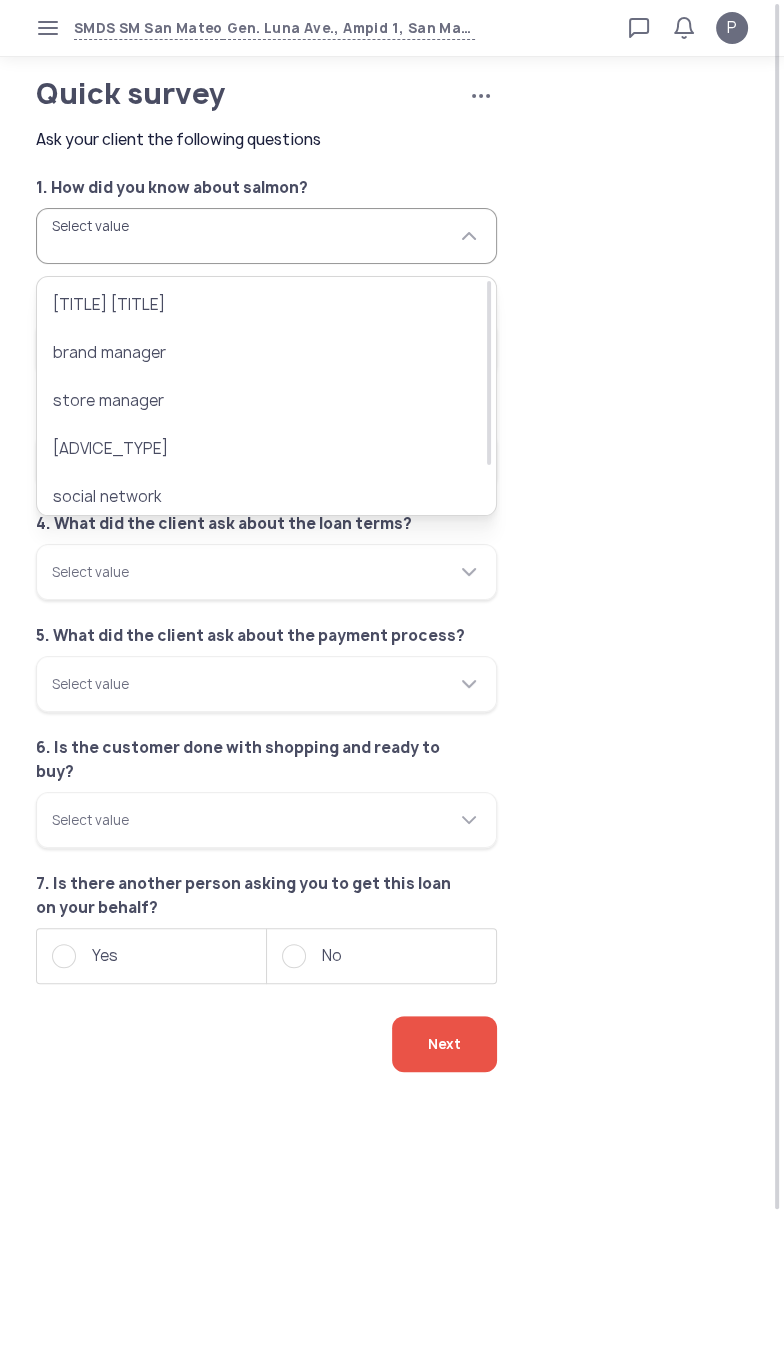 type on "**********" 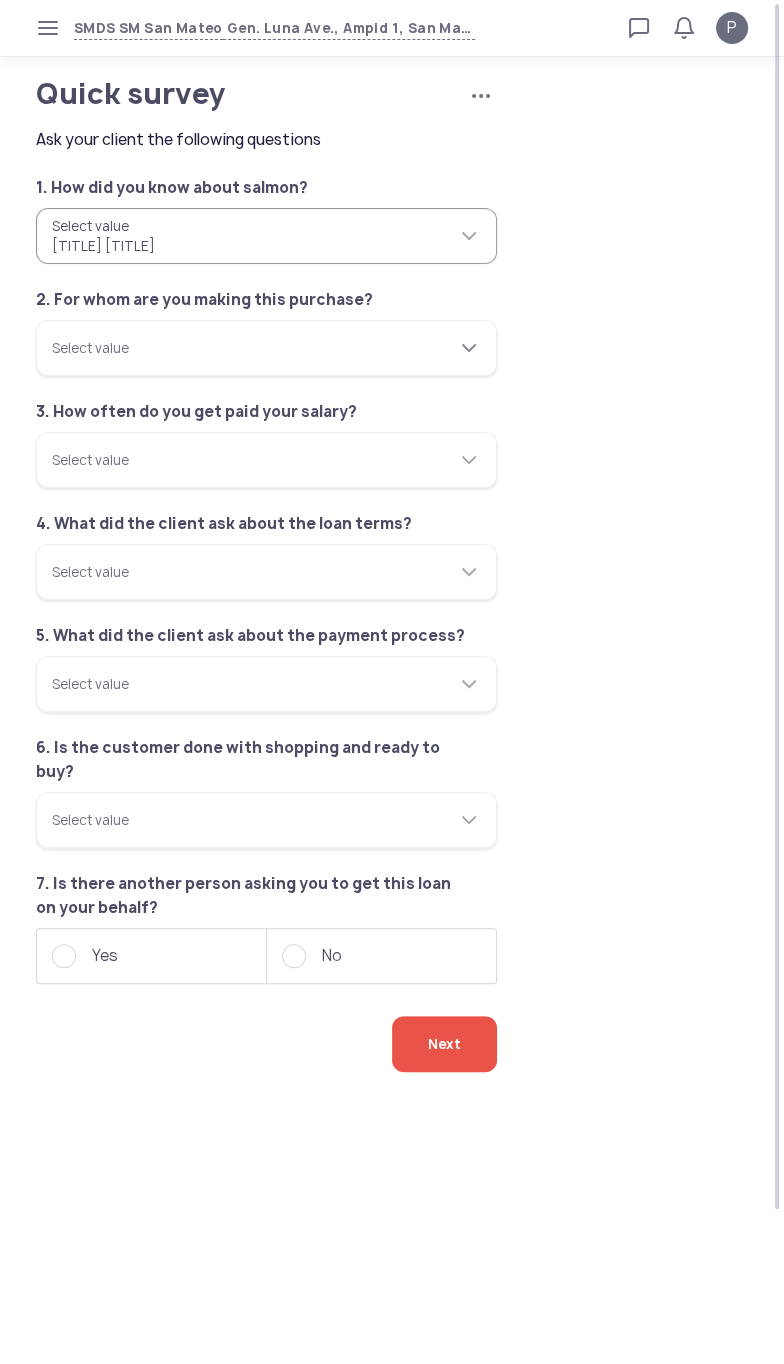 click on "Select value" at bounding box center (266, 348) 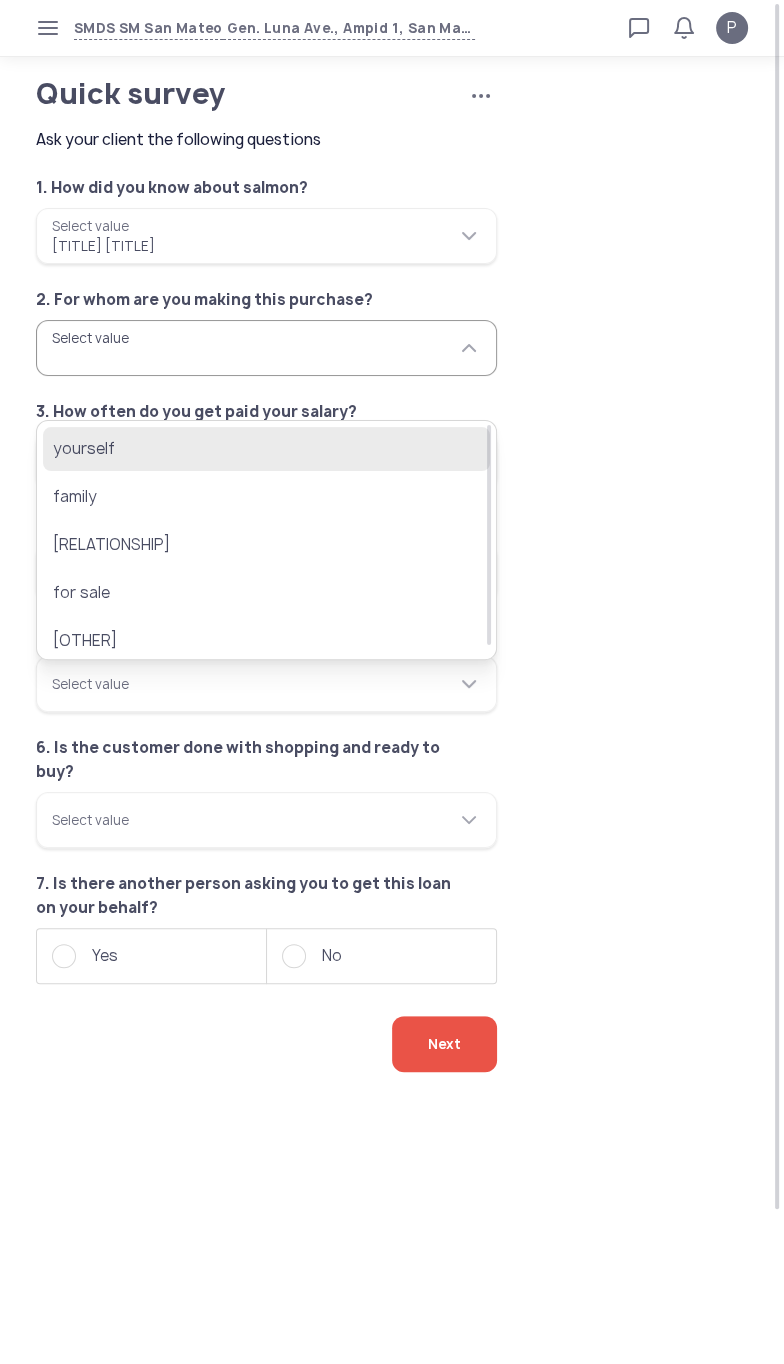 click on "yourself" 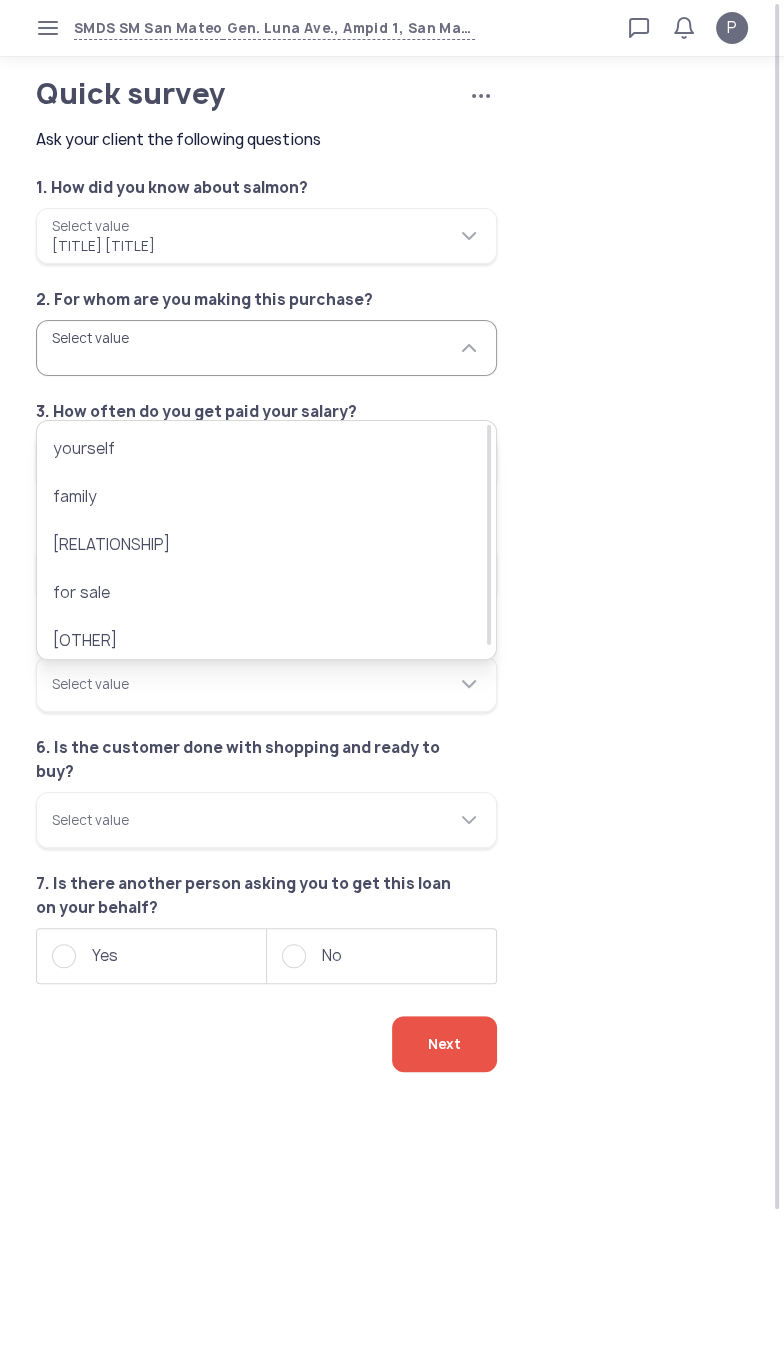 type on "********" 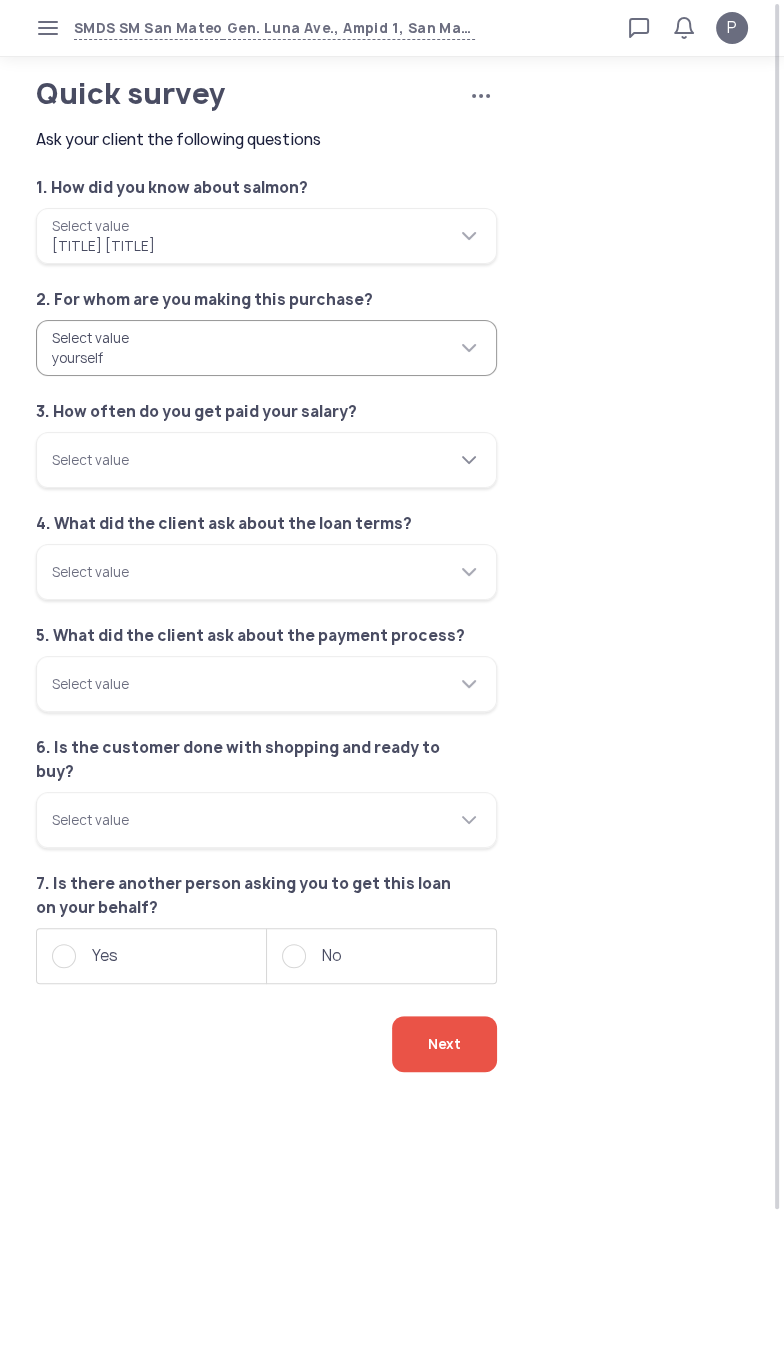 click on "Select value" at bounding box center (266, 460) 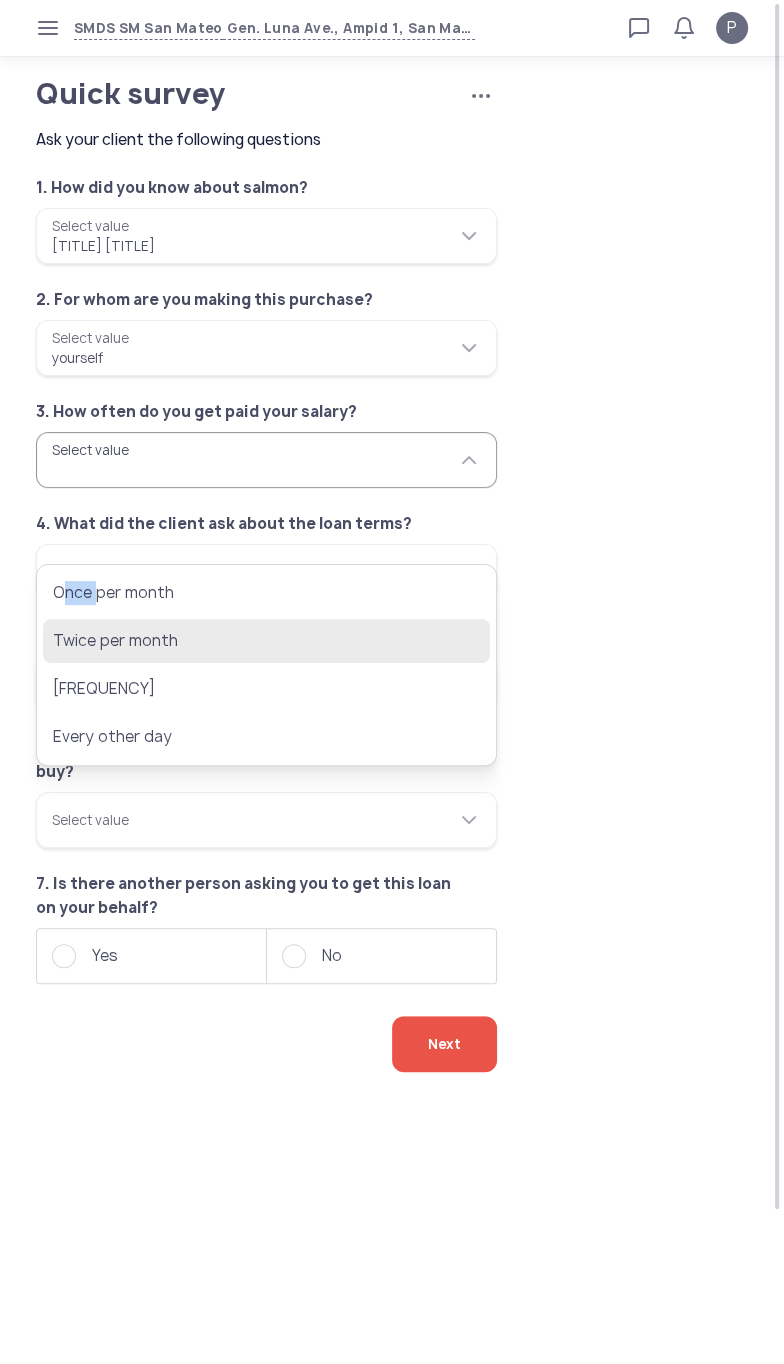 click on "Twice per month" 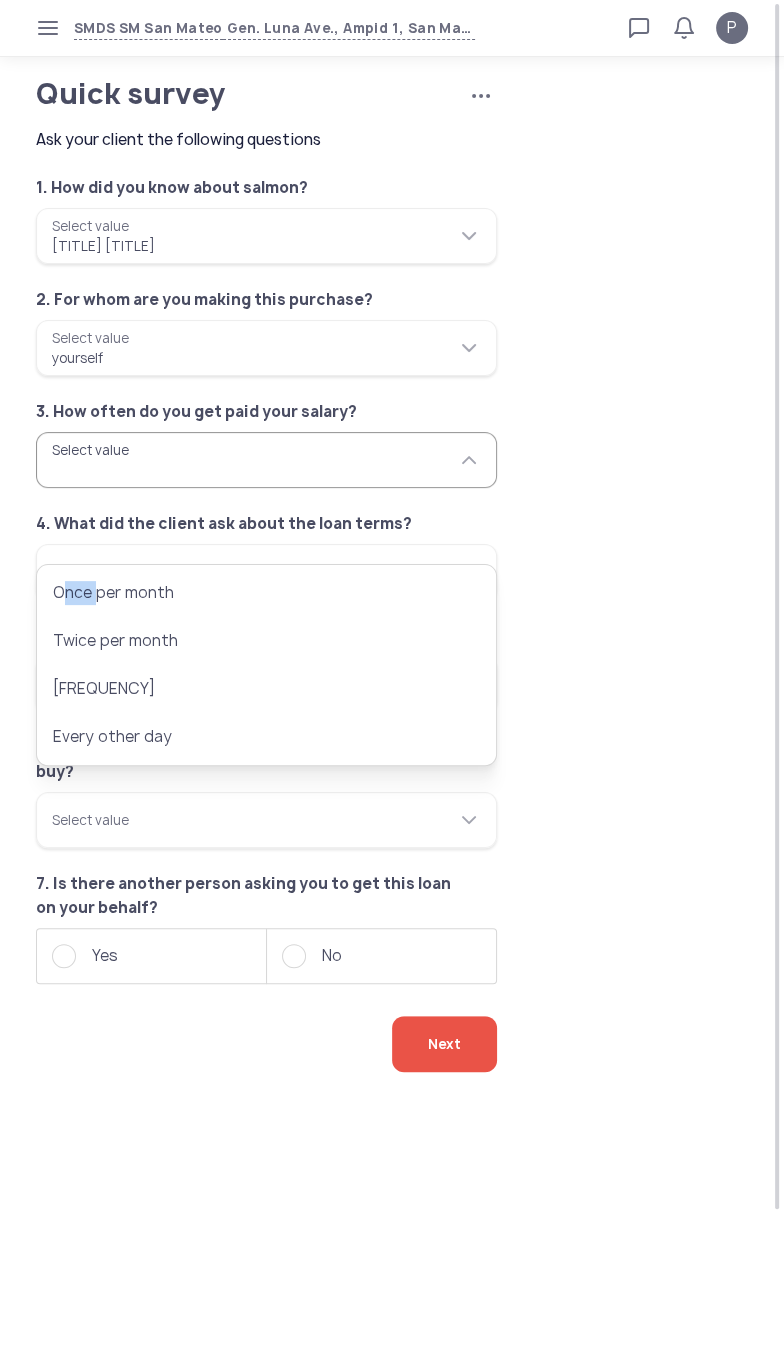 type on "**********" 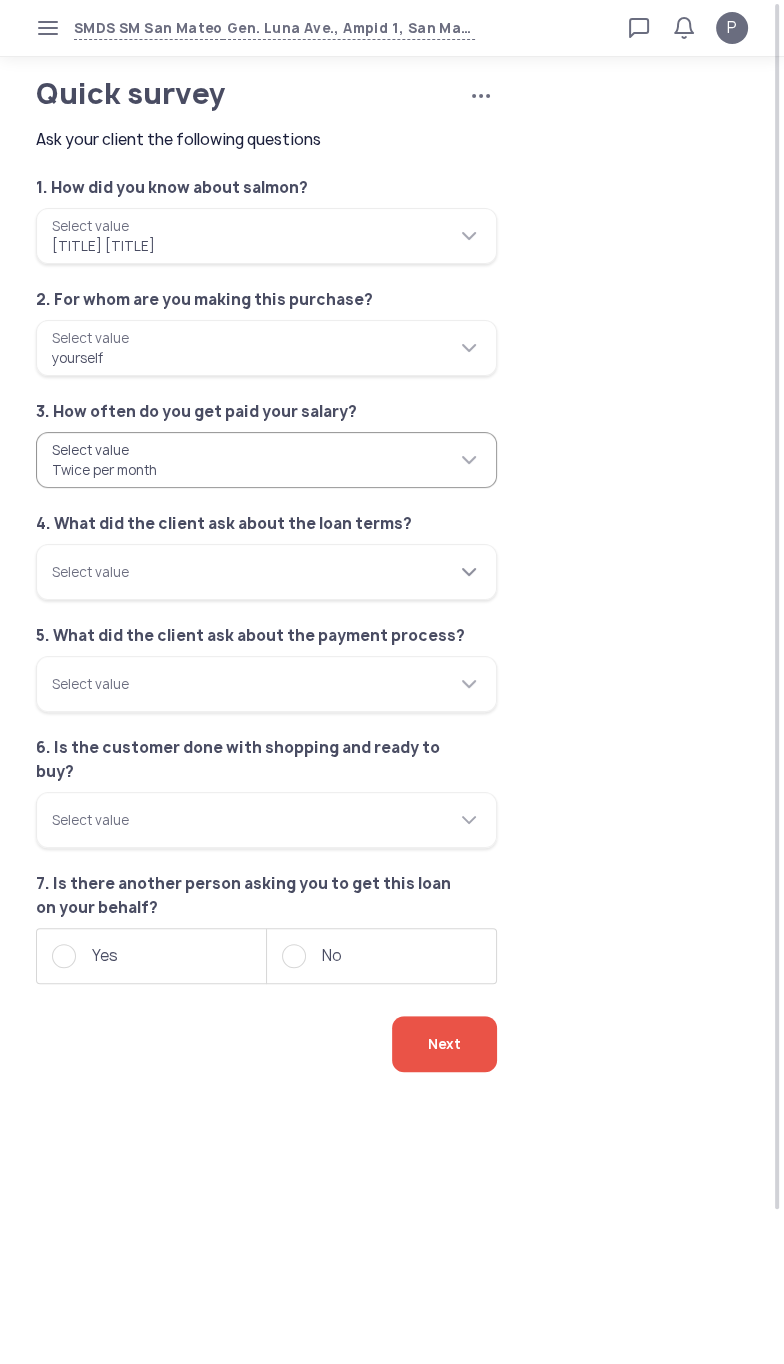 click 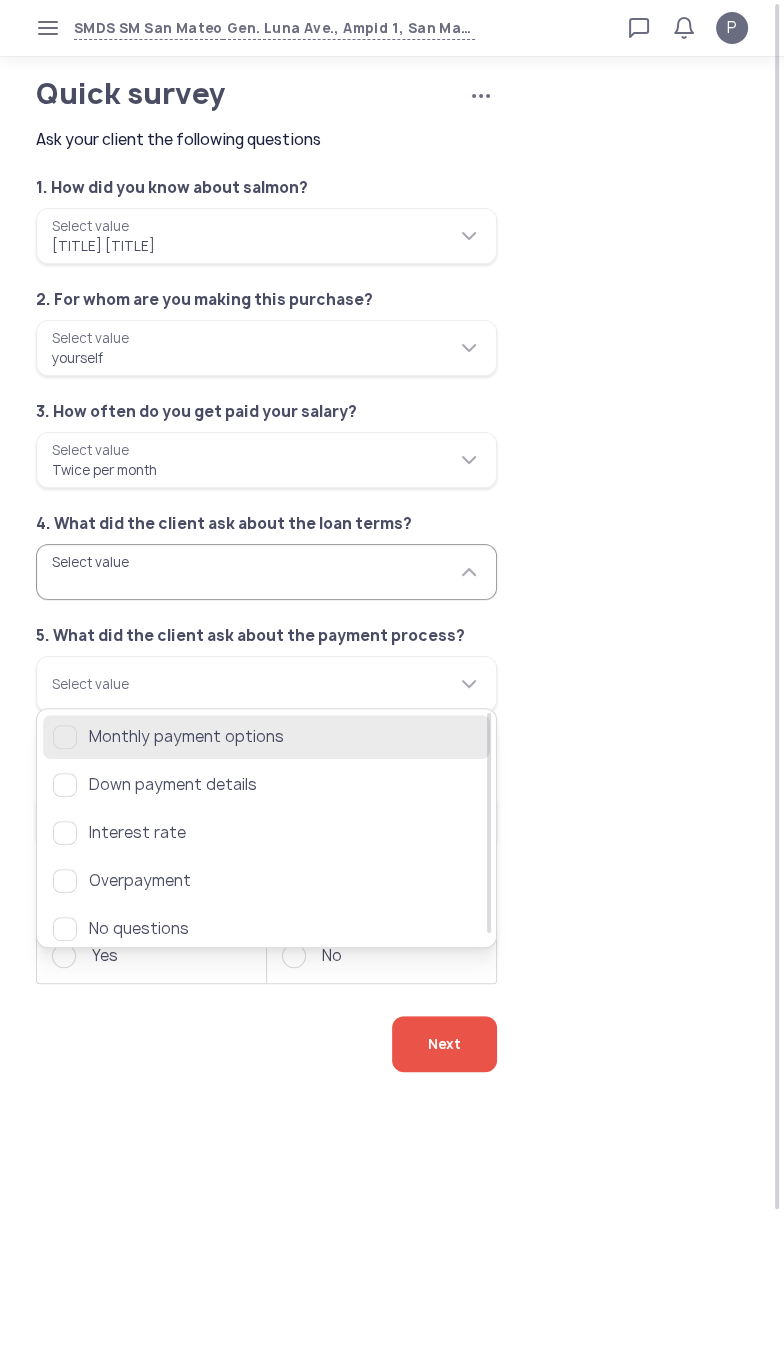 click 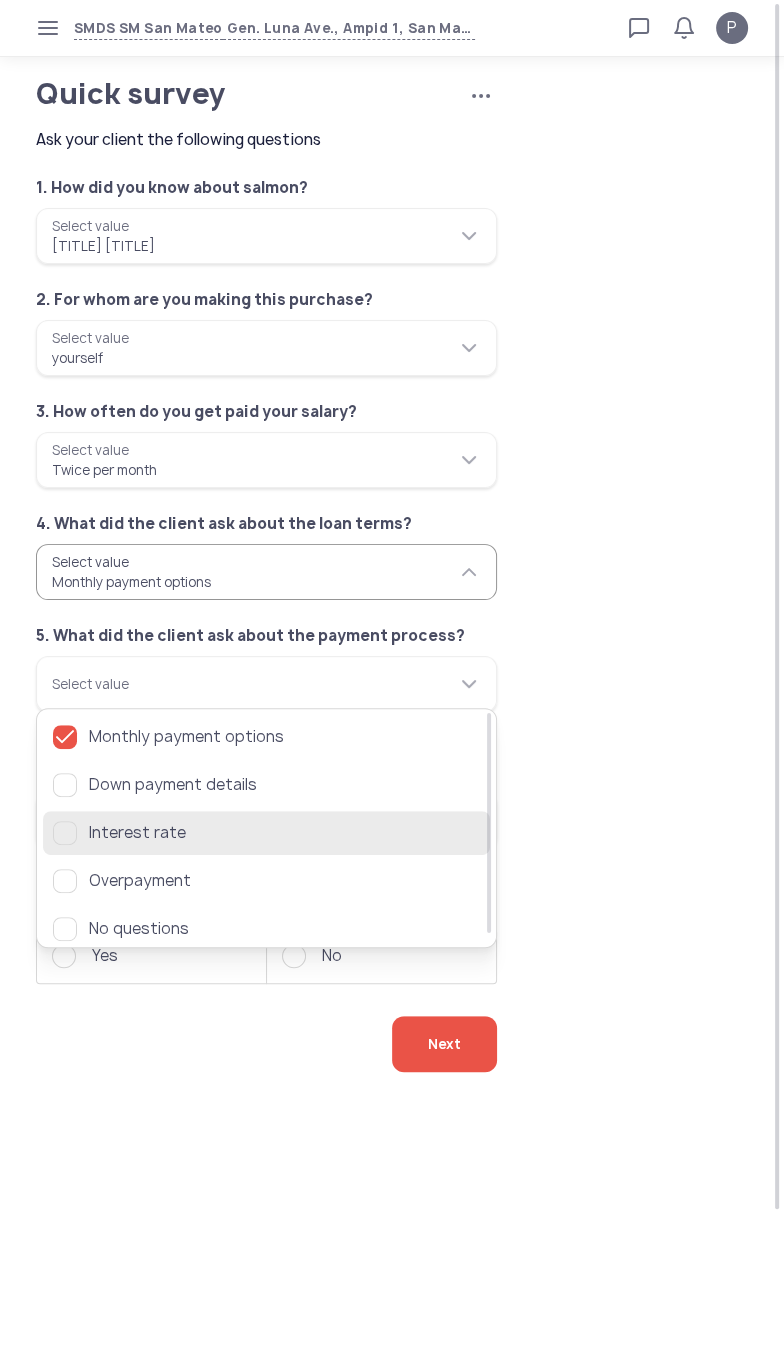 click 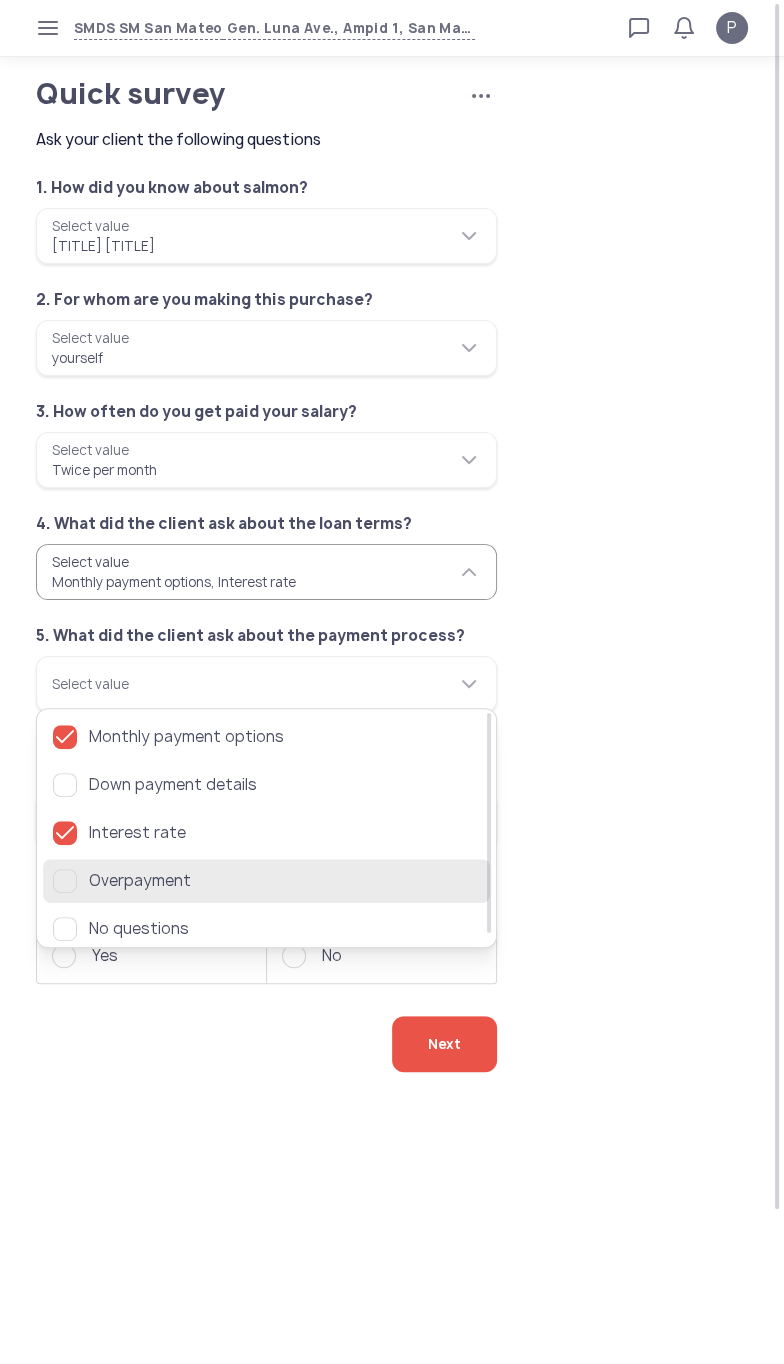 click 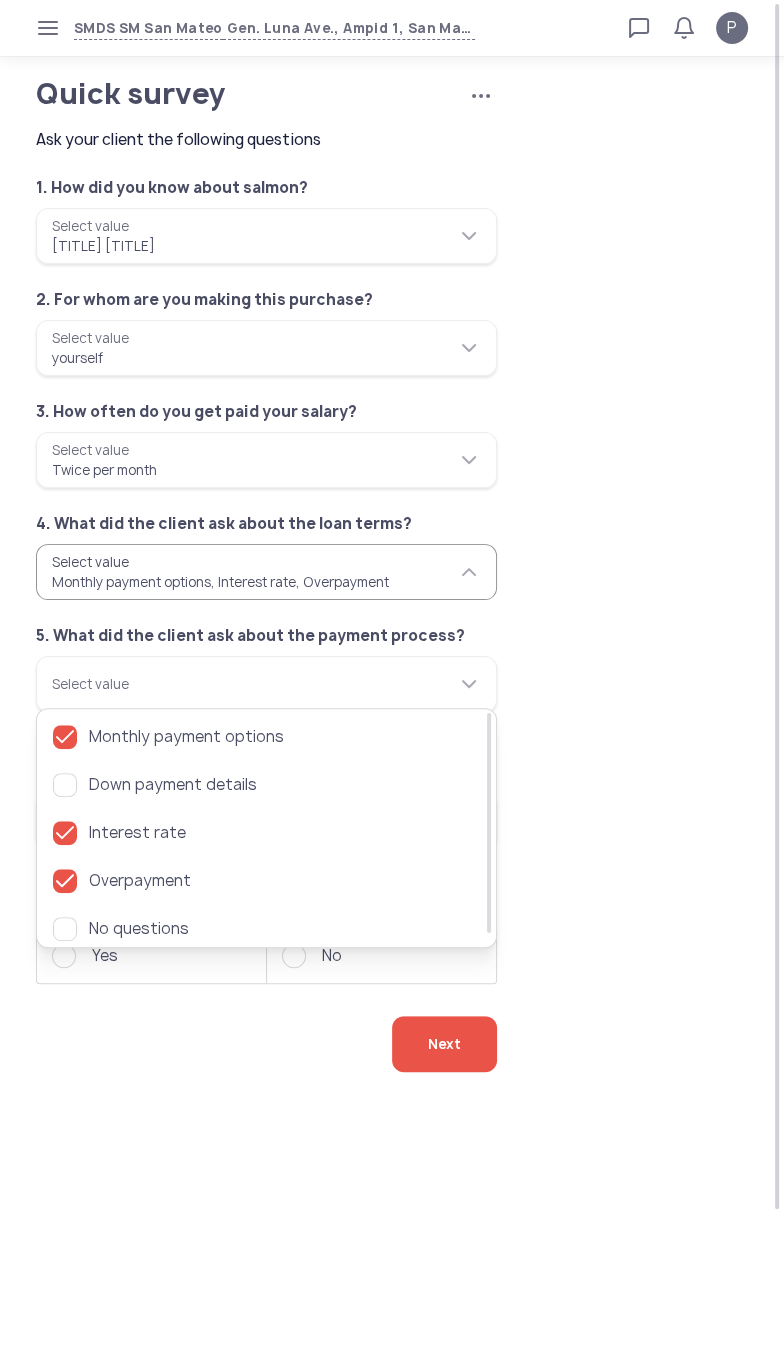 click on "**********" 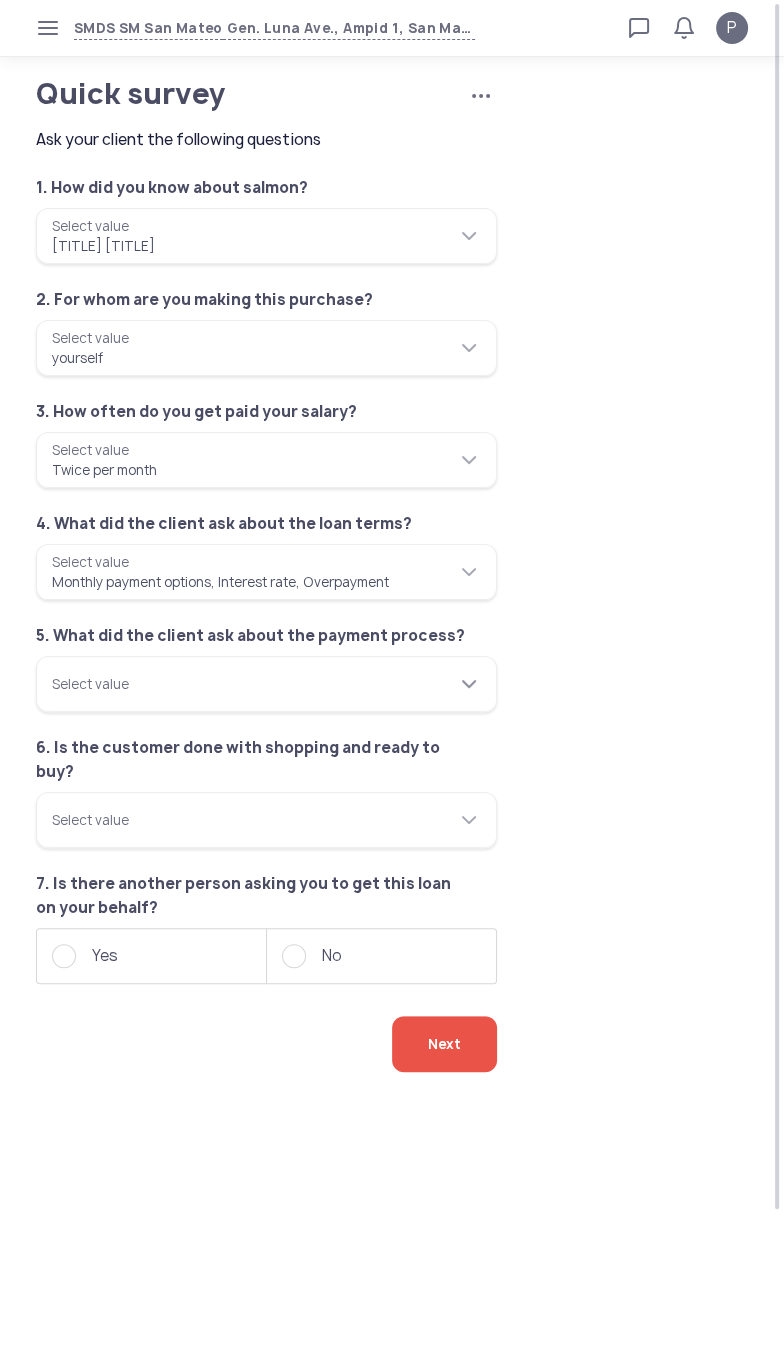 click on "Select value" 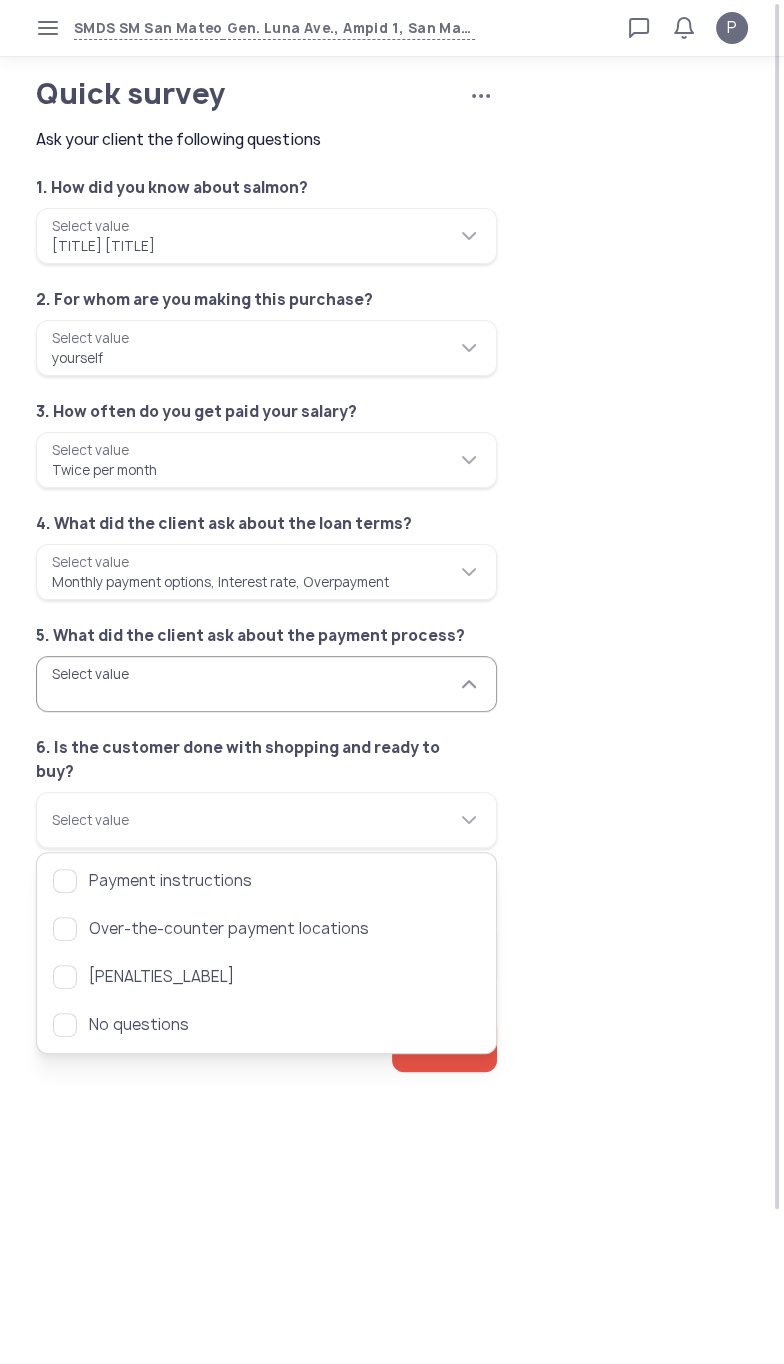 click on "Select value" 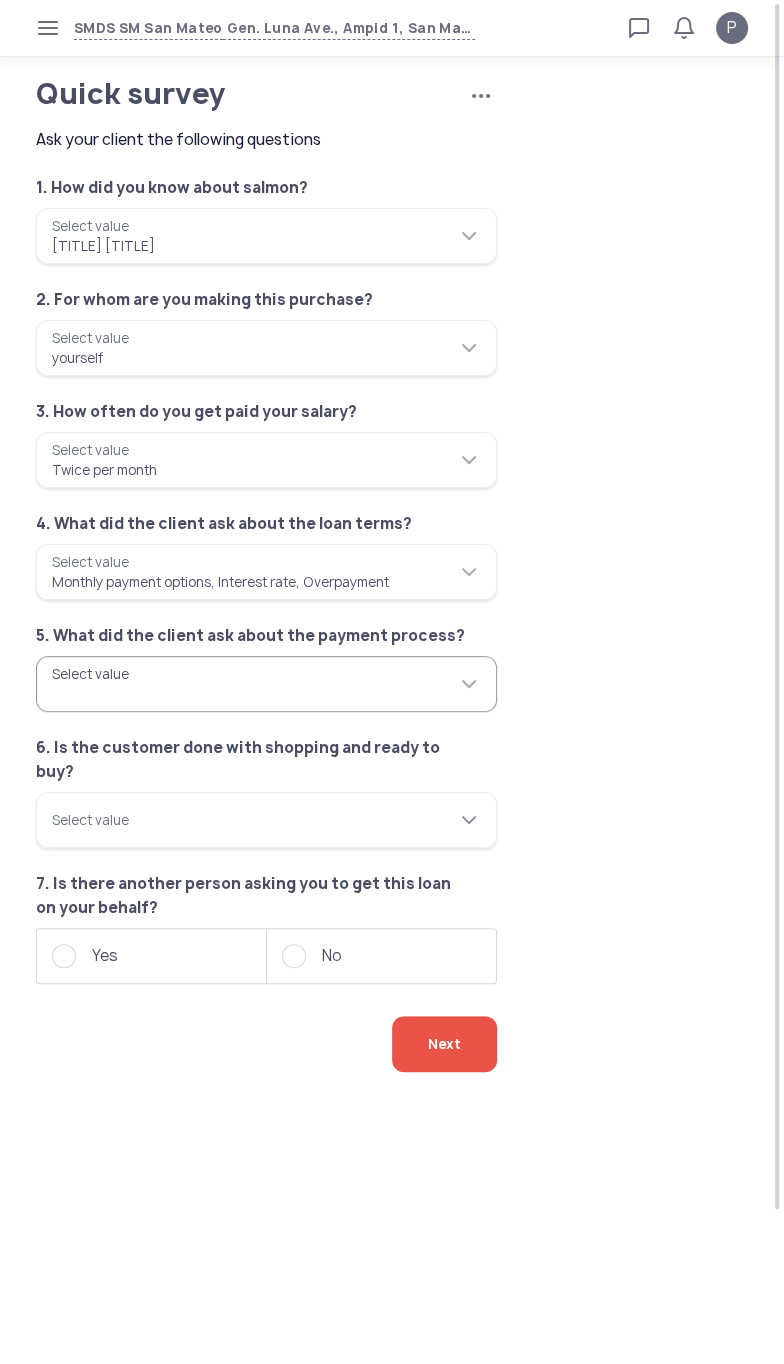 click on "Select value" at bounding box center [266, 820] 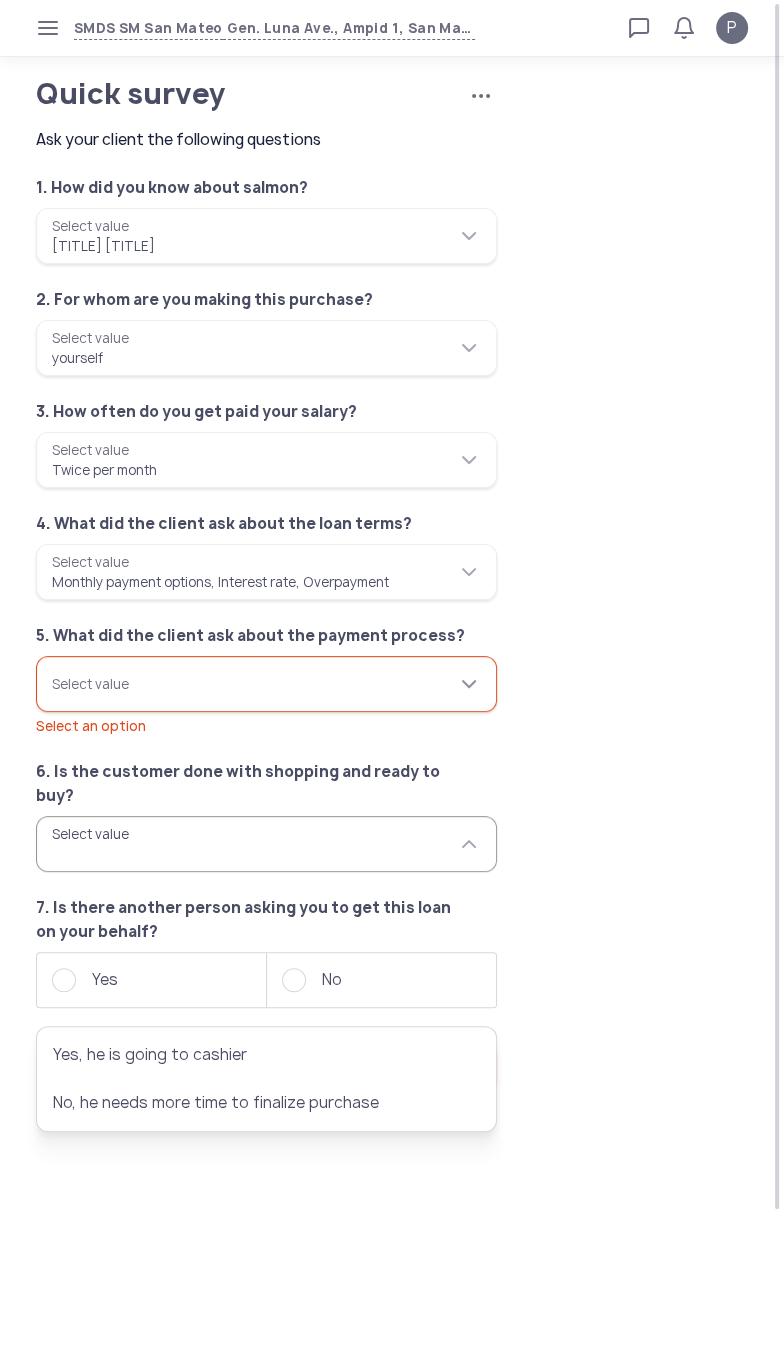 click 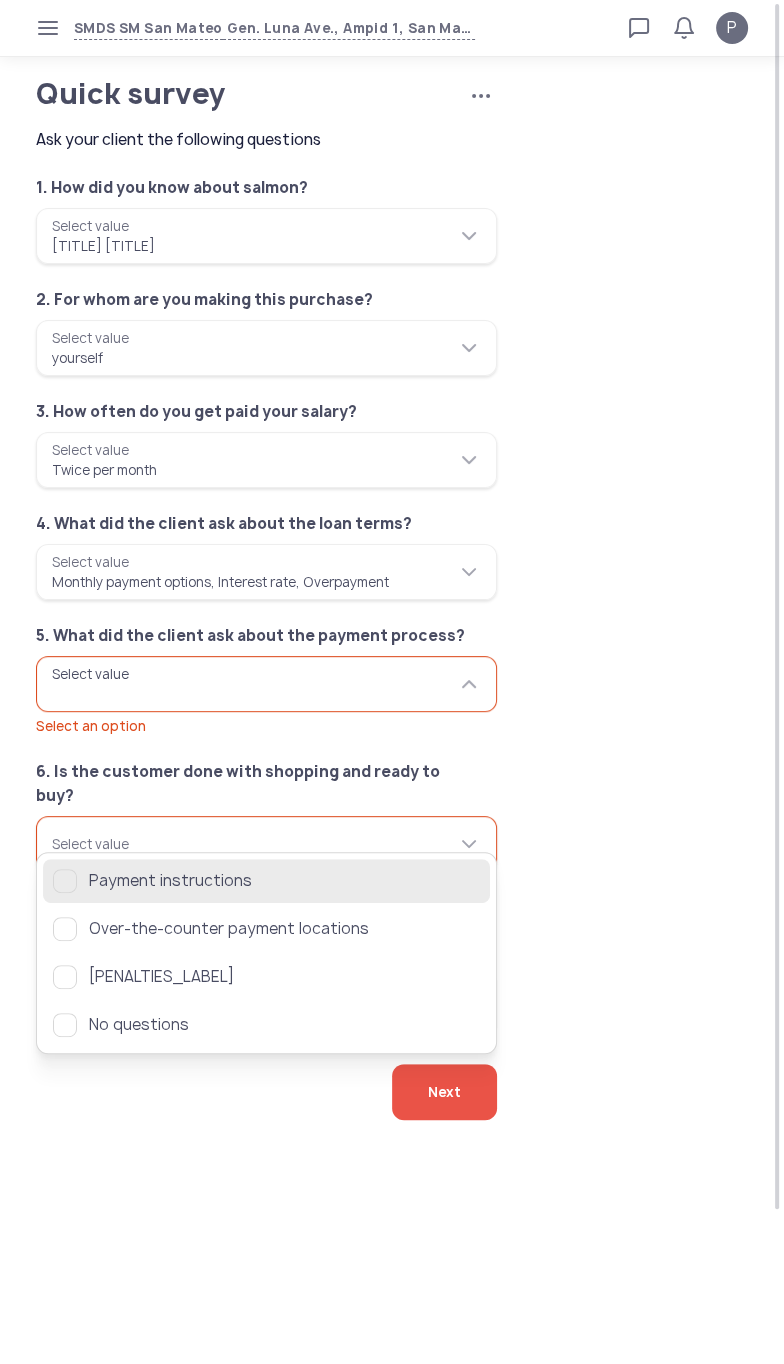 click 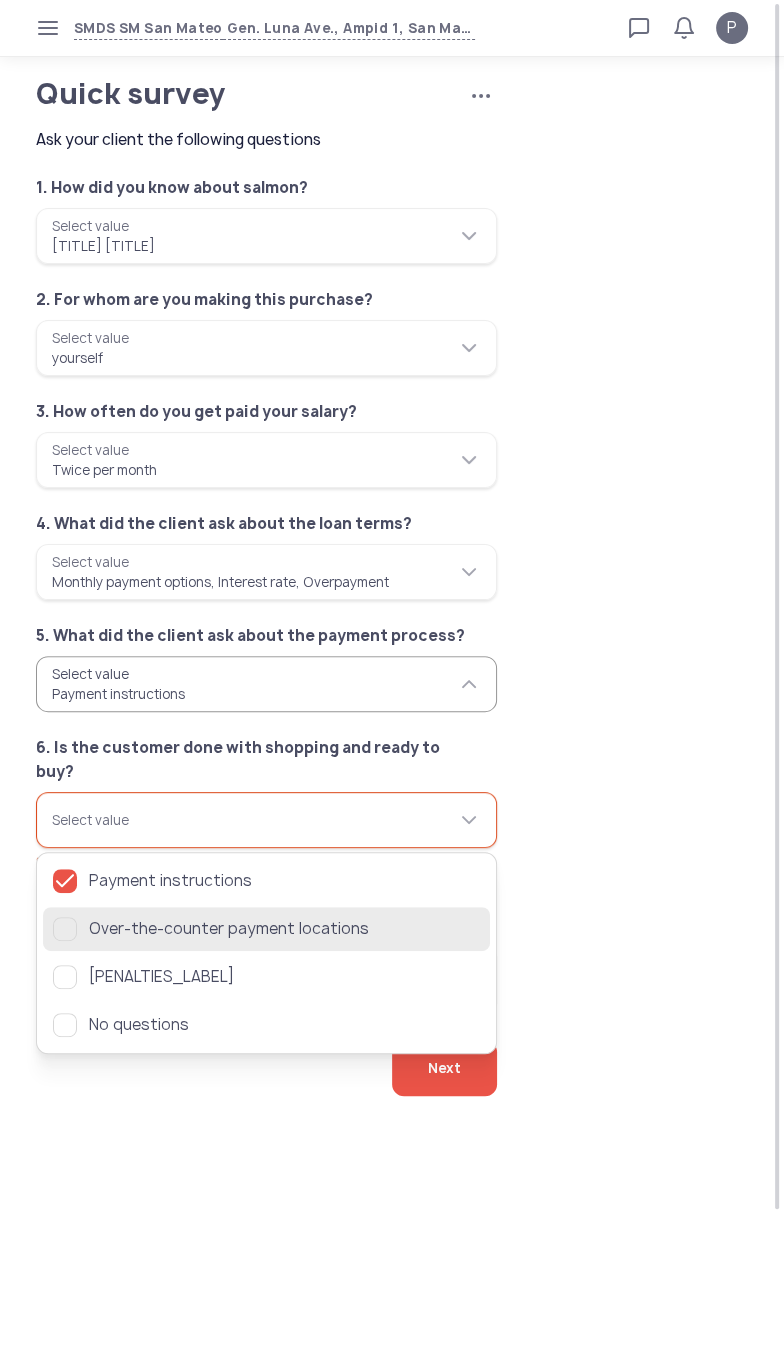 click 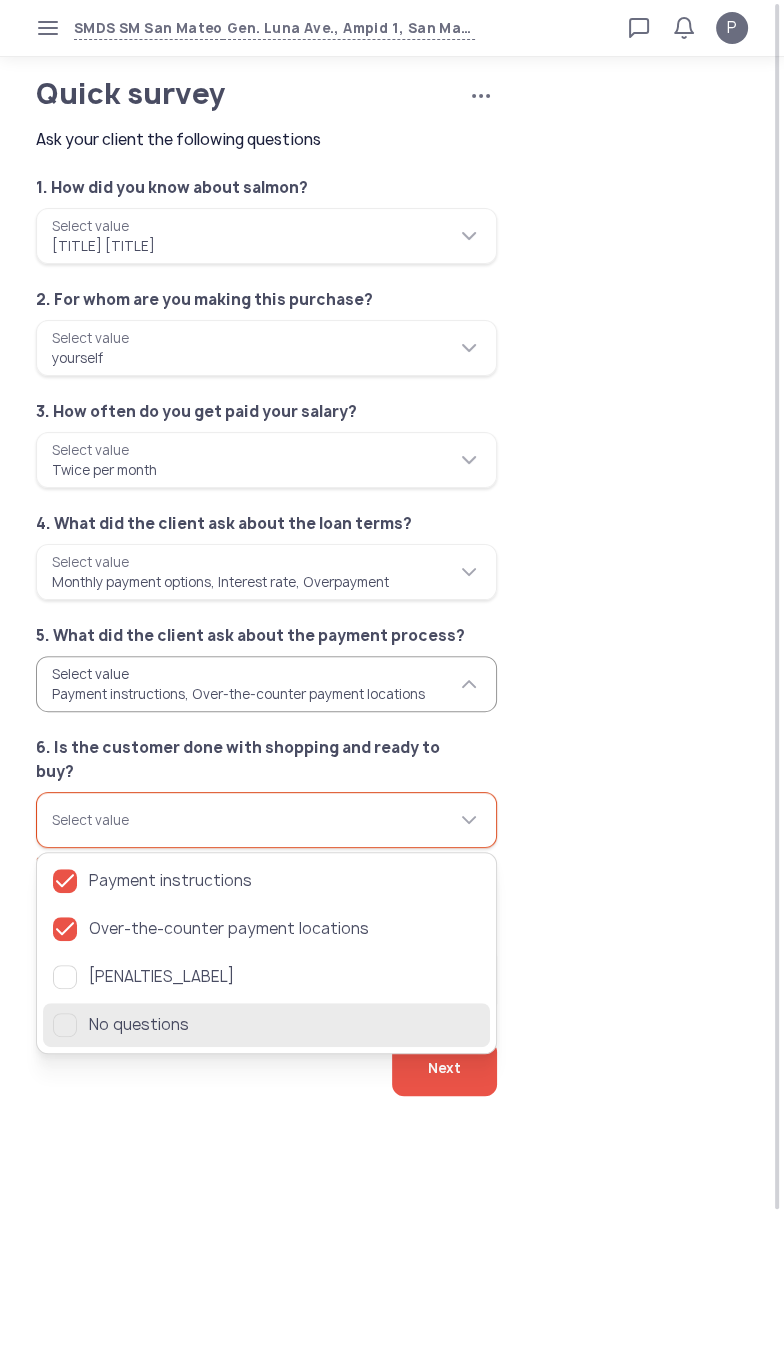 click on "No questions" 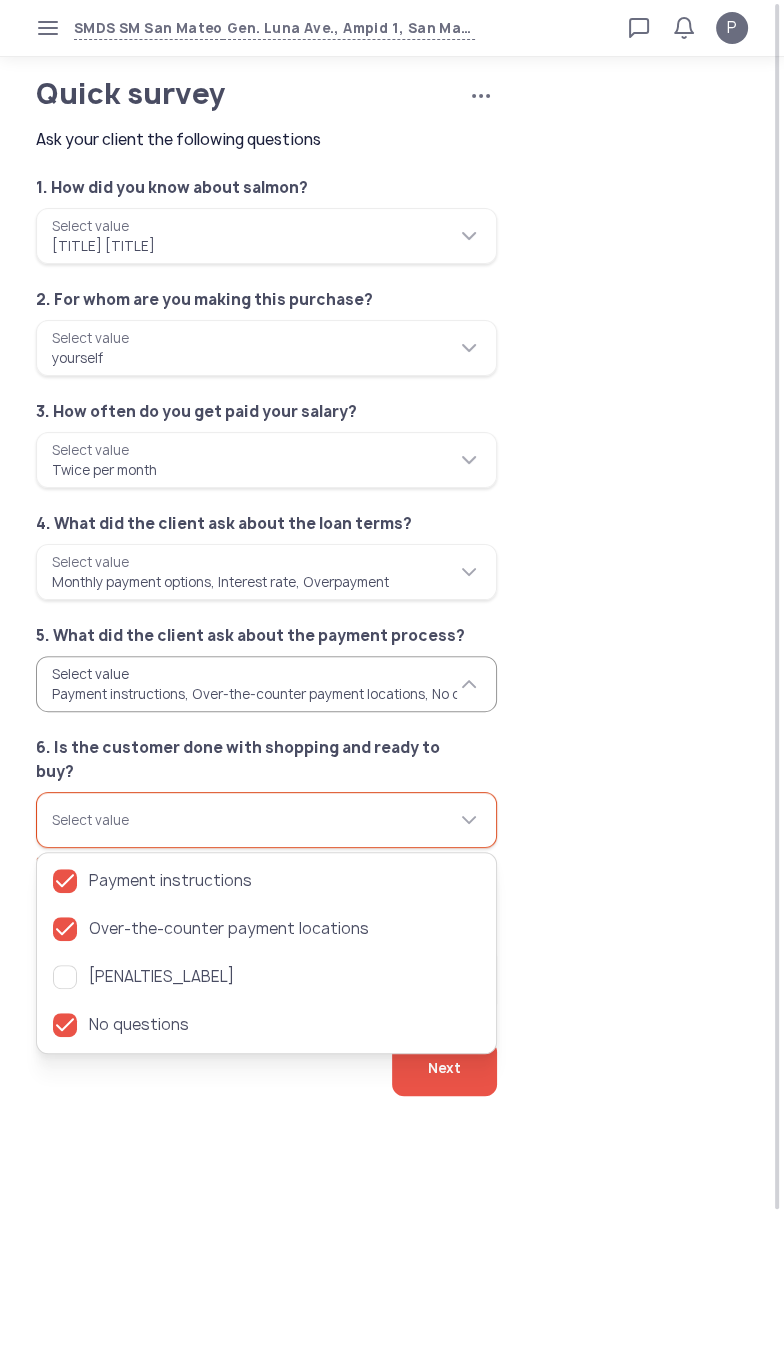 click on "**********" 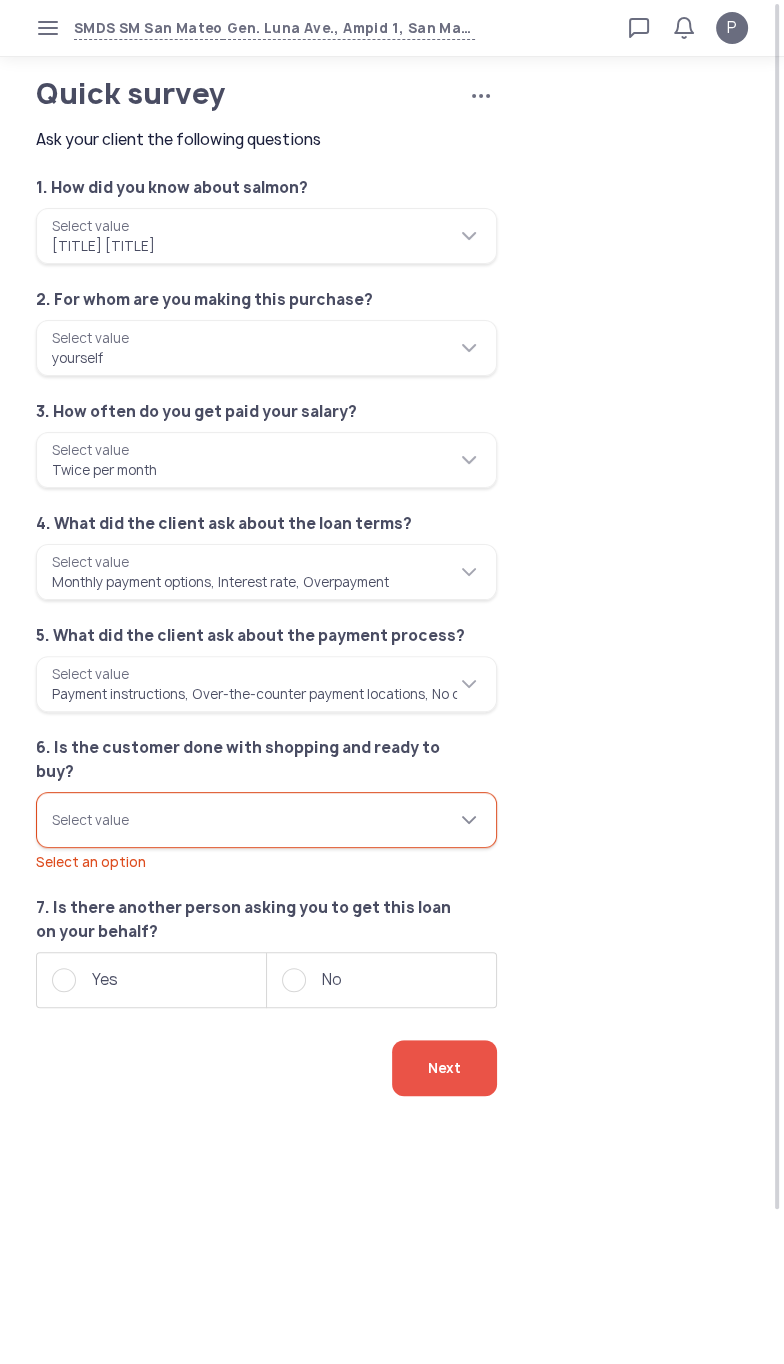 click on "Select value   Select an option" at bounding box center [266, 820] 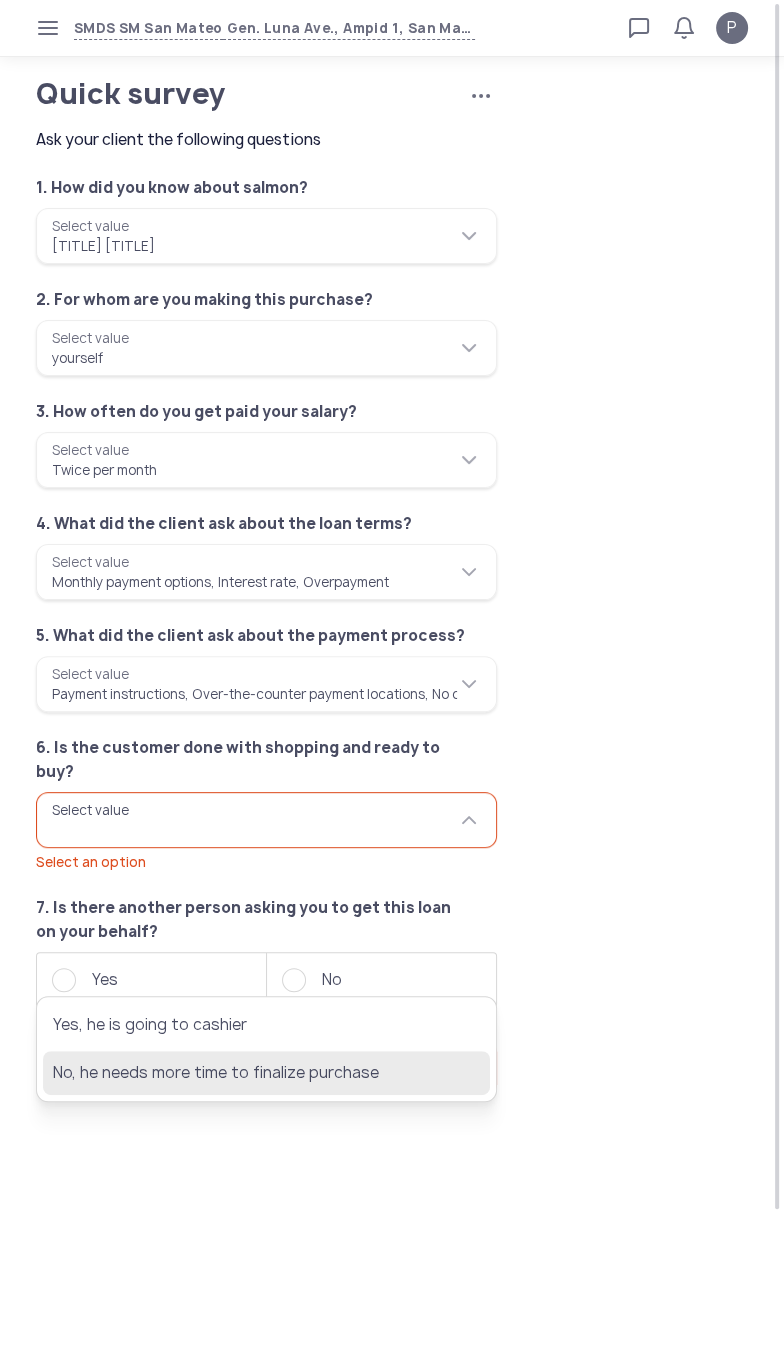 click on "No, he needs more time to finalize purchase" 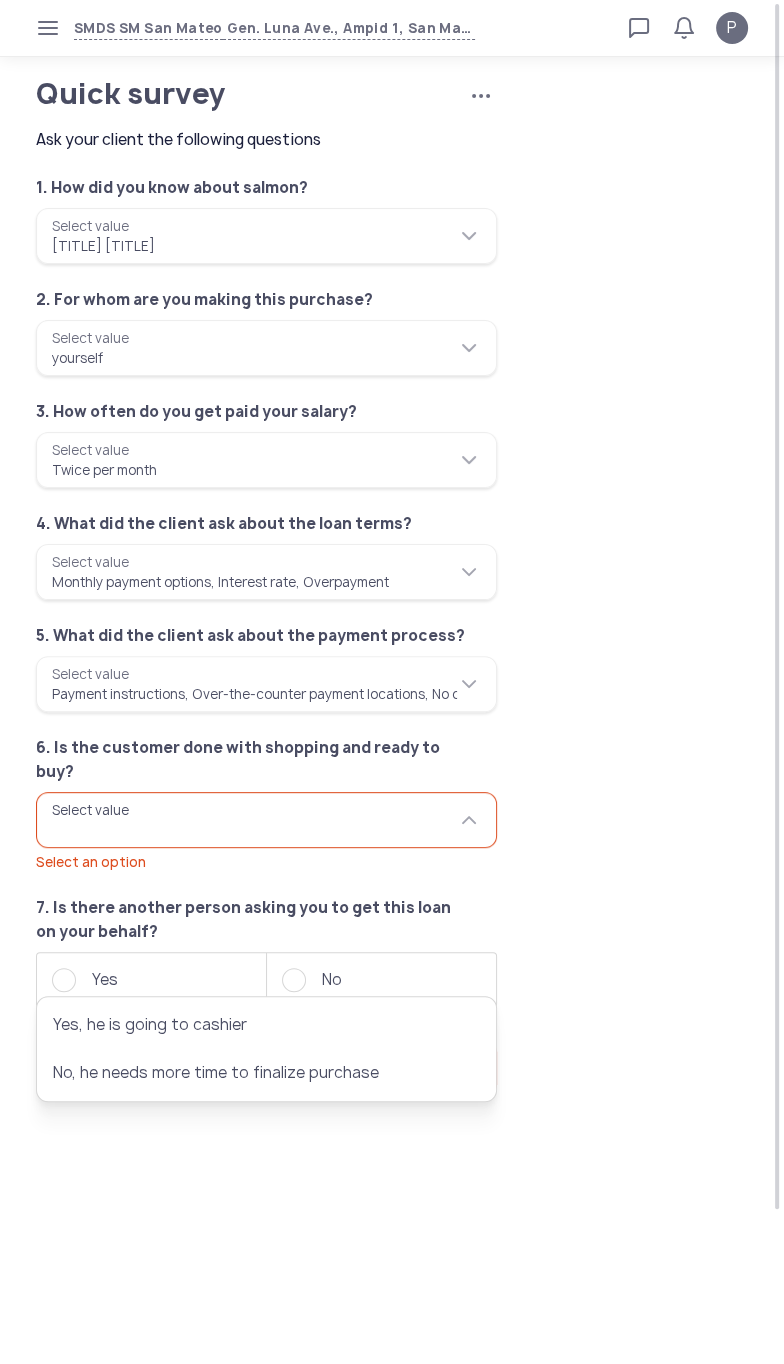 type on "**********" 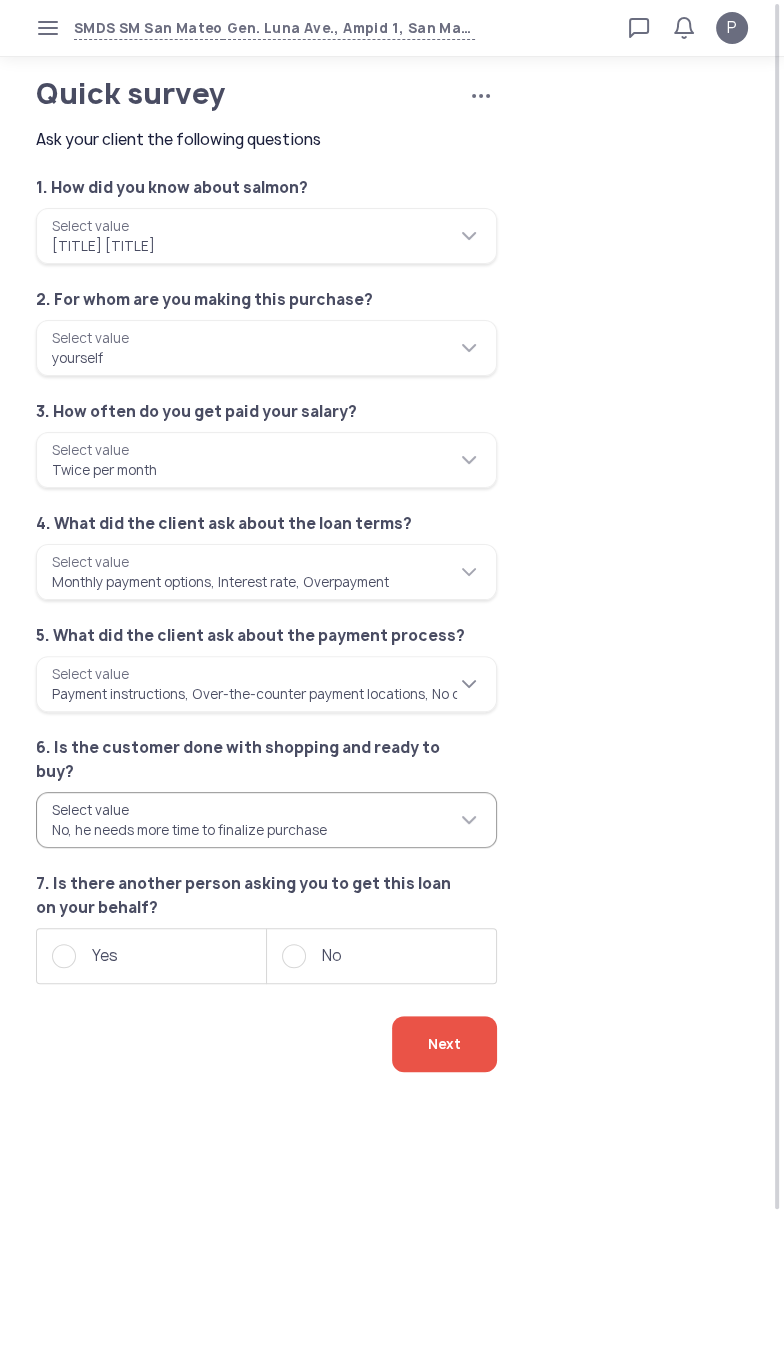 click 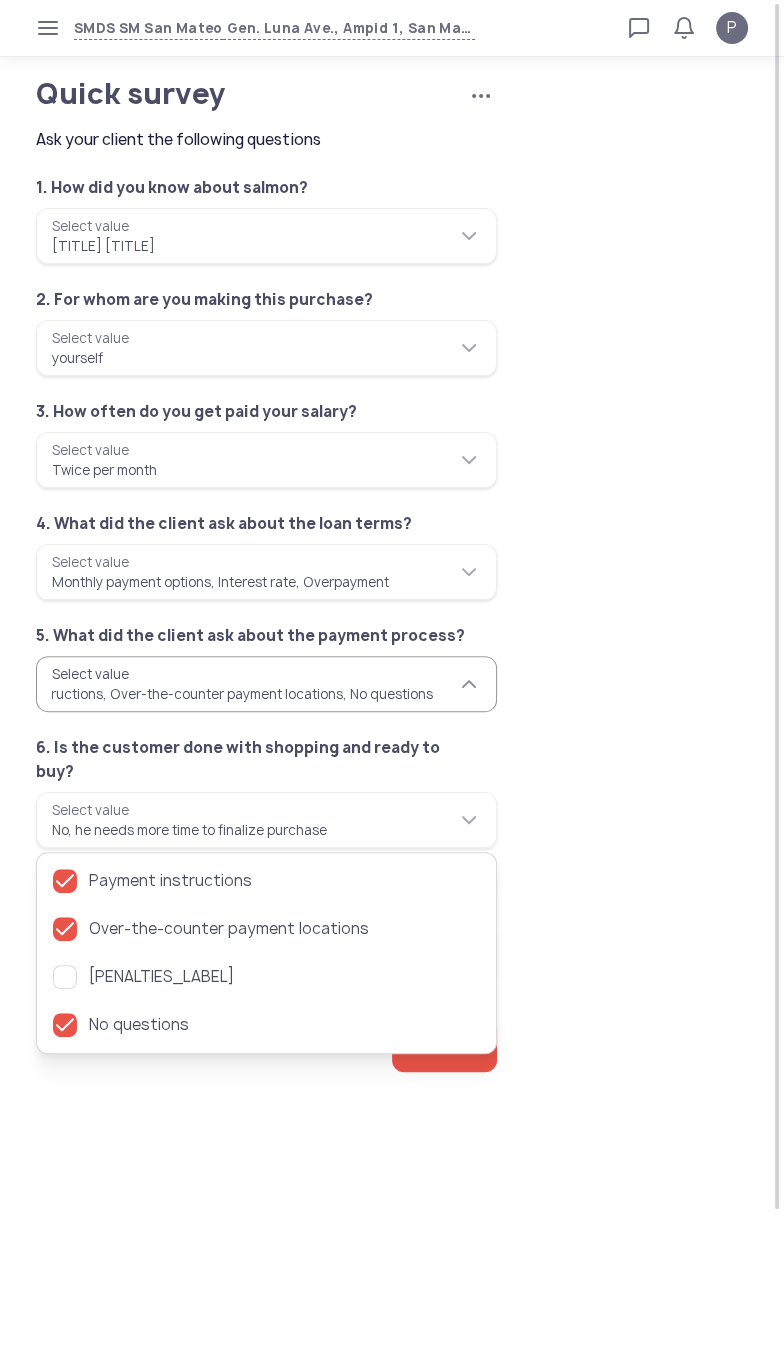 scroll, scrollTop: 0, scrollLeft: 425, axis: horizontal 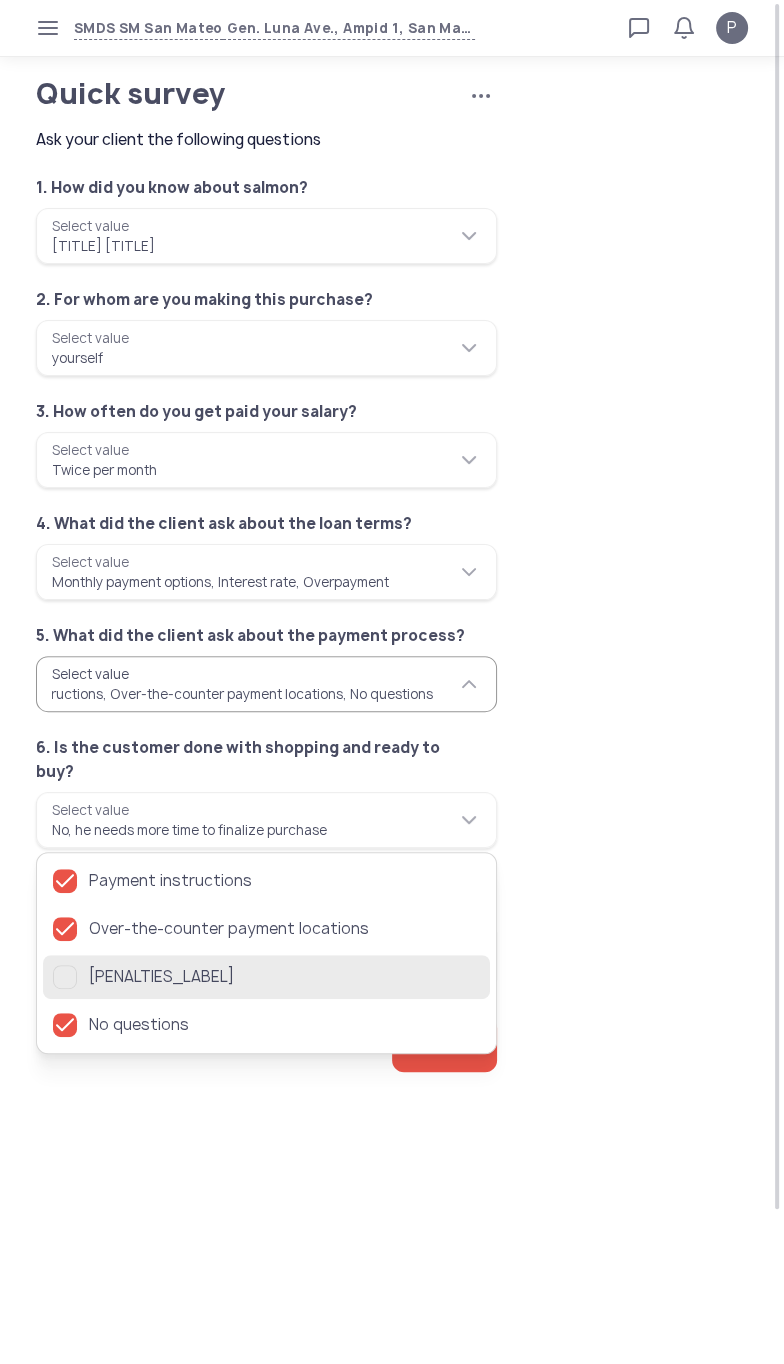 click on "Penalties" 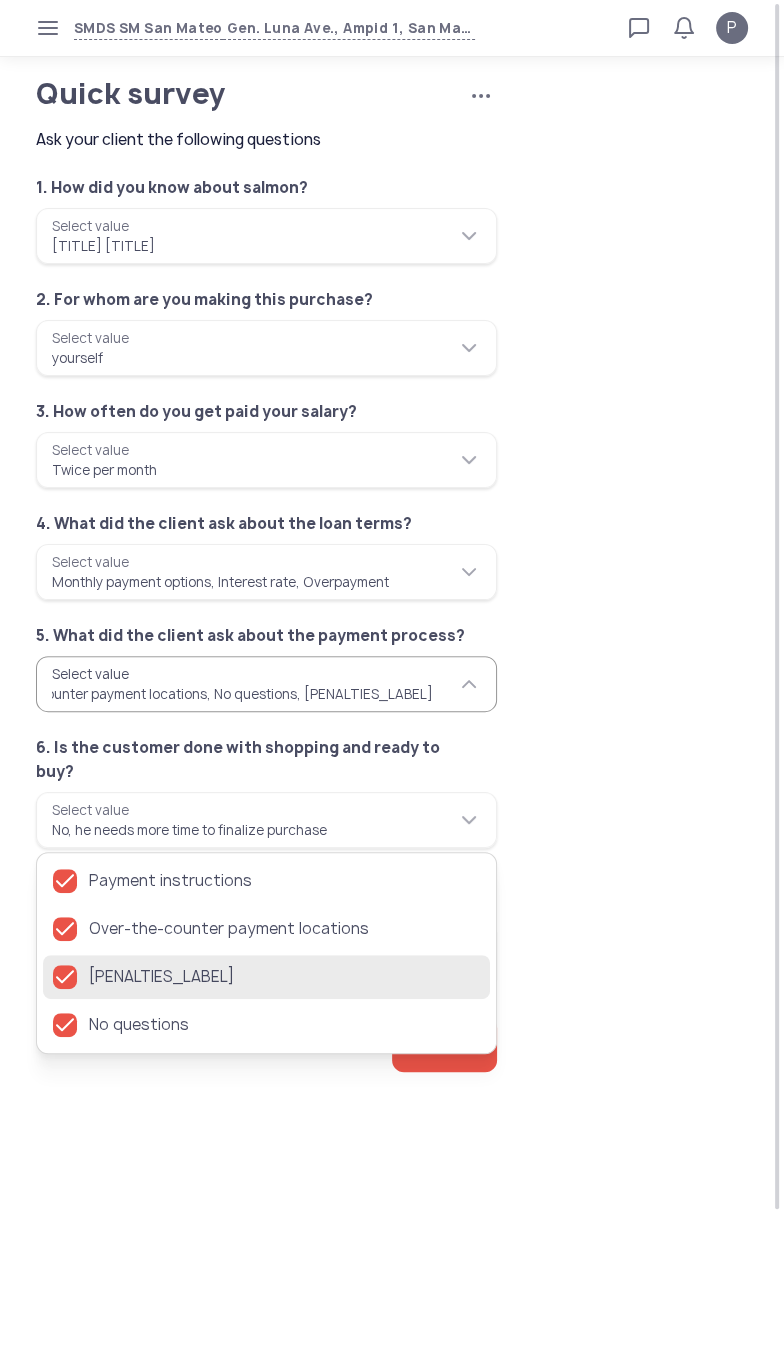 click 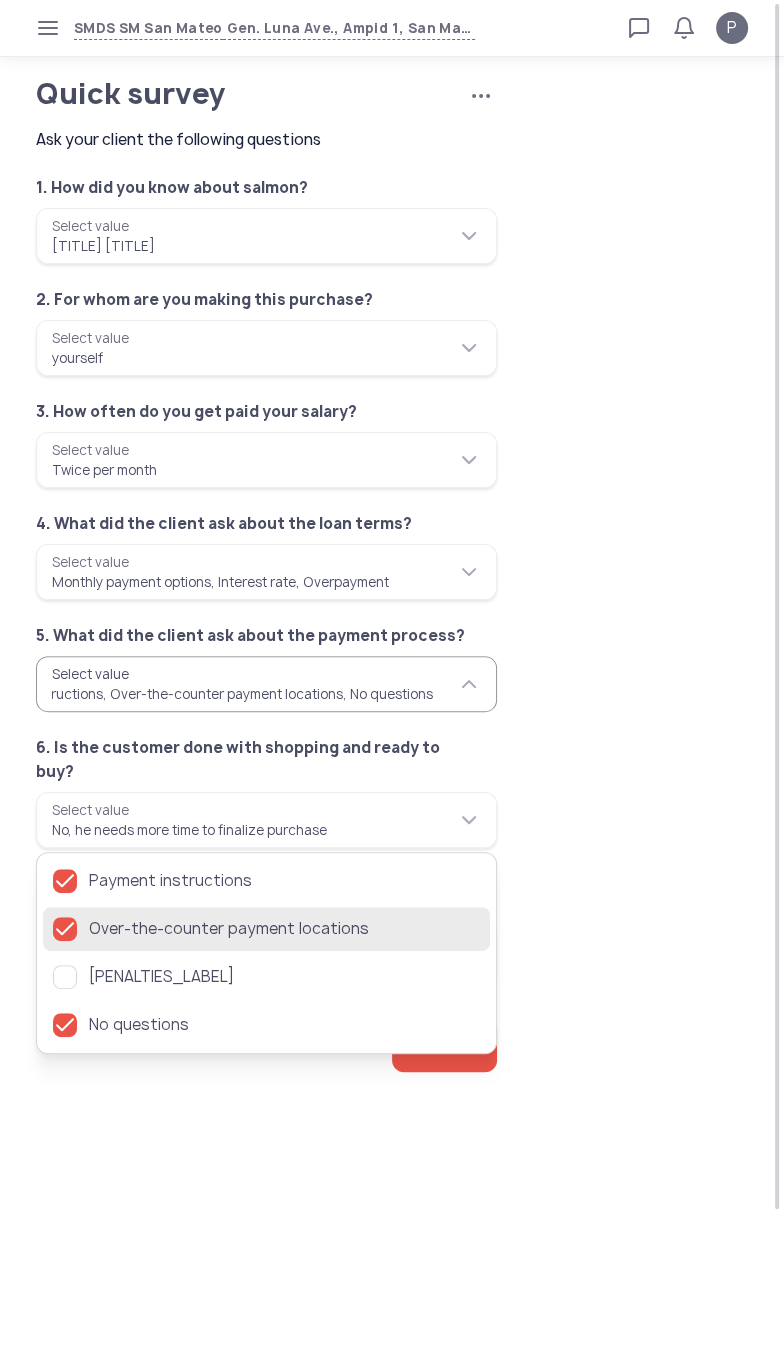 click on "Over-the-counter payment locations" 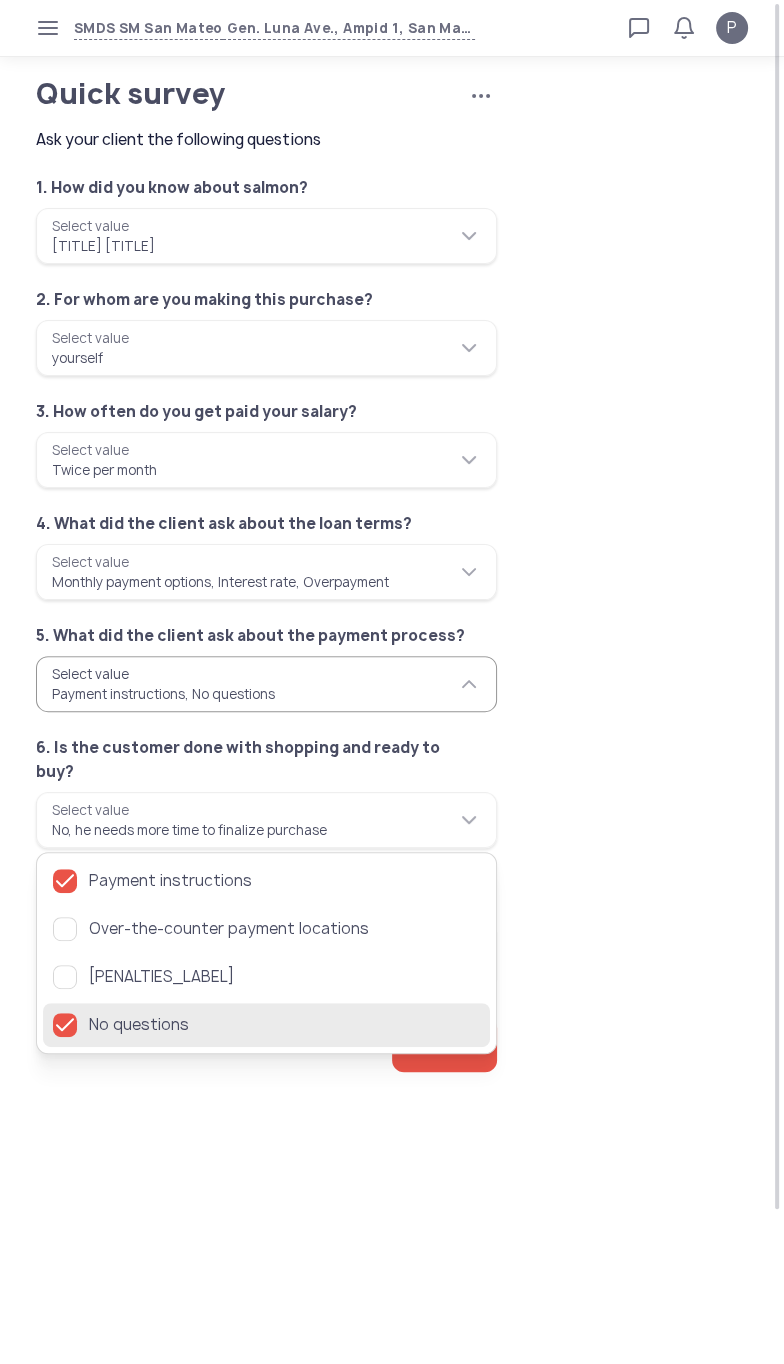 click 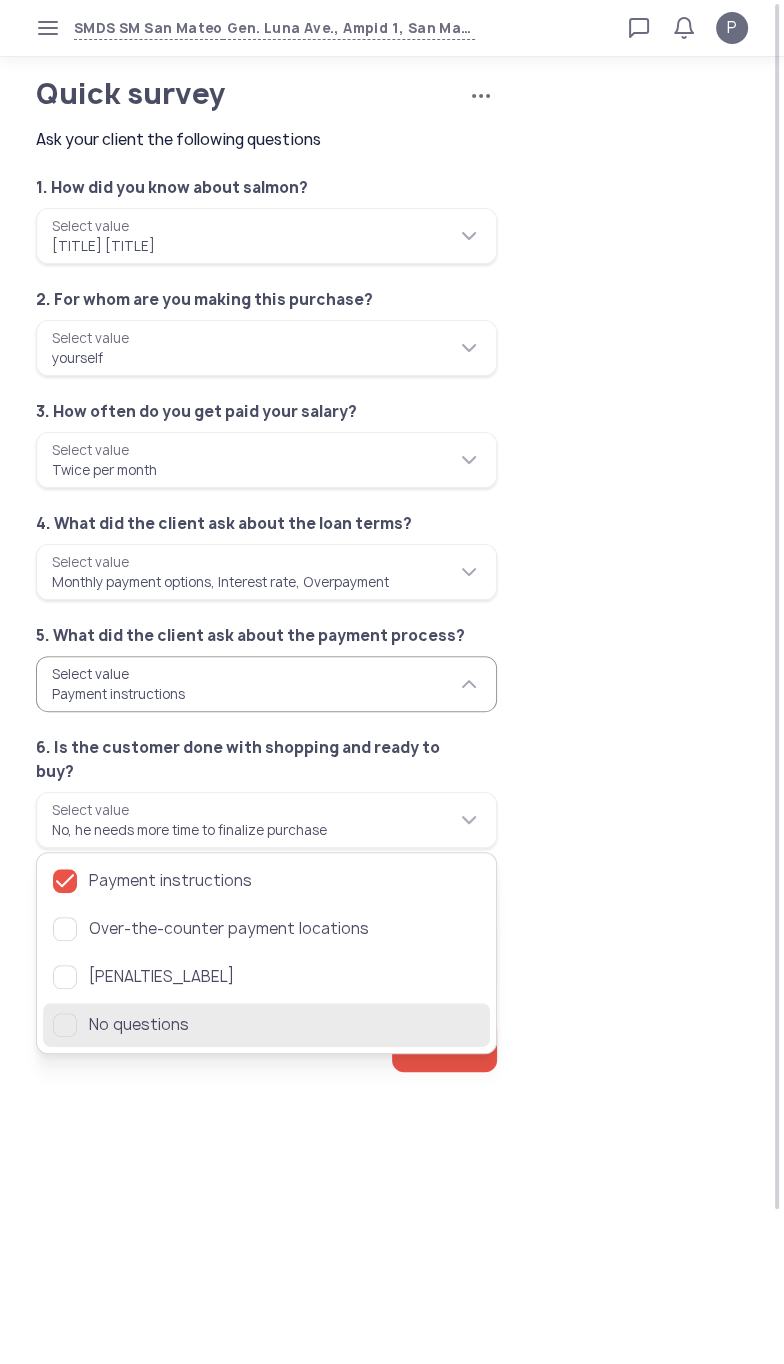scroll, scrollTop: 0, scrollLeft: 0, axis: both 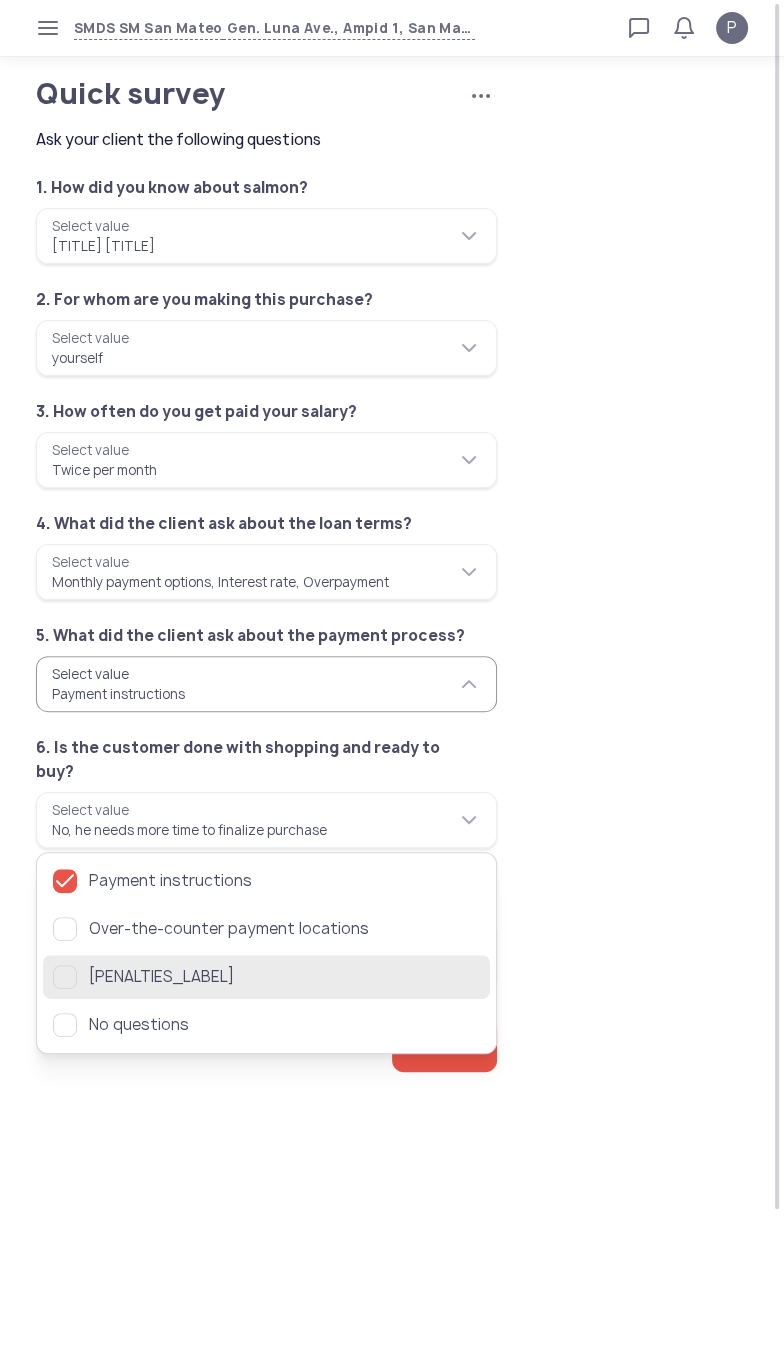 click 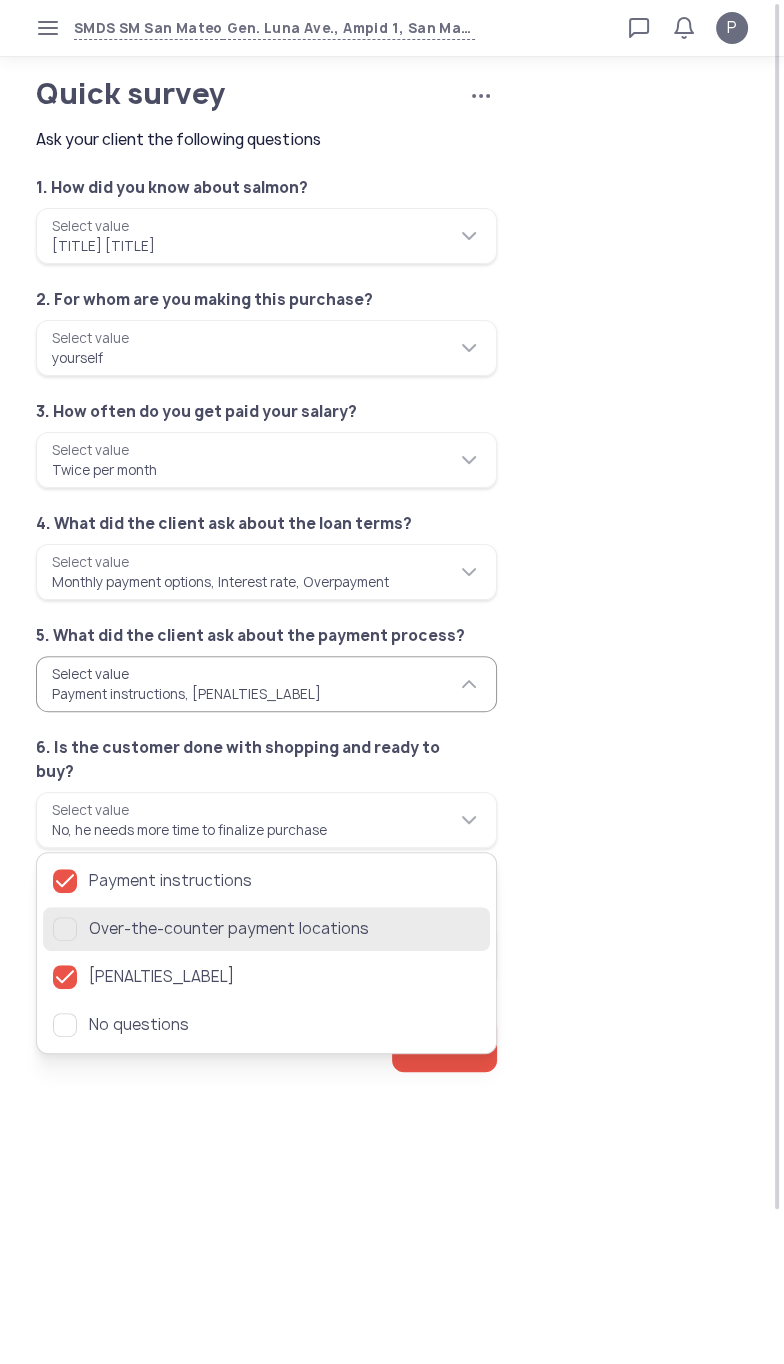click 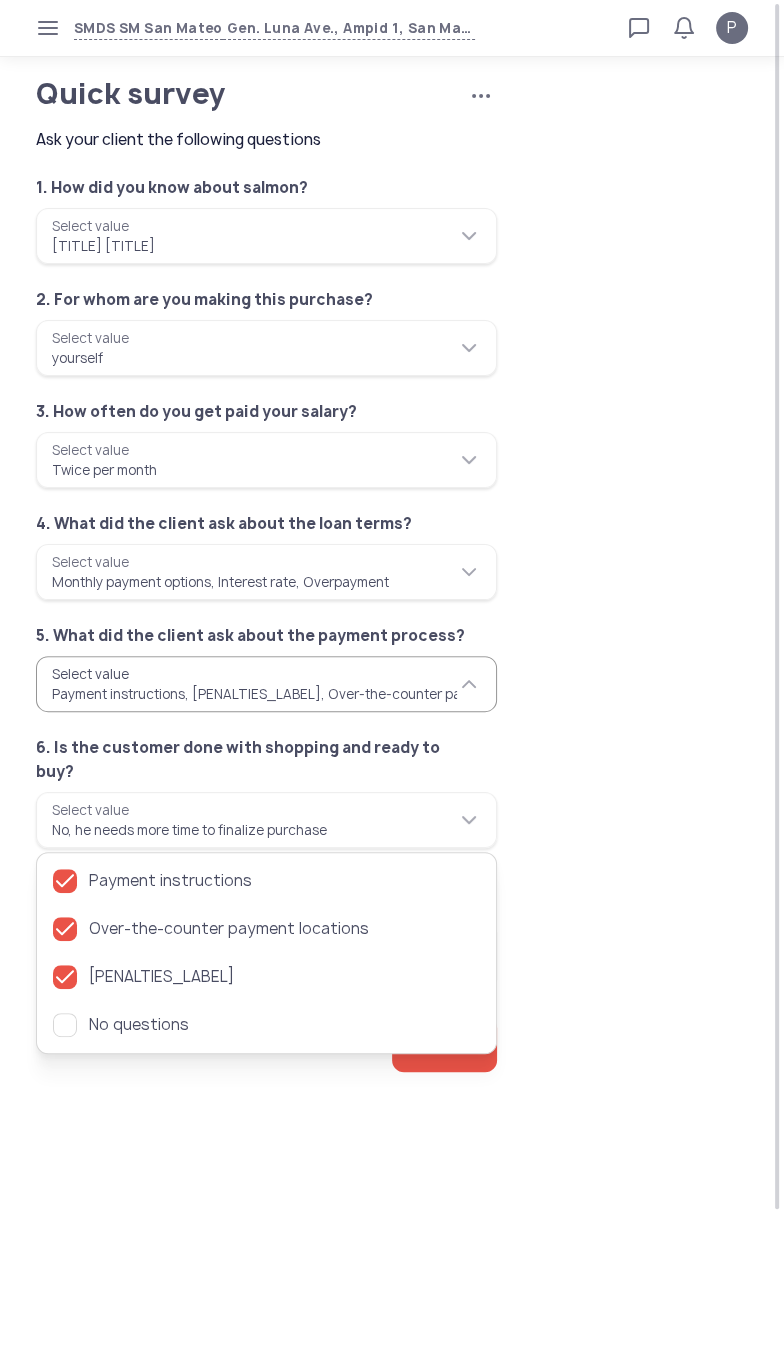 click on "**********" 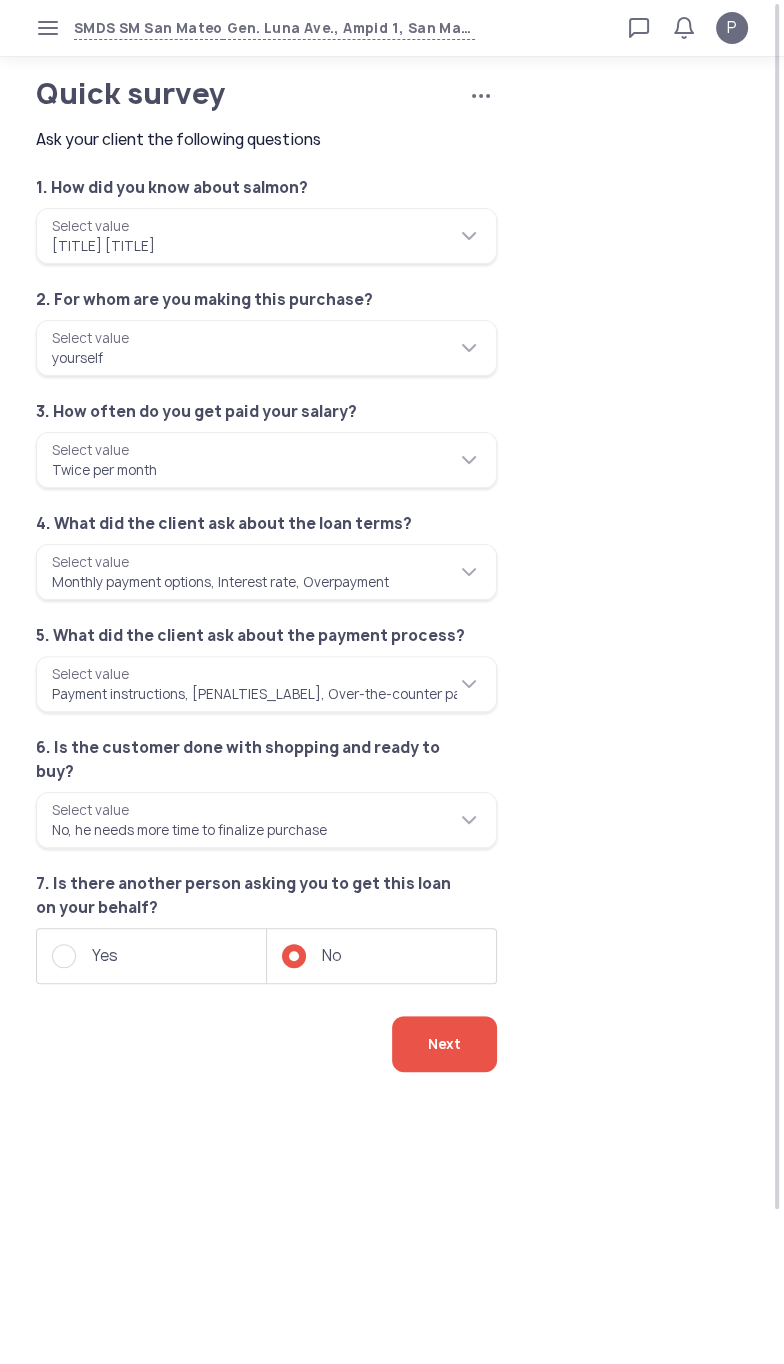 click on "Next" 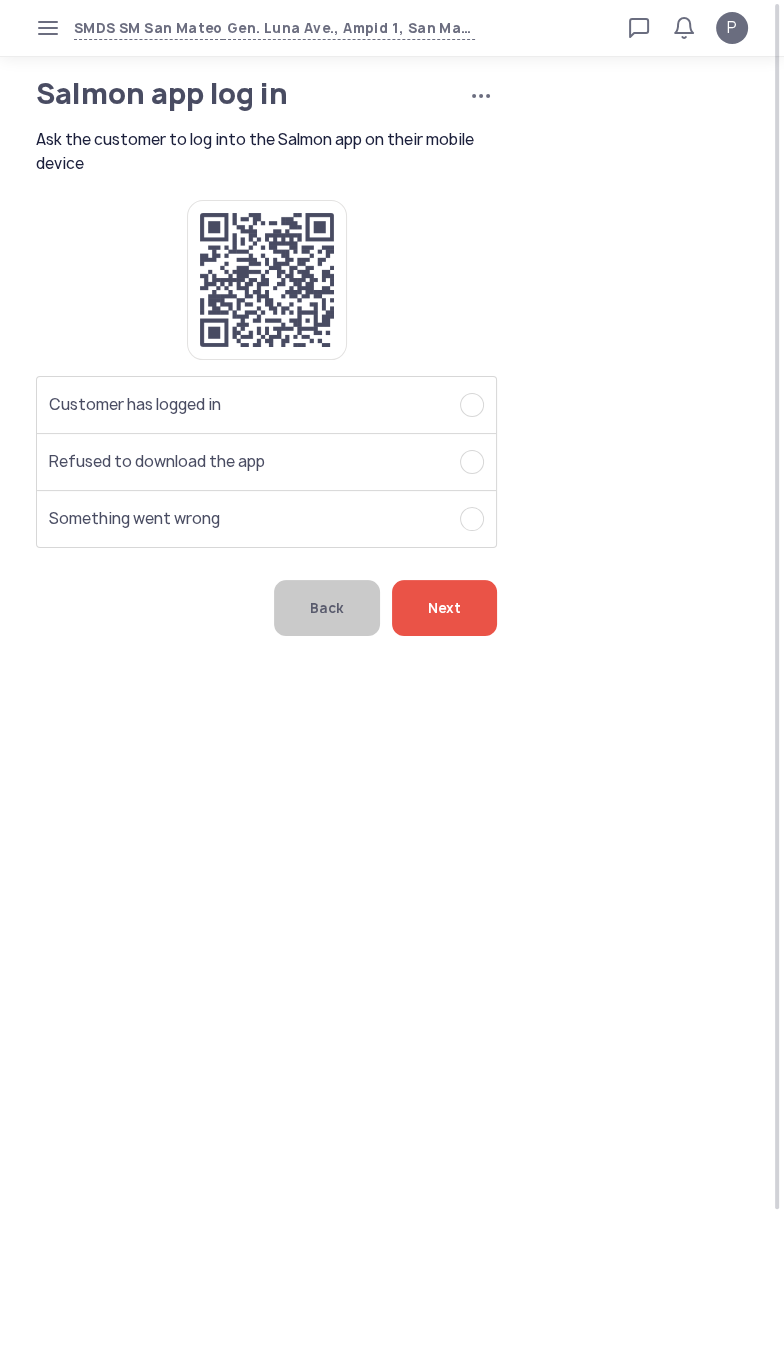 click on "Customer has logged in" 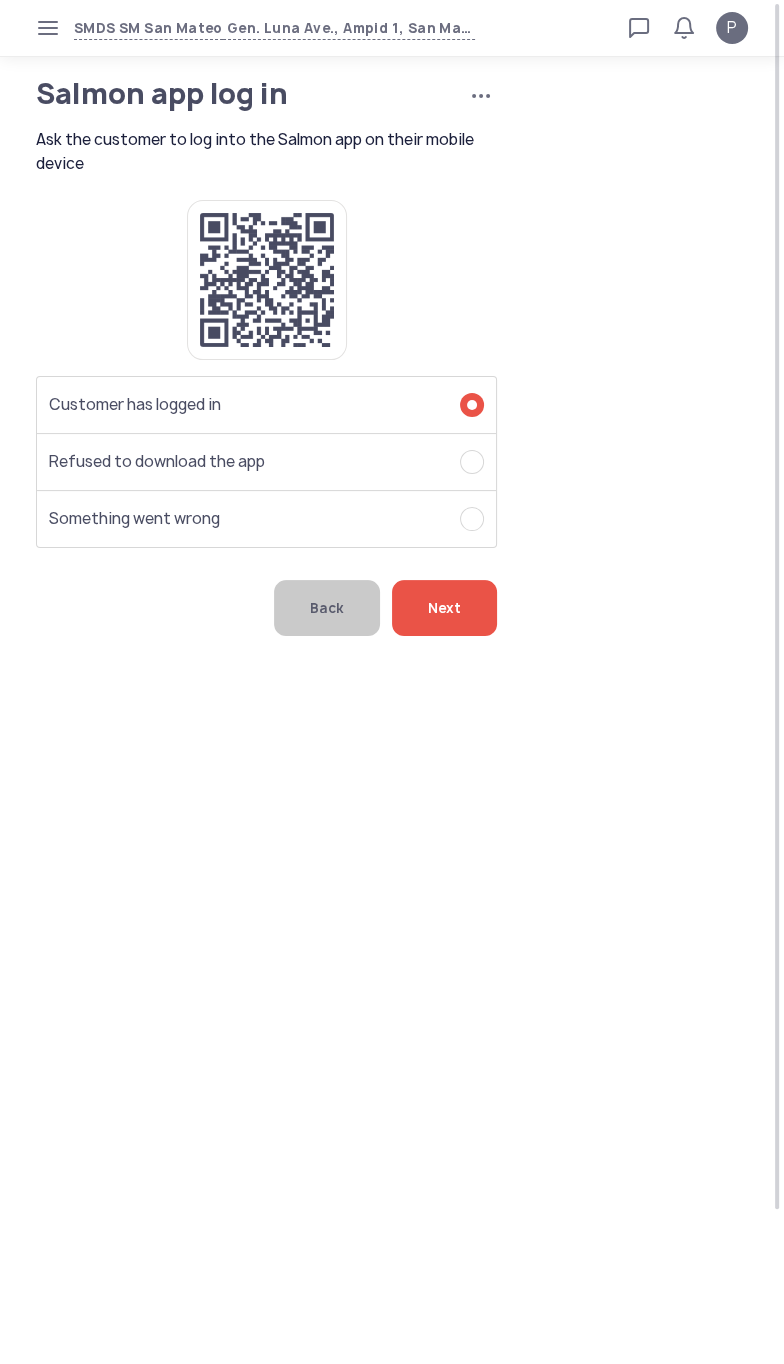 click on "Next" 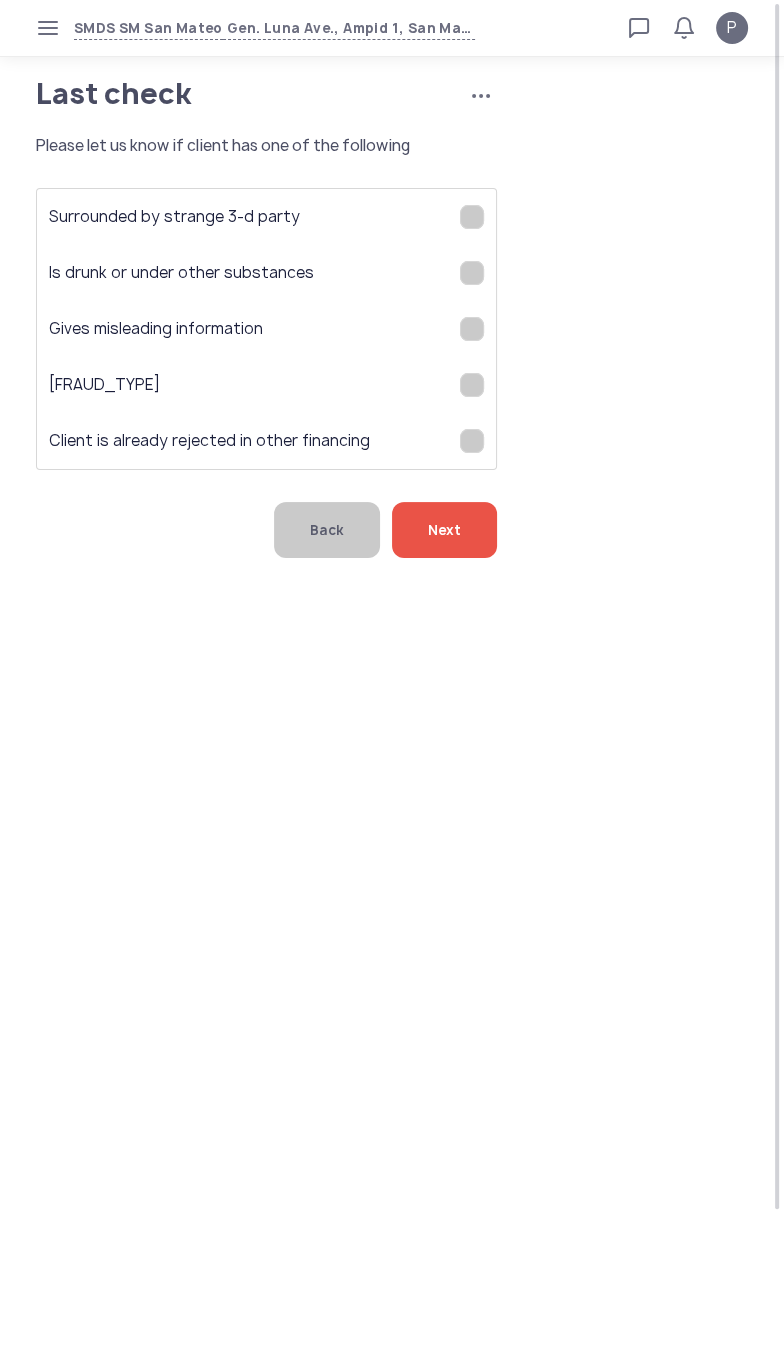 click on "Next" 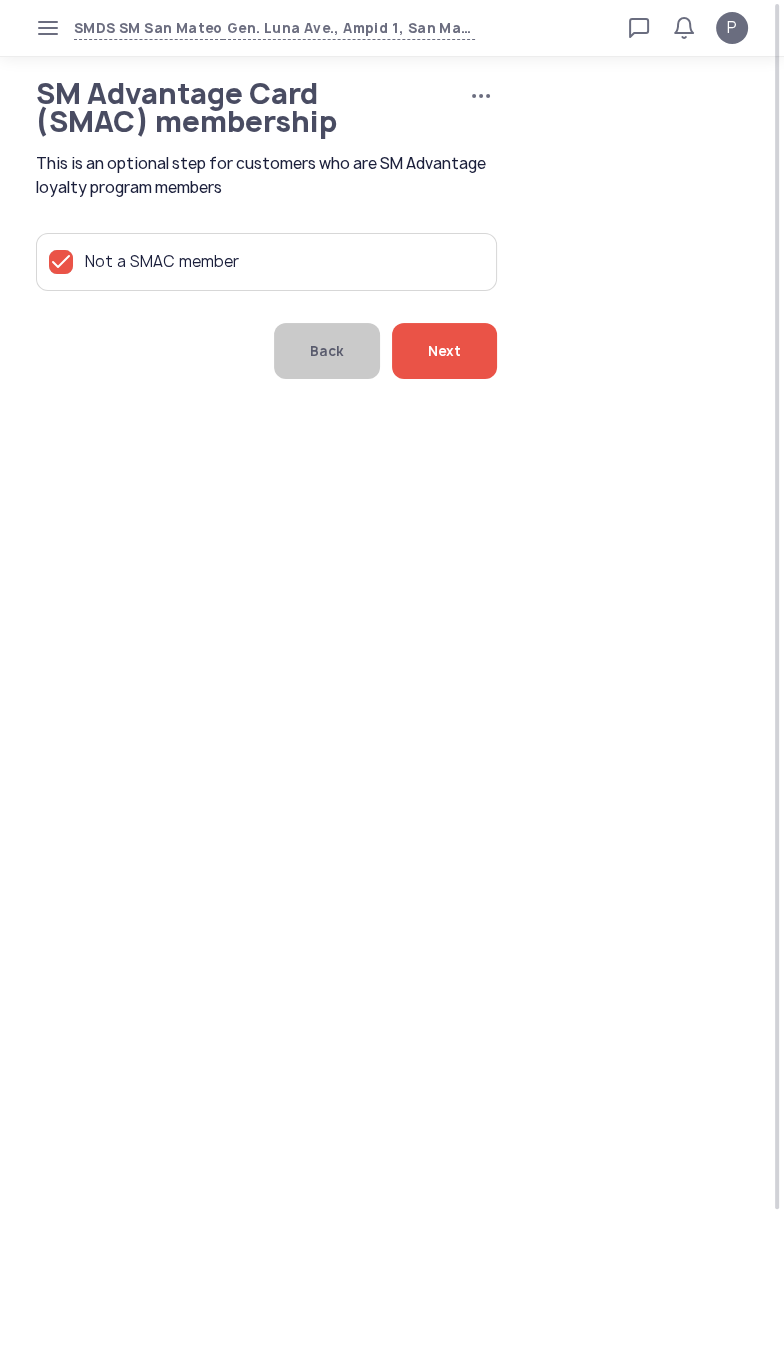 click on "Next" 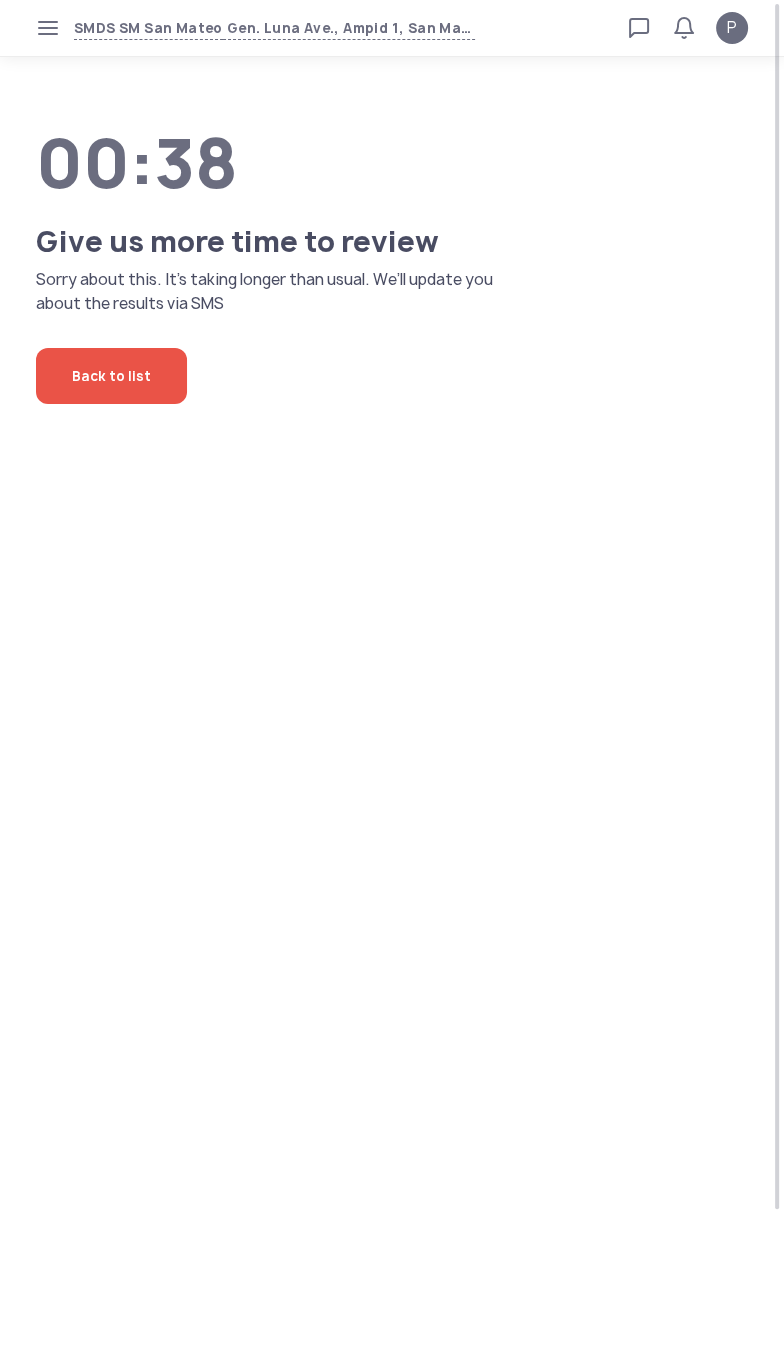 click on "SMDS SM San Mateo Gen. Luna Ave., Ampid 1, San Mateo, Rizal Loan calculator Loan applications FAQs Refund P P
Verified agent Full name Ma.Kristina Perez Telephone number +63 994 057 85 99 E-mail m.perez@sa.salmon.ph Log out  00:38  Give us more time to review Sorry about this. It’s taking longer than usual. We’ll update you about the results via SMS  Back to list" at bounding box center (392, 682) 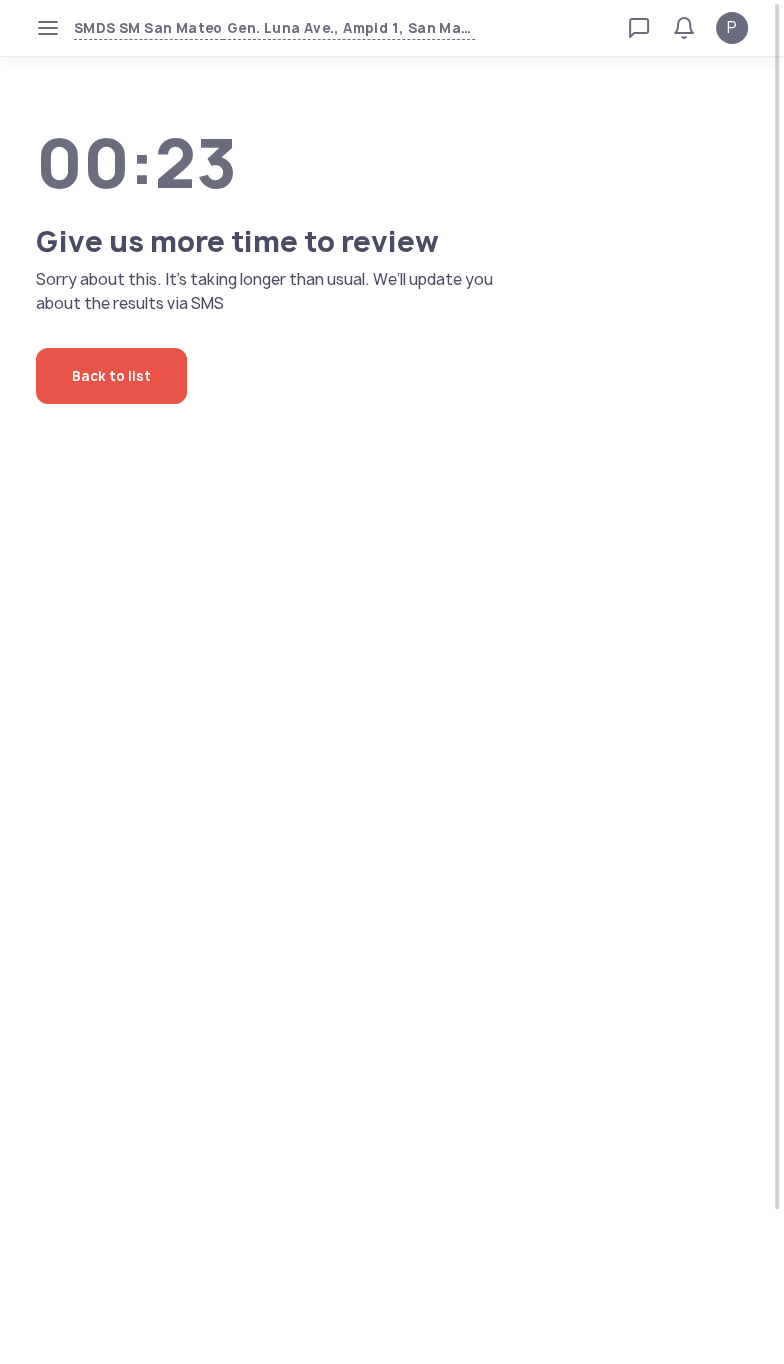 click on "SMDS SM San Mateo Gen. Luna Ave., Ampid 1, San Mateo, Rizal Loan calculator Loan applications FAQs Refund P P
Verified agent Full name Ma.Kristina Perez Telephone number +63 994 057 85 99 E-mail m.perez@sa.salmon.ph Log out  00:23  Give us more time to review Sorry about this. It’s taking longer than usual. We’ll update you about the results via SMS  Back to list" at bounding box center (392, 682) 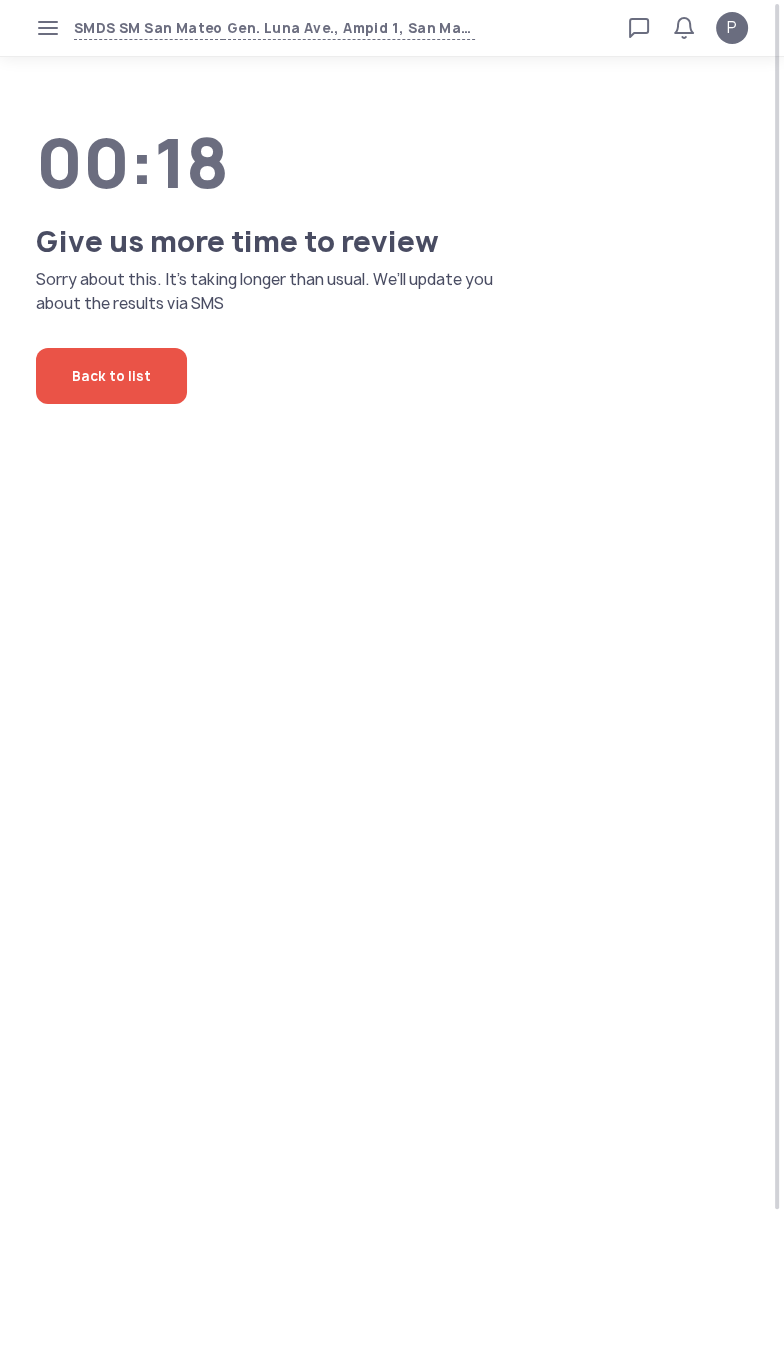 click on "SMDS SM San Mateo Gen. Luna Ave., Ampid 1, San Mateo, Rizal Loan calculator Loan applications FAQs Refund P P
Verified agent Full name Ma.Kristina Perez Telephone number +63 994 057 85 99 E-mail m.perez@sa.salmon.ph Log out  00:18  Give us more time to review Sorry about this. It’s taking longer than usual. We’ll update you about the results via SMS  Back to list" at bounding box center (392, 682) 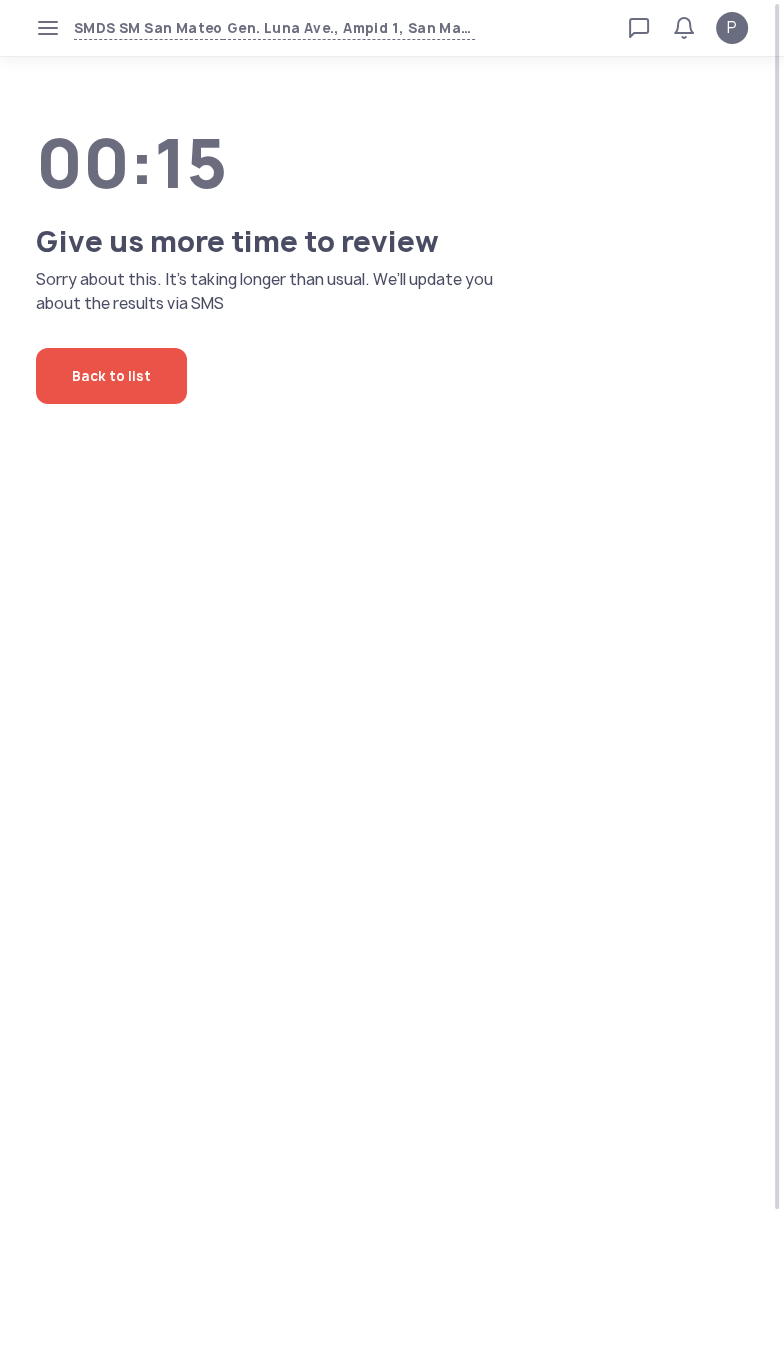 click on "SMDS SM San Mateo Gen. Luna Ave., Ampid 1, San Mateo, Rizal Loan calculator Loan applications FAQs Refund P P
Verified agent Full name Ma.Kristina Perez Telephone number +63 994 057 85 99 E-mail m.perez@sa.salmon.ph Log out  00:15  Give us more time to review Sorry about this. It’s taking longer than usual. We’ll update you about the results via SMS  Back to list" at bounding box center [392, 682] 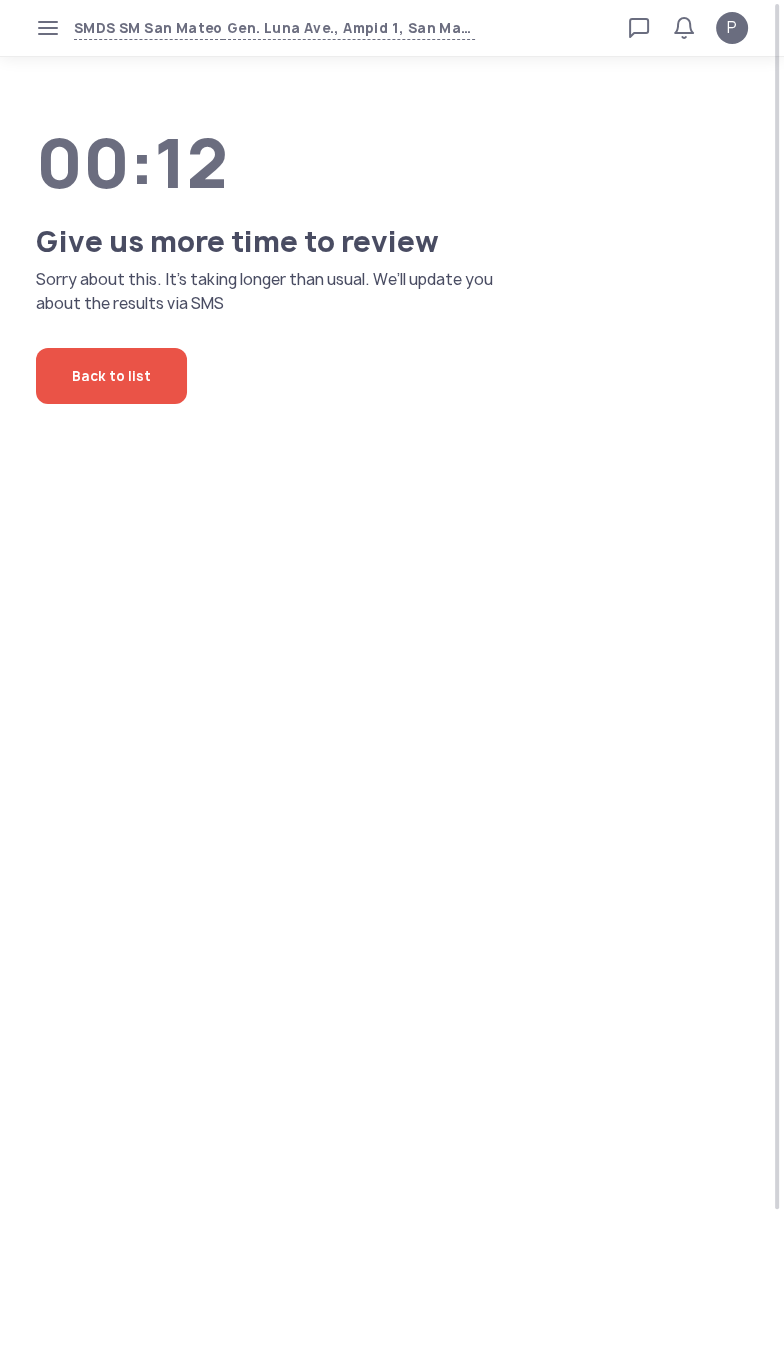 click on "SMDS SM San Mateo Gen. Luna Ave., Ampid 1, San Mateo, Rizal Loan calculator Loan applications FAQs Refund P P
Verified agent Full name Ma.Kristina Perez Telephone number +63 994 057 85 99 E-mail m.perez@sa.salmon.ph Log out  00:12  Give us more time to review Sorry about this. It’s taking longer than usual. We’ll update you about the results via SMS  Back to list" at bounding box center (392, 682) 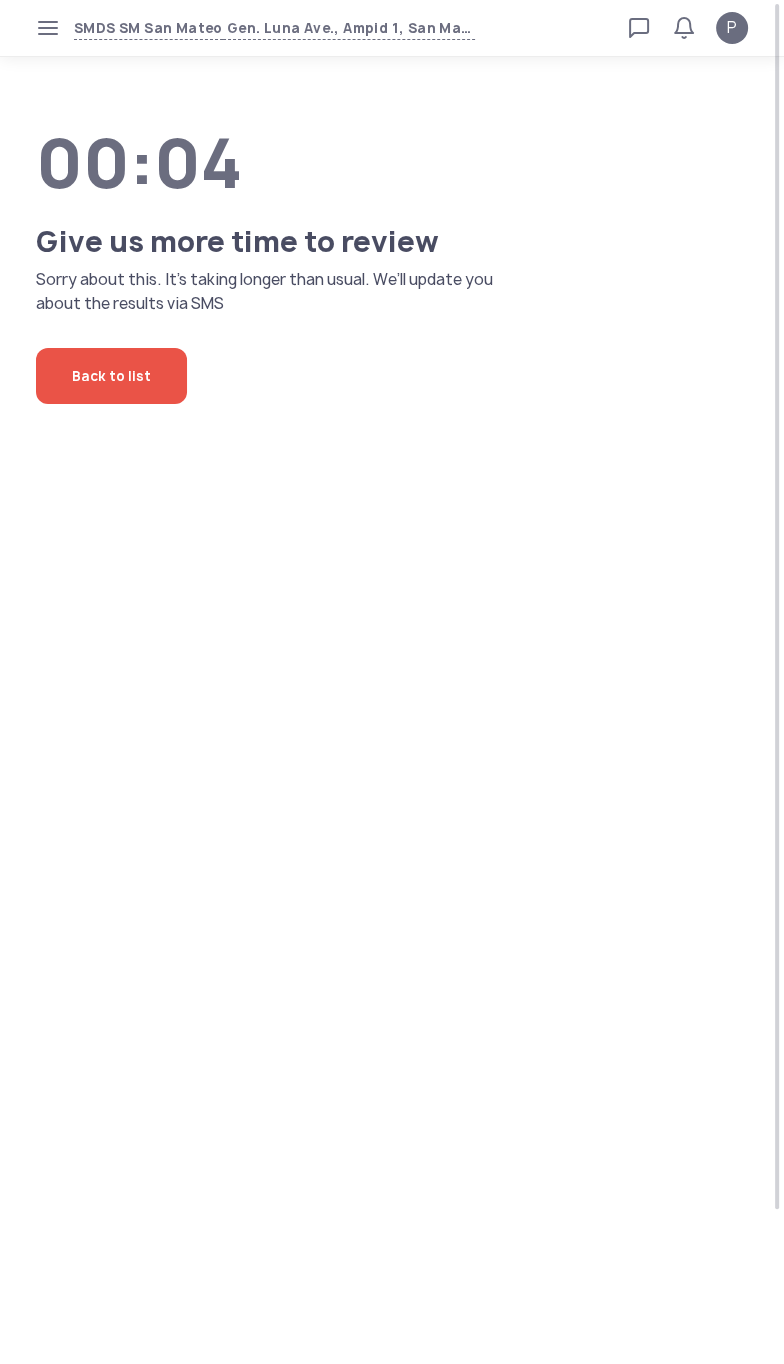click on "SMDS SM San Mateo Gen. Luna Ave., Ampid 1, San Mateo, Rizal Loan calculator Loan applications FAQs Refund P P
Verified agent Full name Ma.Kristina Perez Telephone number +63 994 057 85 99 E-mail m.perez@sa.salmon.ph Log out  00:04  Give us more time to review Sorry about this. It’s taking longer than usual. We’ll update you about the results via SMS  Back to list" at bounding box center [392, 682] 